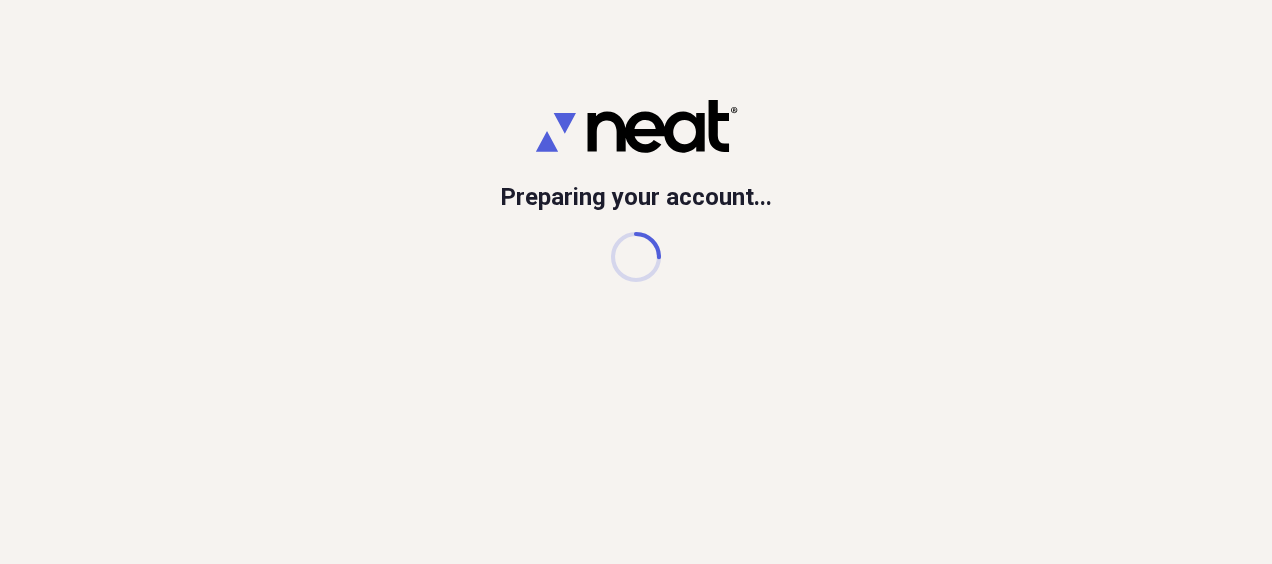 scroll, scrollTop: 0, scrollLeft: 0, axis: both 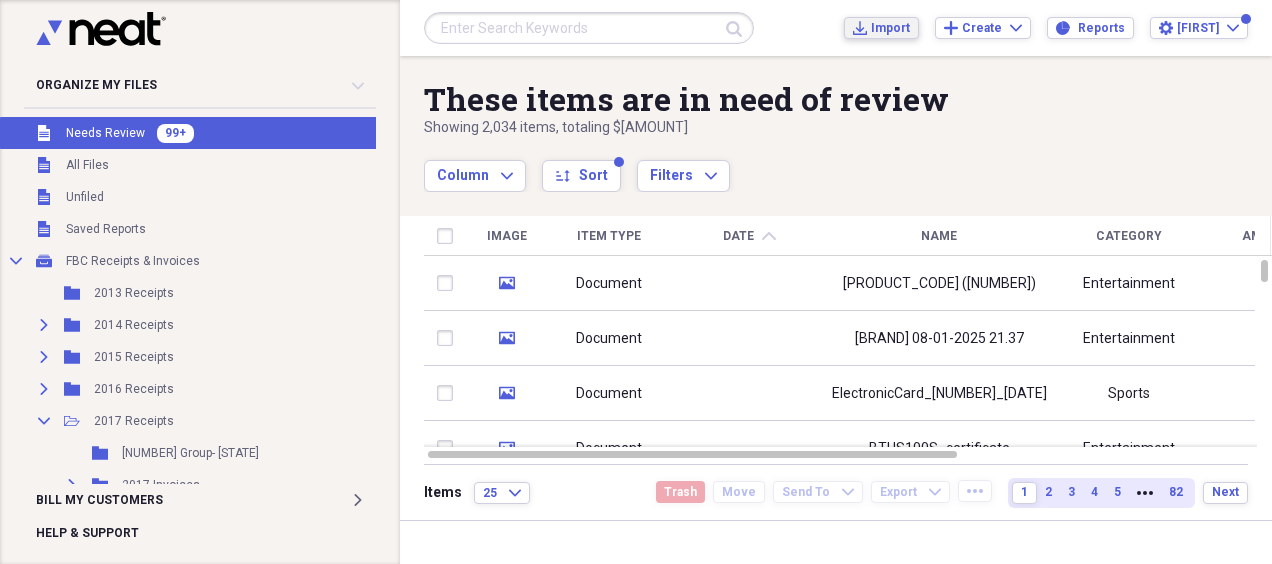 click on "Import Import" at bounding box center (881, 28) 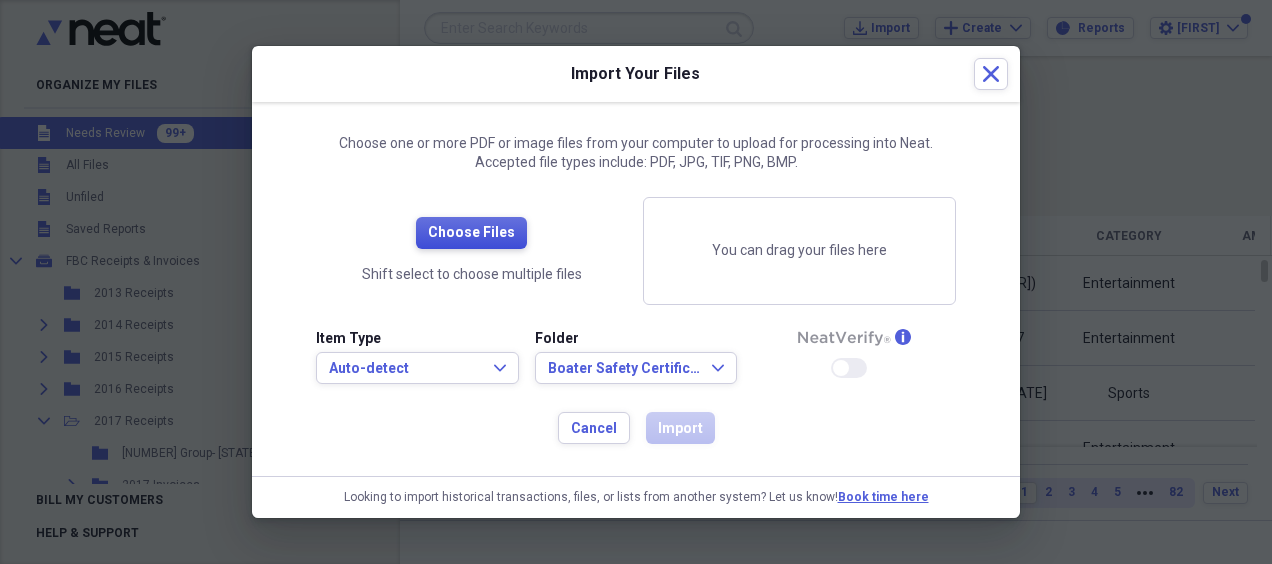 click on "Choose Files" at bounding box center (471, 233) 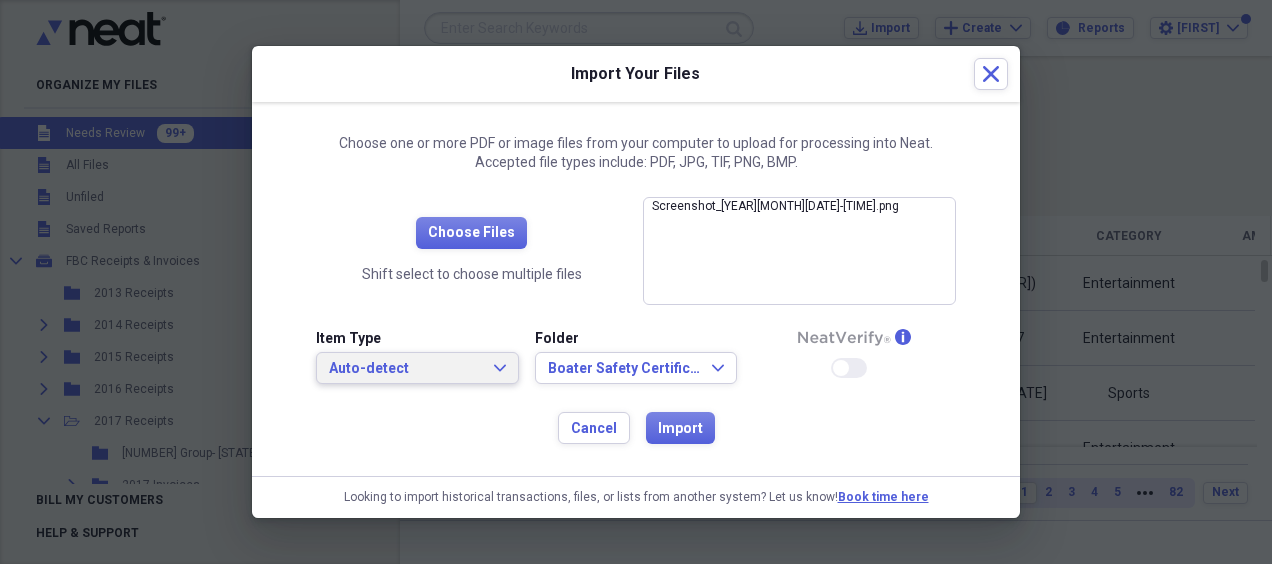 click on "Auto-detect Expand" at bounding box center (417, 368) 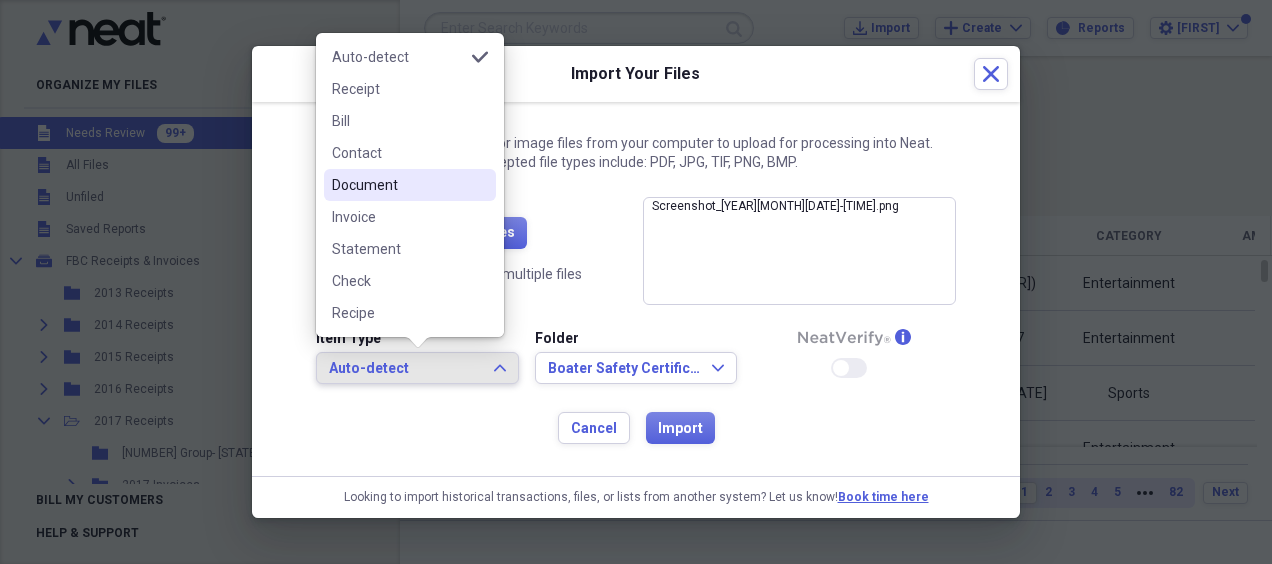 click on "Document" at bounding box center [398, 185] 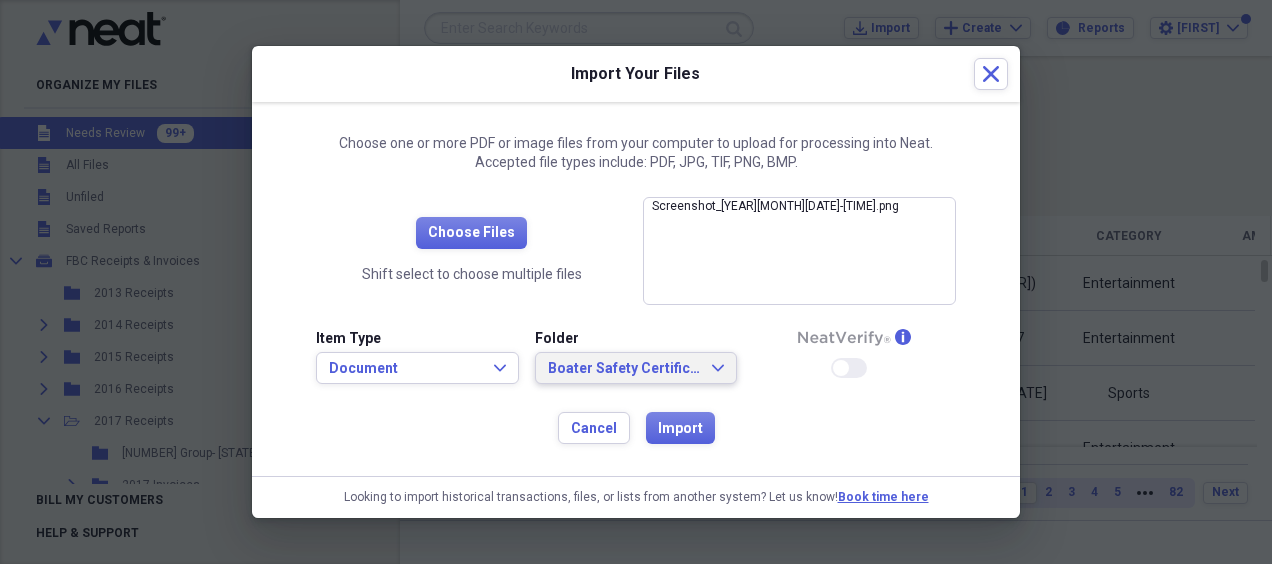 click on "Boater [LAST] Certificates/Cards Expand" at bounding box center [636, 368] 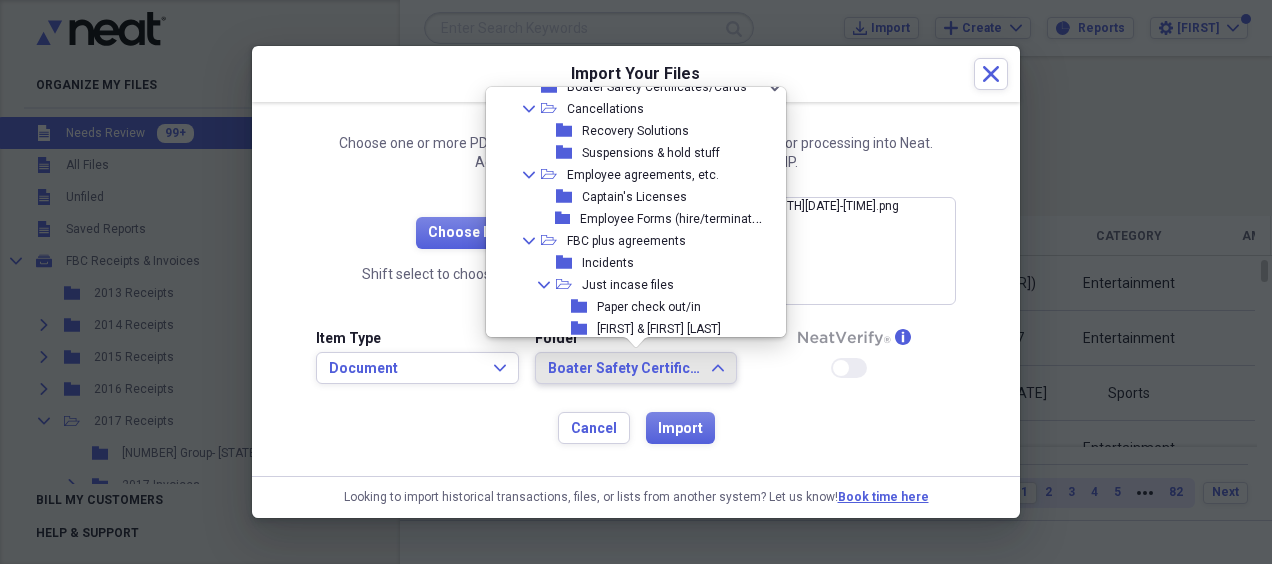 scroll, scrollTop: 3398, scrollLeft: 0, axis: vertical 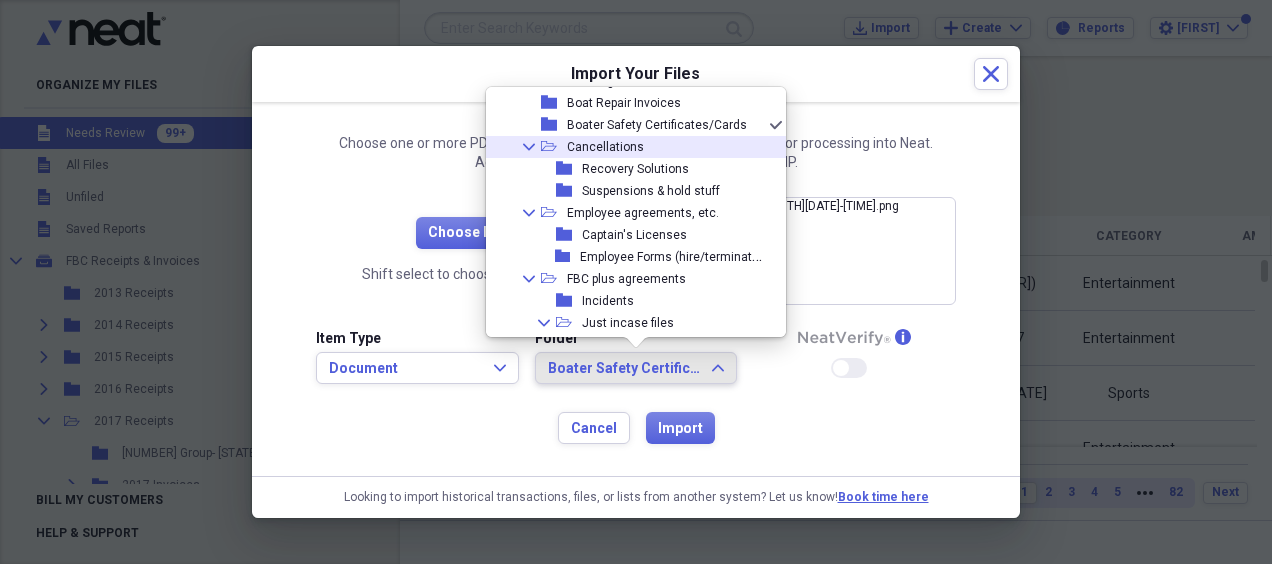click on "Cancellations" at bounding box center (605, 147) 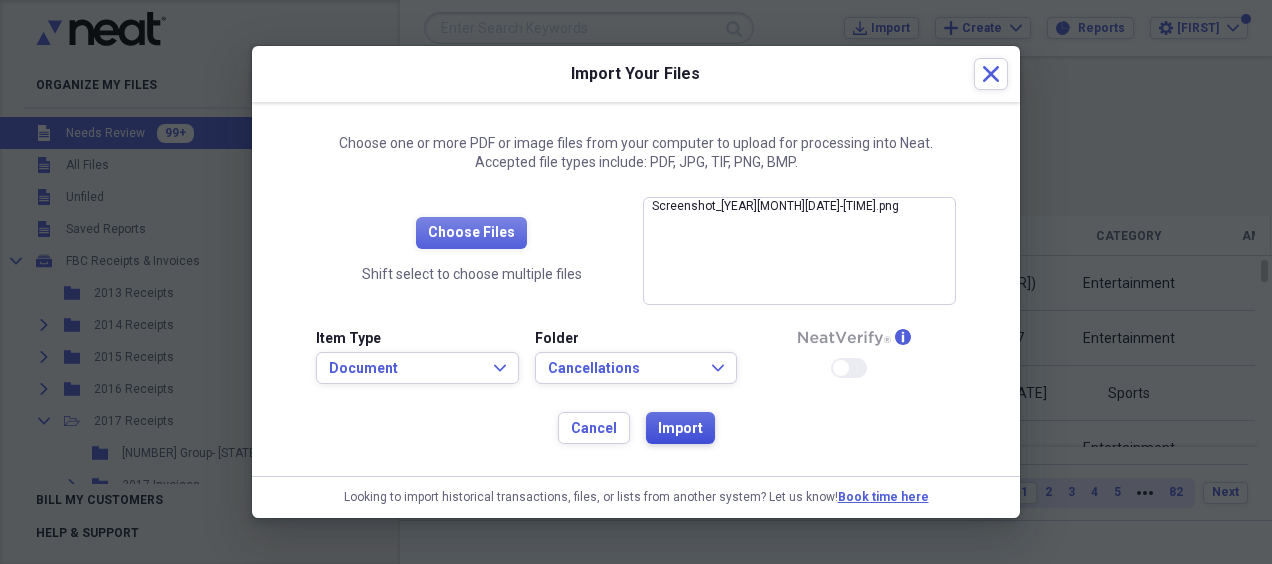 click on "Import" at bounding box center [680, 429] 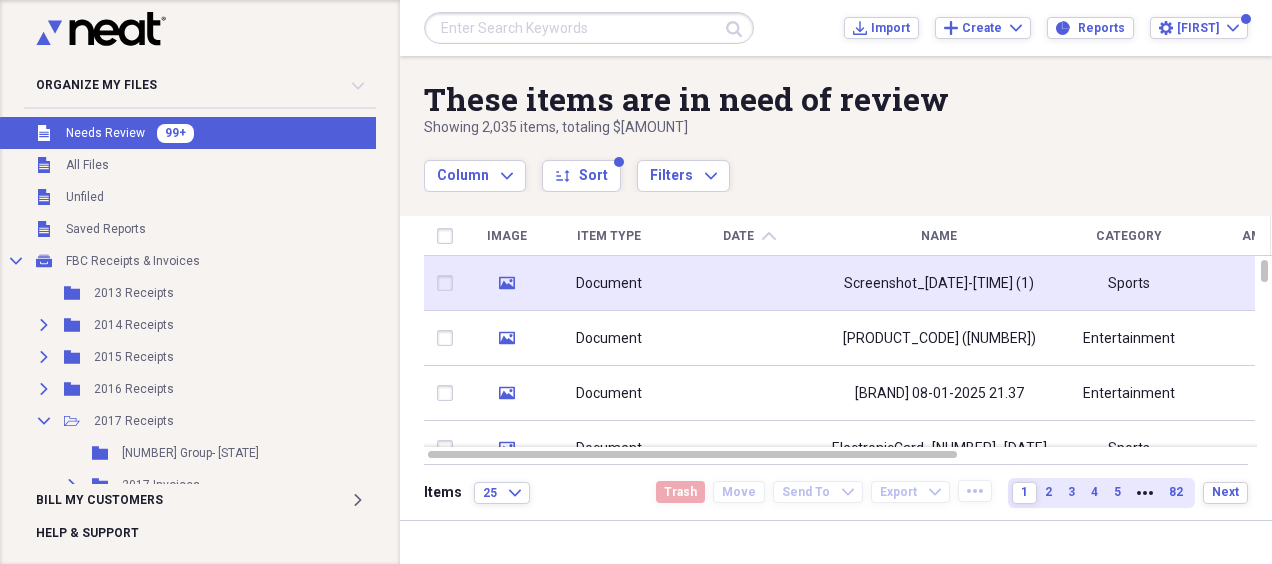 drag, startPoint x: 748, startPoint y: 265, endPoint x: 760, endPoint y: 280, distance: 19.209373 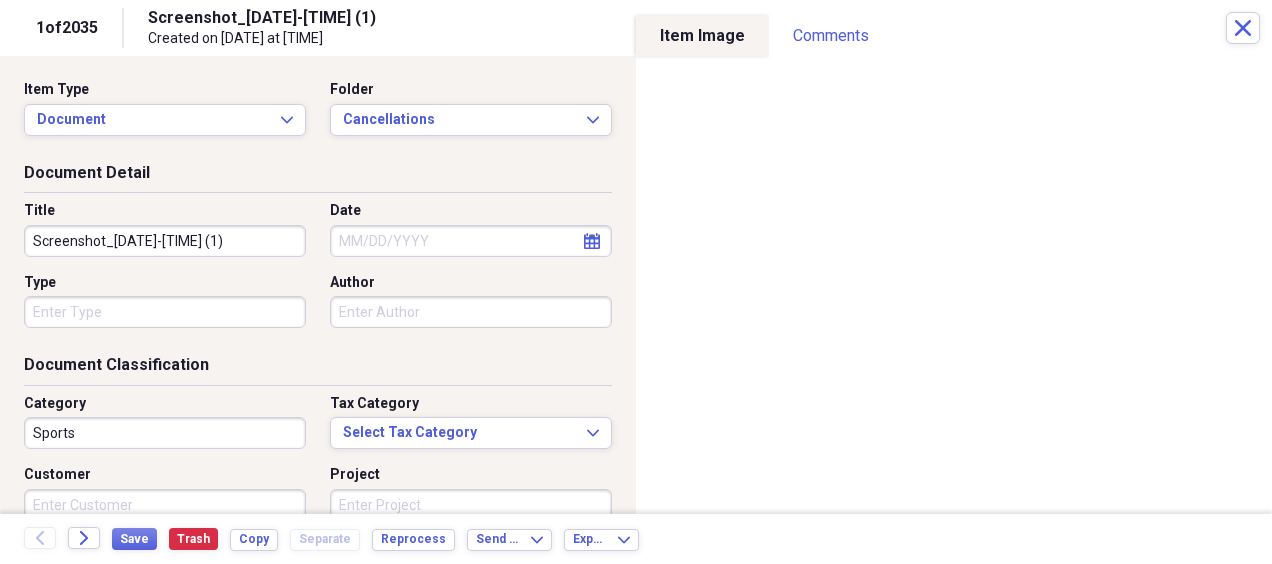 drag, startPoint x: 264, startPoint y: 232, endPoint x: -4, endPoint y: 242, distance: 268.1865 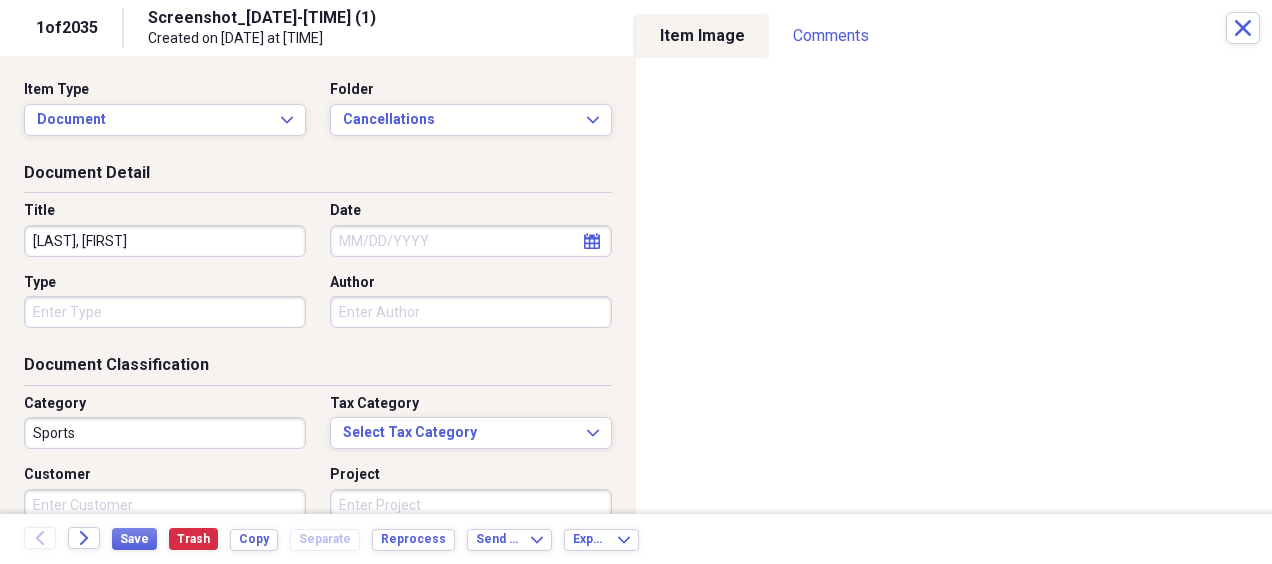 type on "[LAST], [FIRST]" 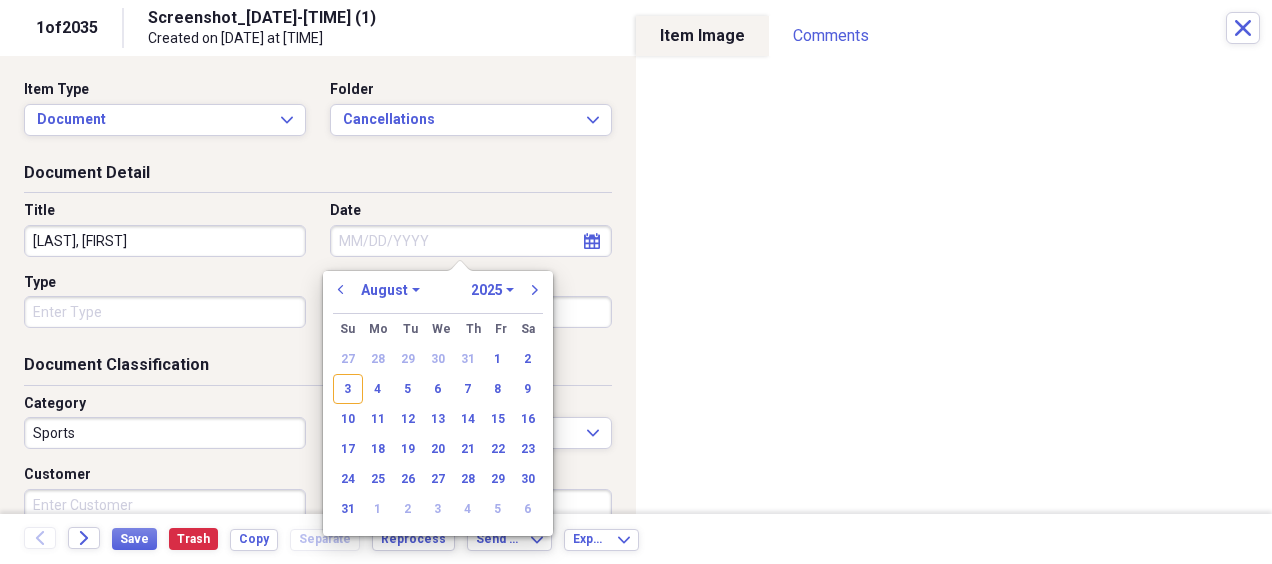 click on "Date" at bounding box center [471, 241] 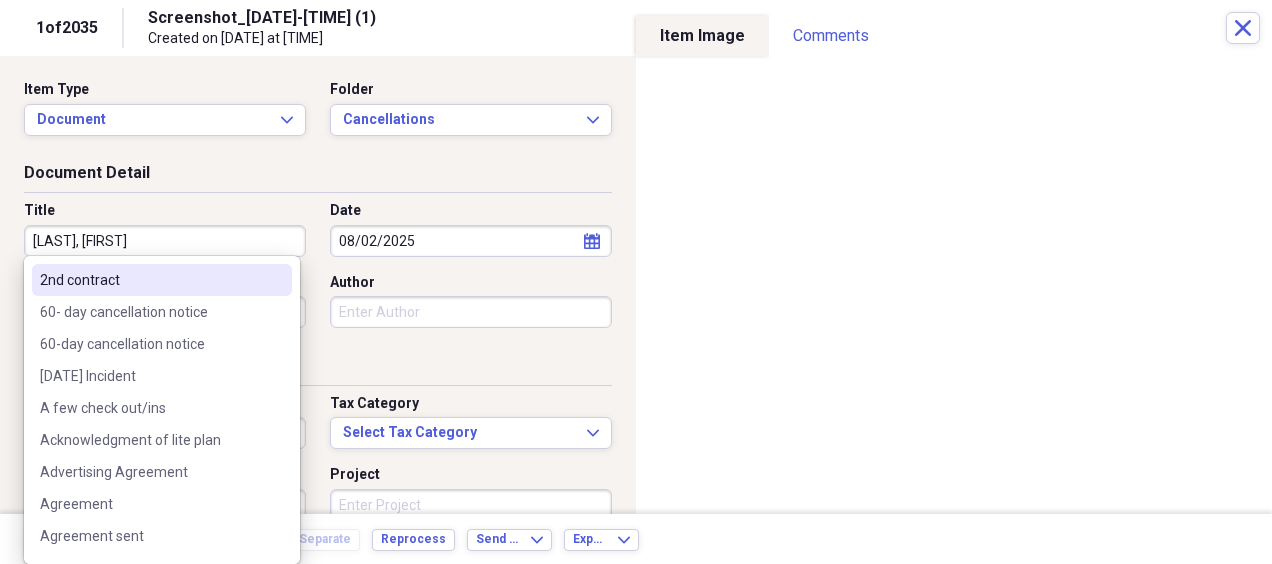 click on "Organize My Files 99+ Collapse Unfiled Needs Review 99+ Unfiled All Files Unfiled Unfiled Unfiled Saved Reports Collapse My Cabinet FBC Receipts & Invoices Add Folder Folder 2013 Receipts Add Folder Expand Folder 2014 Receipts Add Folder Expand Folder 2015 Receipts Add Folder Expand Folder 2016 Receipts Add Folder Collapse Open Folder 2017 Receipts Add Folder Folder 20 Group- NC Add Folder Expand Folder 2017 Invoices Add Folder Folder Ben Mullen 2017 Receipts Add Folder Expand Folder 2018 Receipts Add Folder Folder 2024 Resale Certificate Add Folder Folder Boat Leases Add Folder Expand Folder Boats Add Folder Expand Folder Chris & Lisa Receipts Add Folder Folder Contractors Add Folder Folder Cumberland Farms Add Folder Collapse Open Folder Employee reimbursements/receipts Add Folder Expand Folder Barry Woodbeck Add Folder Folder Chris Robar Add Folder Folder Christine McGreal Add Folder Folder Jeremy Kimball Add Folder Folder John Obzut Add Folder Expand Folder Josh Blakeslee Add Folder Collapse Open Folder 1" at bounding box center (636, 282) 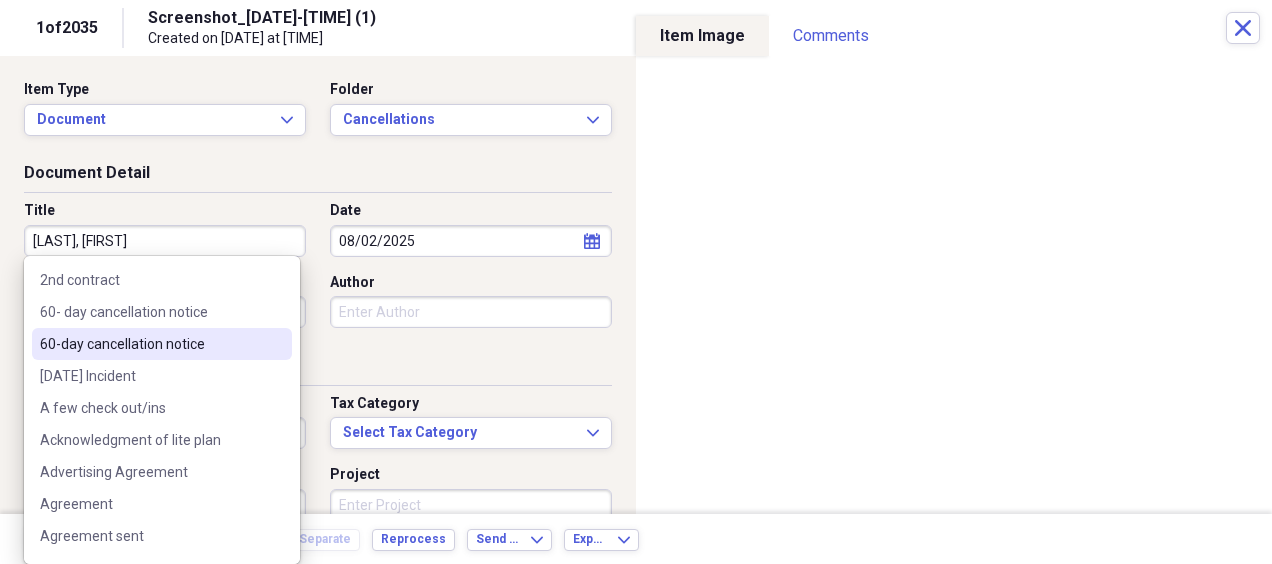 click on "60-day cancellation notice" at bounding box center (150, 344) 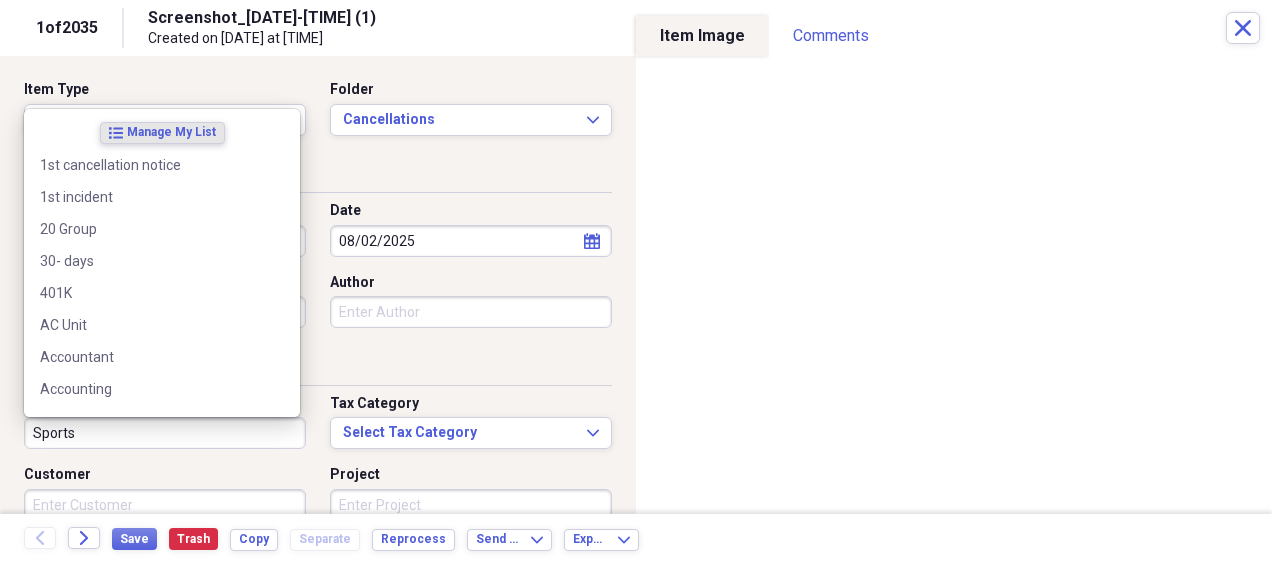 click on "Sports" at bounding box center [165, 433] 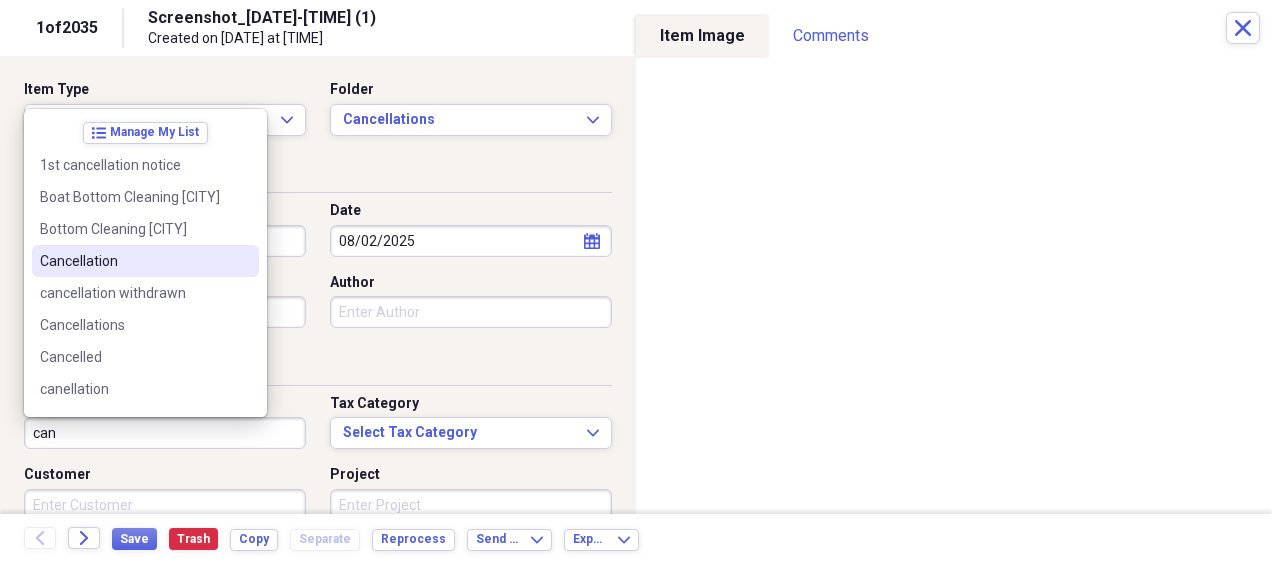 click on "Cancellation" at bounding box center (133, 261) 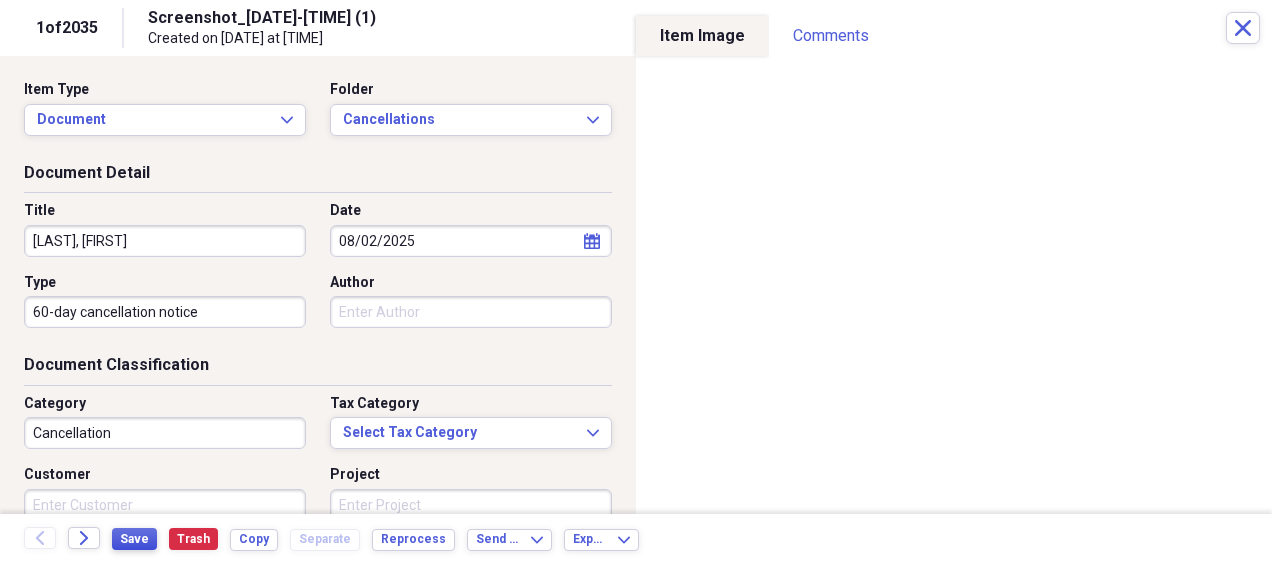 click on "Save" at bounding box center (134, 539) 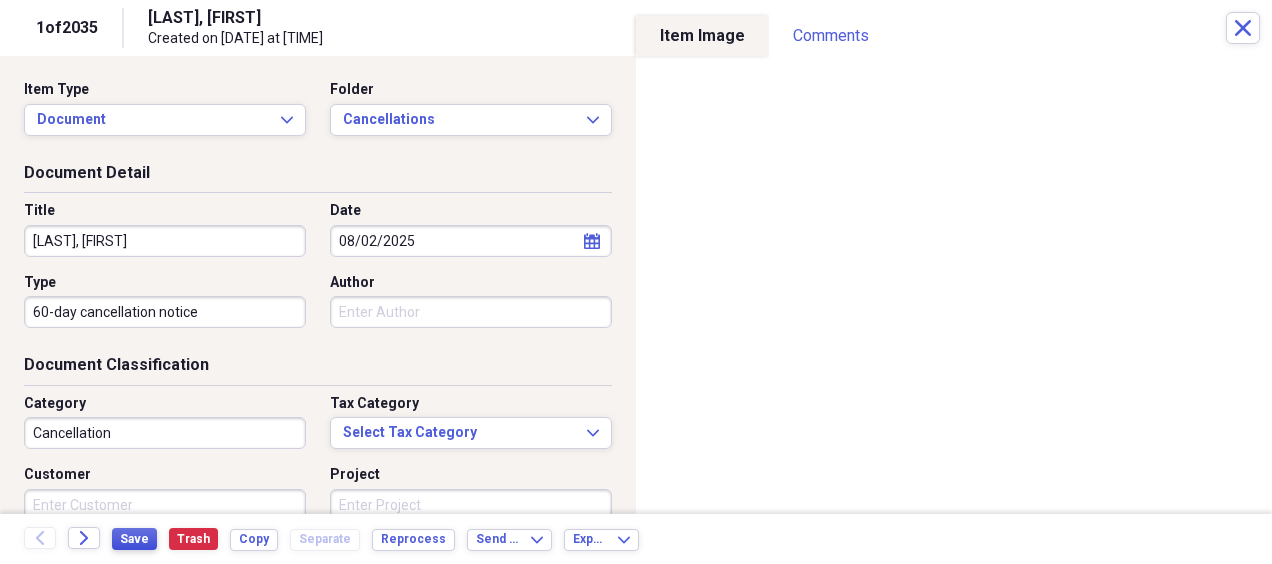 click on "Save" at bounding box center (134, 539) 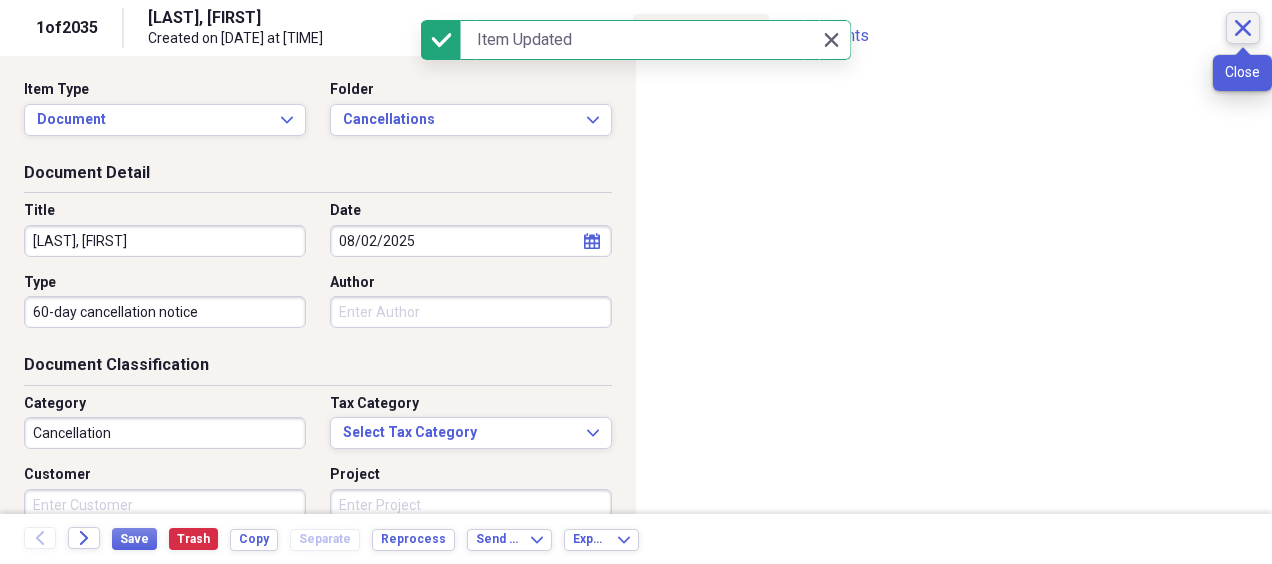 click on "Close" at bounding box center [1243, 28] 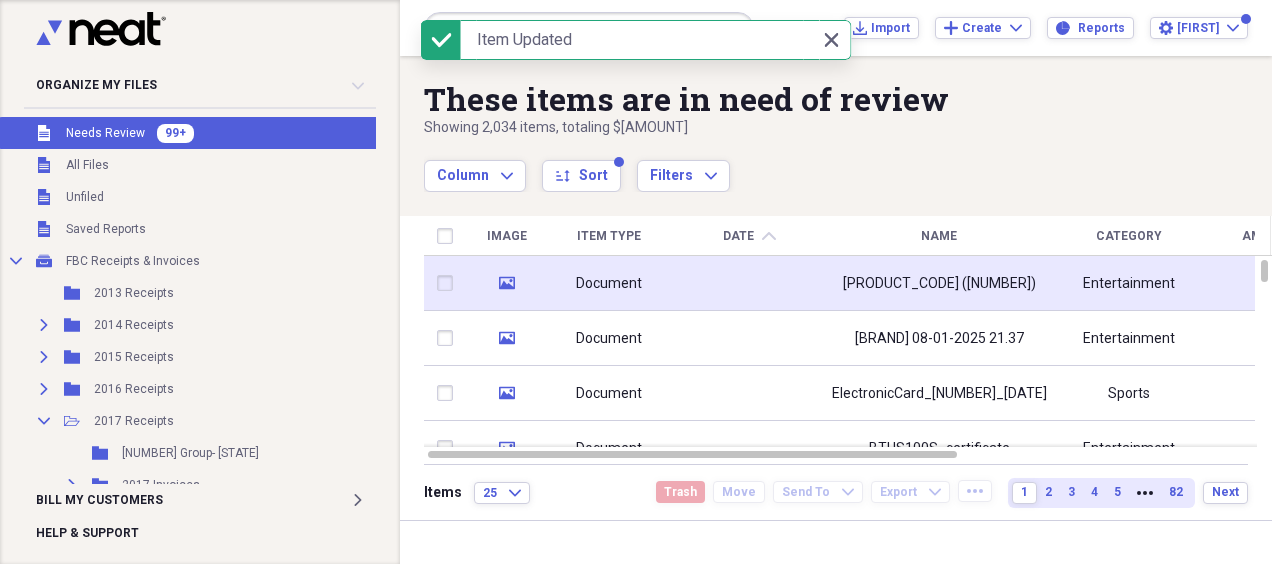 click at bounding box center [749, 283] 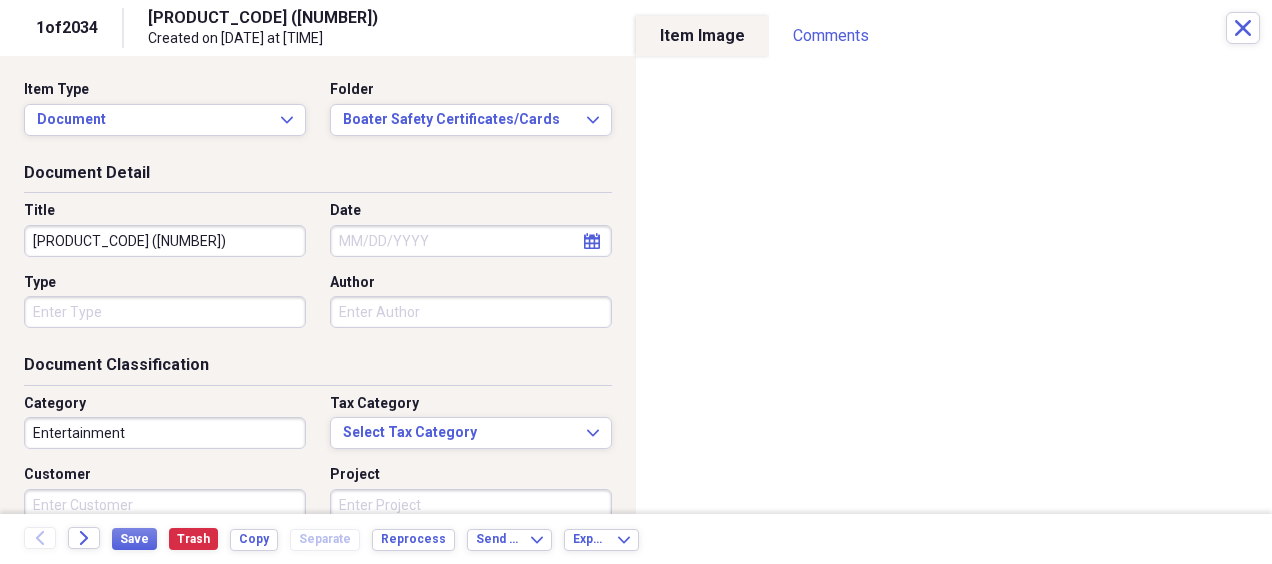 drag, startPoint x: 210, startPoint y: 245, endPoint x: 0, endPoint y: 260, distance: 210.53503 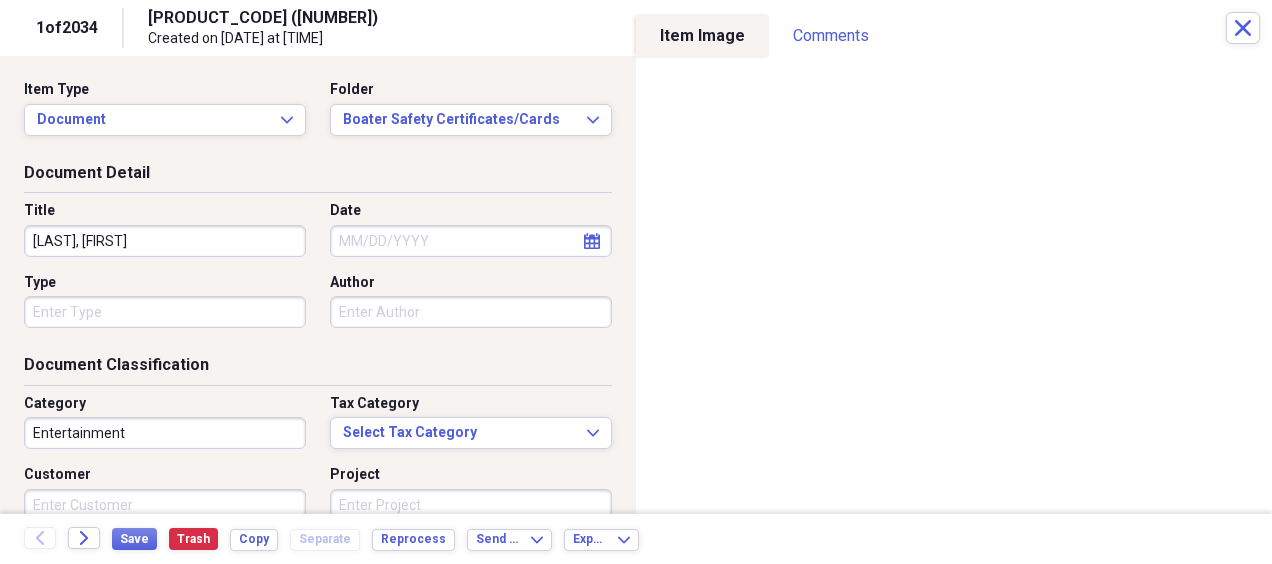 type on "[LAST], [FIRST]" 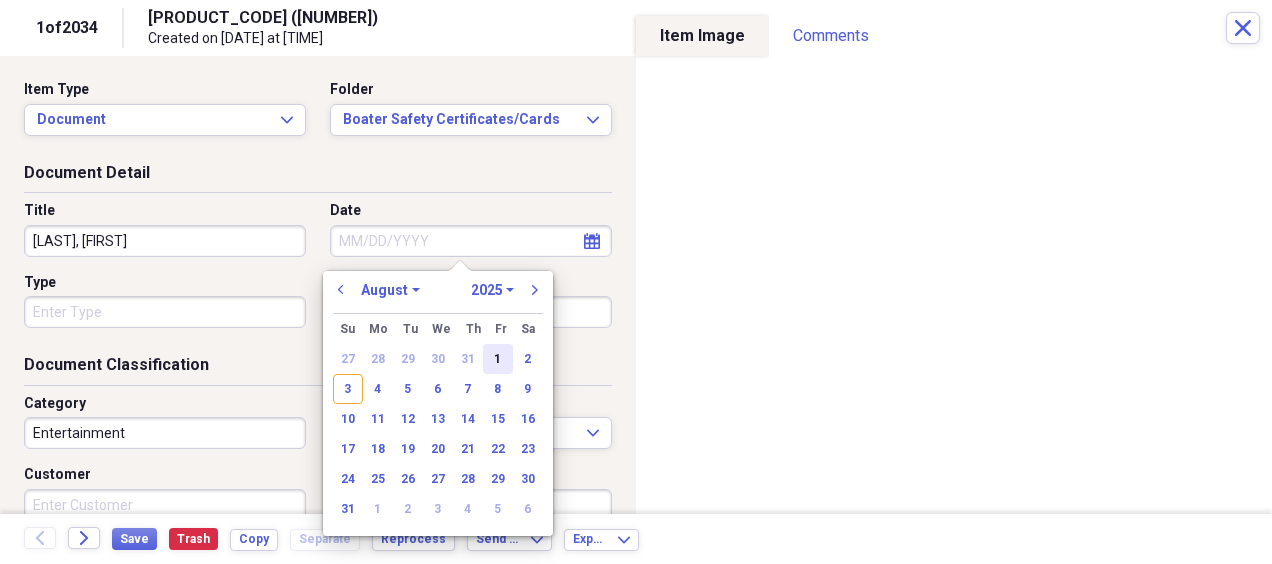 click on "1" at bounding box center [498, 359] 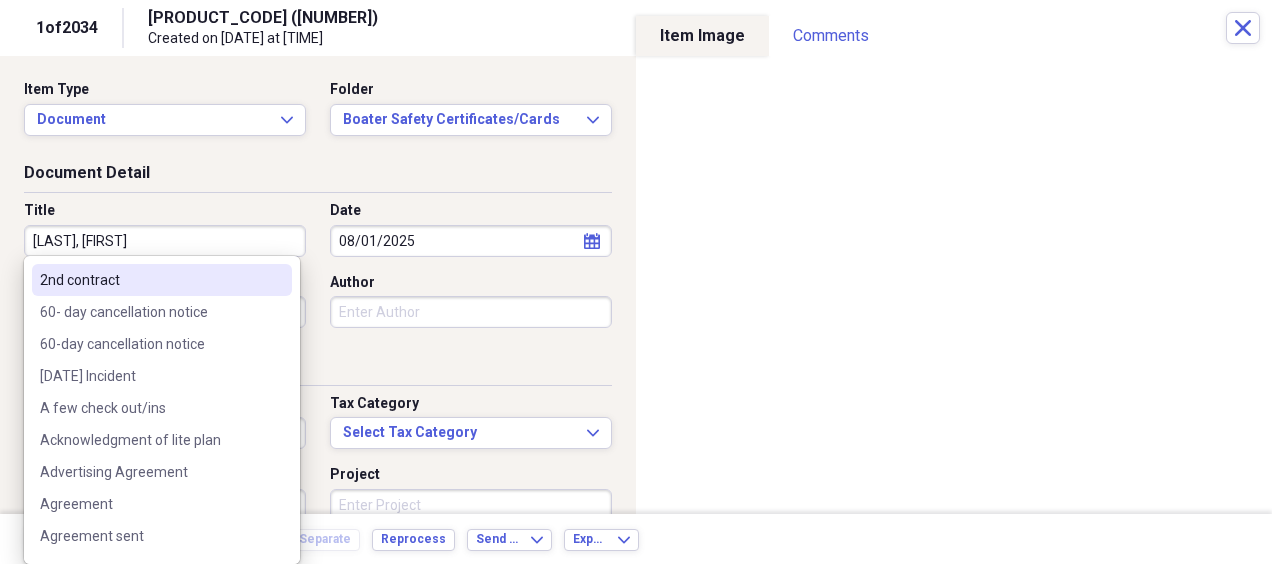 click on "Organize My Files 99+ Collapse Unfiled Needs Review 99+ Unfiled All Files Unfiled Unfiled Unfiled Saved Reports Collapse My Cabinet FBC Receipts & Invoices Add Folder Folder 2013 Receipts Add Folder Expand Folder 2014 Receipts Add Folder Expand Folder 2015 Receipts Add Folder Expand Folder 2016 Receipts Add Folder Collapse Open Folder 2017 Receipts Add Folder Folder 20 Group- NC Add Folder Expand Folder 2017 Invoices Add Folder Folder Ben Mullen 2017 Receipts Add Folder Expand Folder 2018 Receipts Add Folder Folder 2024 Resale Certificate Add Folder Folder Boat Leases Add Folder Expand Folder Boats Add Folder Expand Folder Chris & Lisa Receipts Add Folder Folder Contractors Add Folder Folder Cumberland Farms Add Folder Collapse Open Folder Employee reimbursements/receipts Add Folder Expand Folder Barry Woodbeck Add Folder Folder Chris Robar Add Folder Folder Christine McGreal Add Folder Folder Jeremy Kimball Add Folder Folder John Obzut Add Folder Expand Folder Josh Blakeslee Add Folder Collapse Open Folder 1" at bounding box center [636, 282] 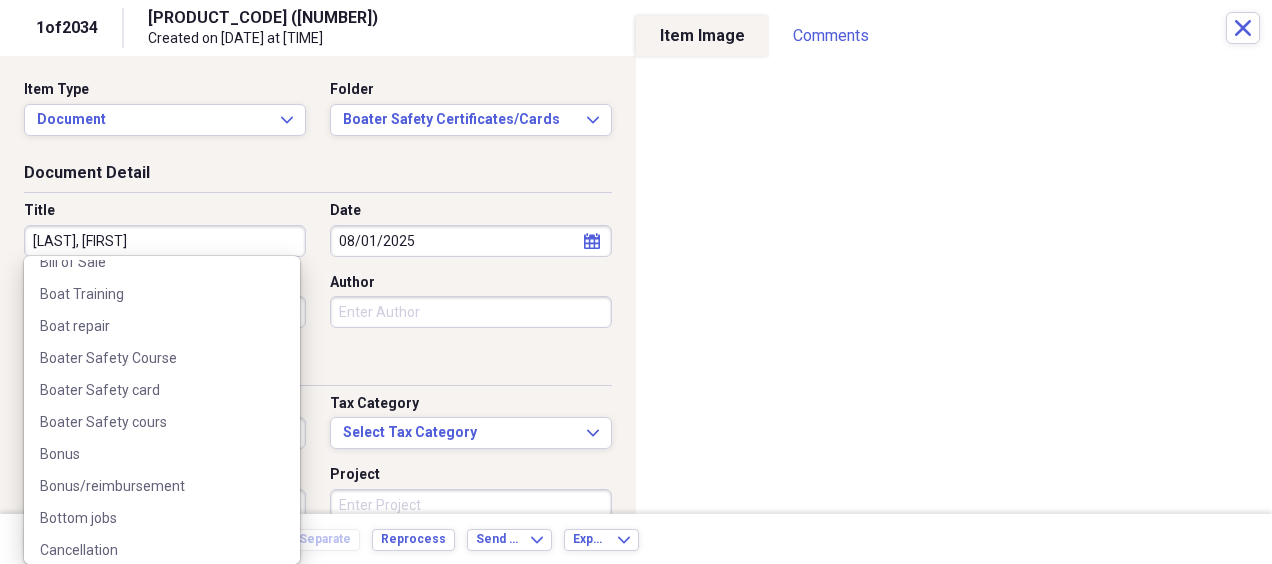 scroll, scrollTop: 400, scrollLeft: 0, axis: vertical 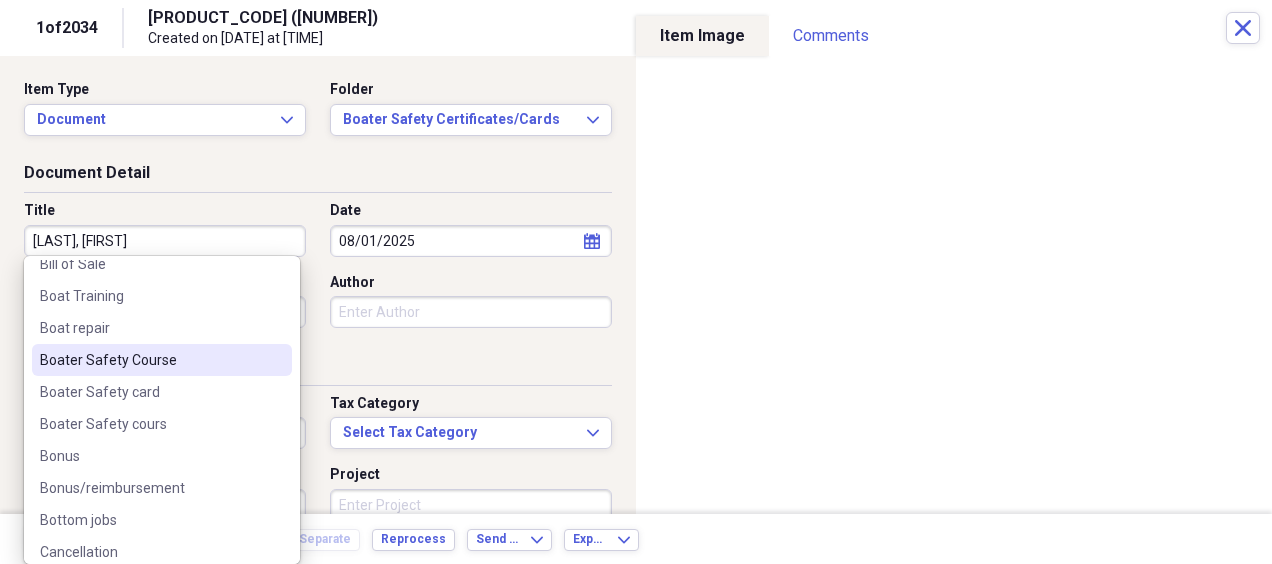 click on "Boater Safety Course" at bounding box center (150, 360) 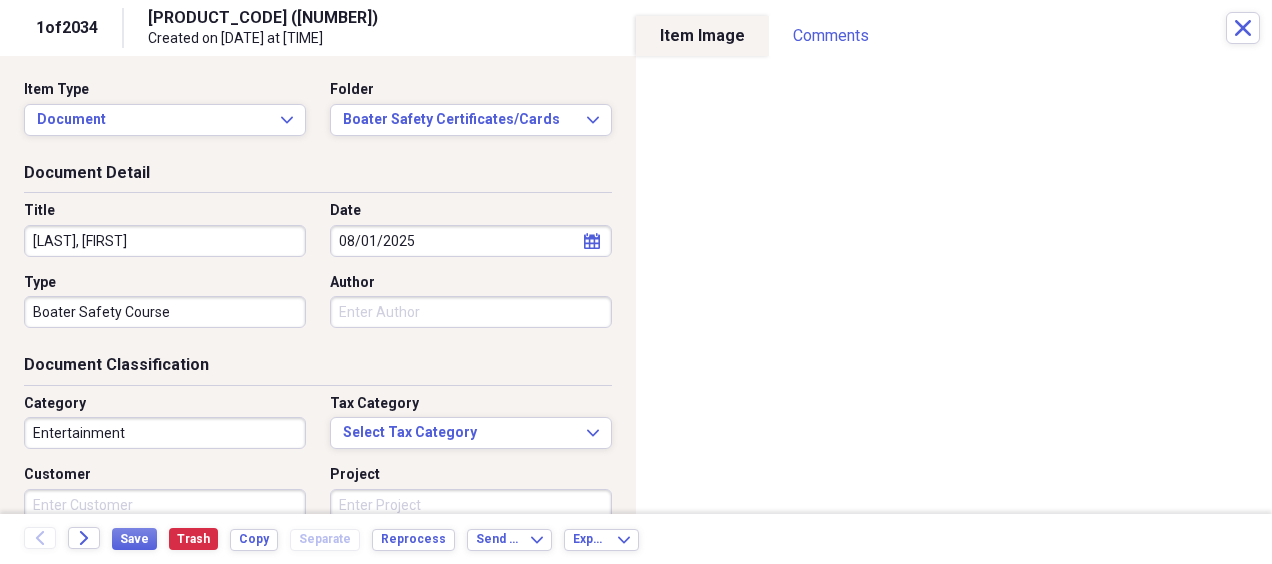 click on "Entertainment" at bounding box center [165, 433] 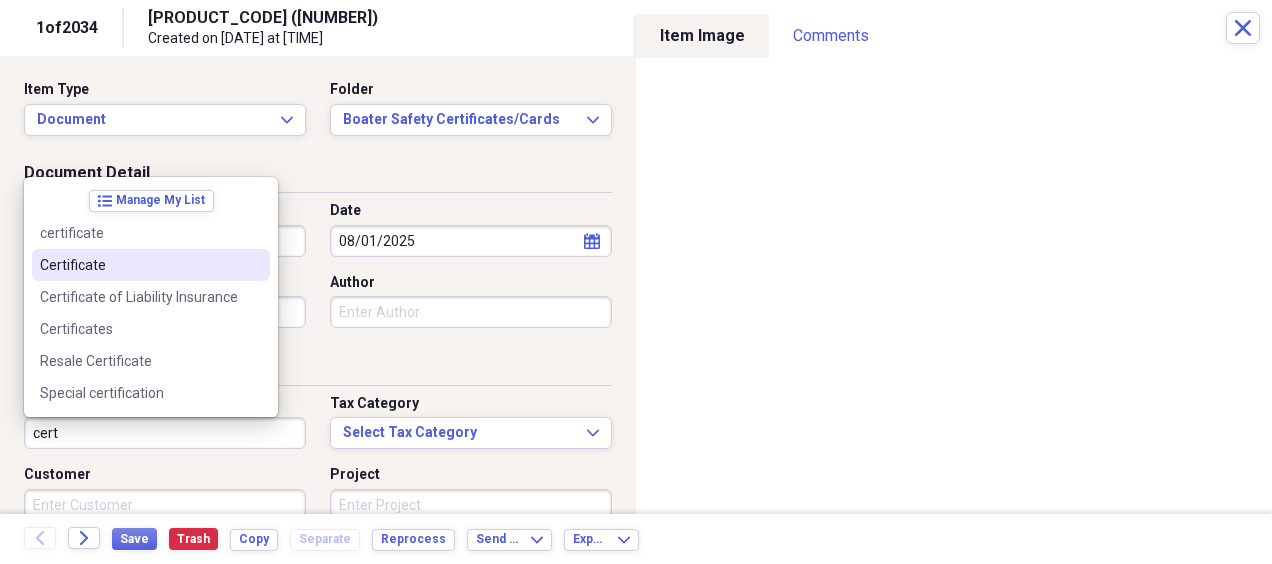 click on "Certificate" at bounding box center [139, 265] 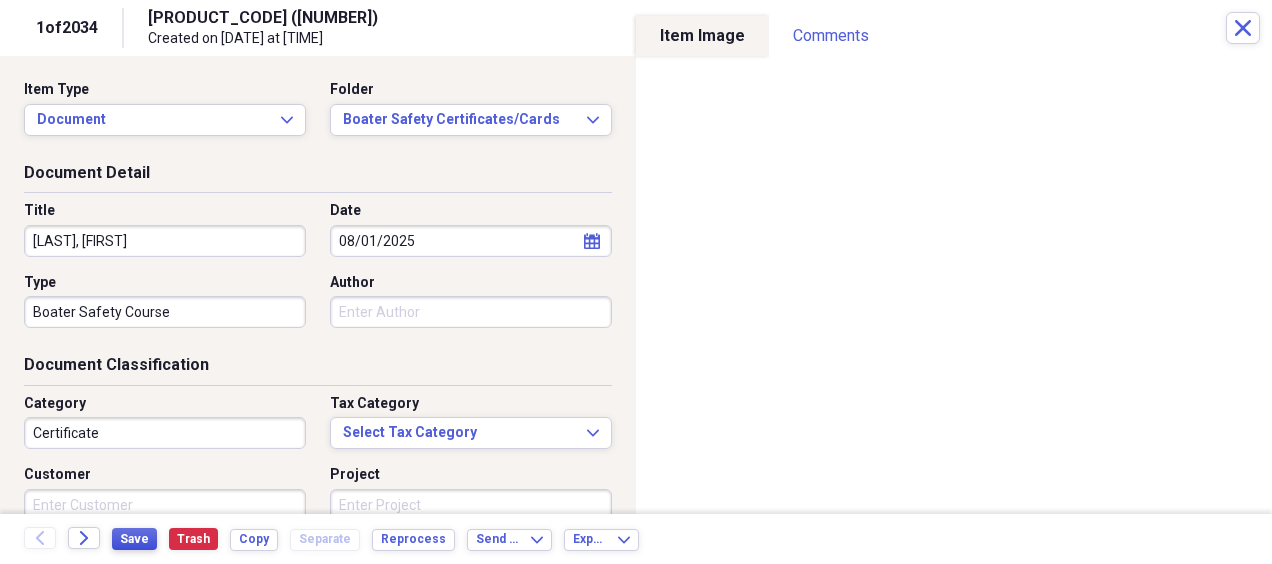 click on "Save" at bounding box center [134, 539] 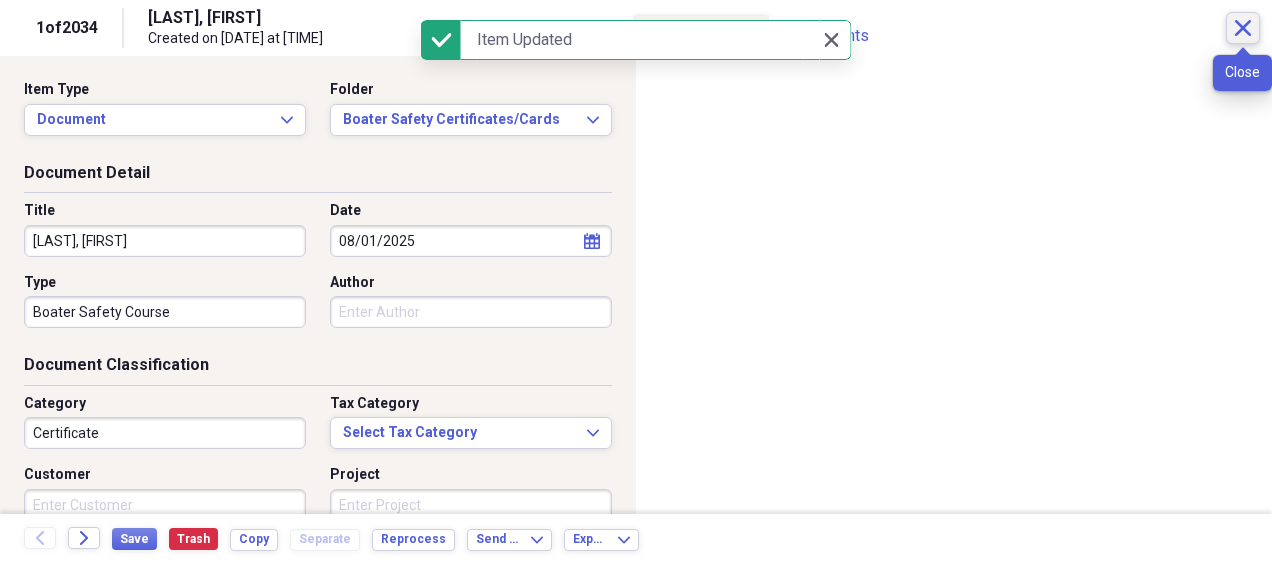click on "Close" 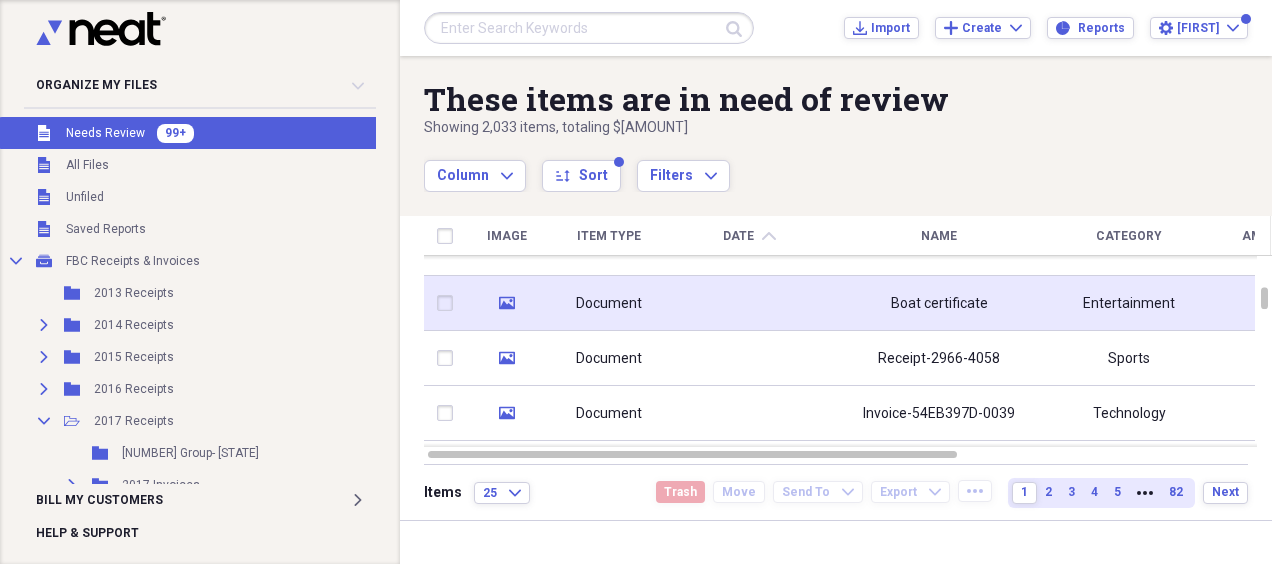 click at bounding box center [749, 303] 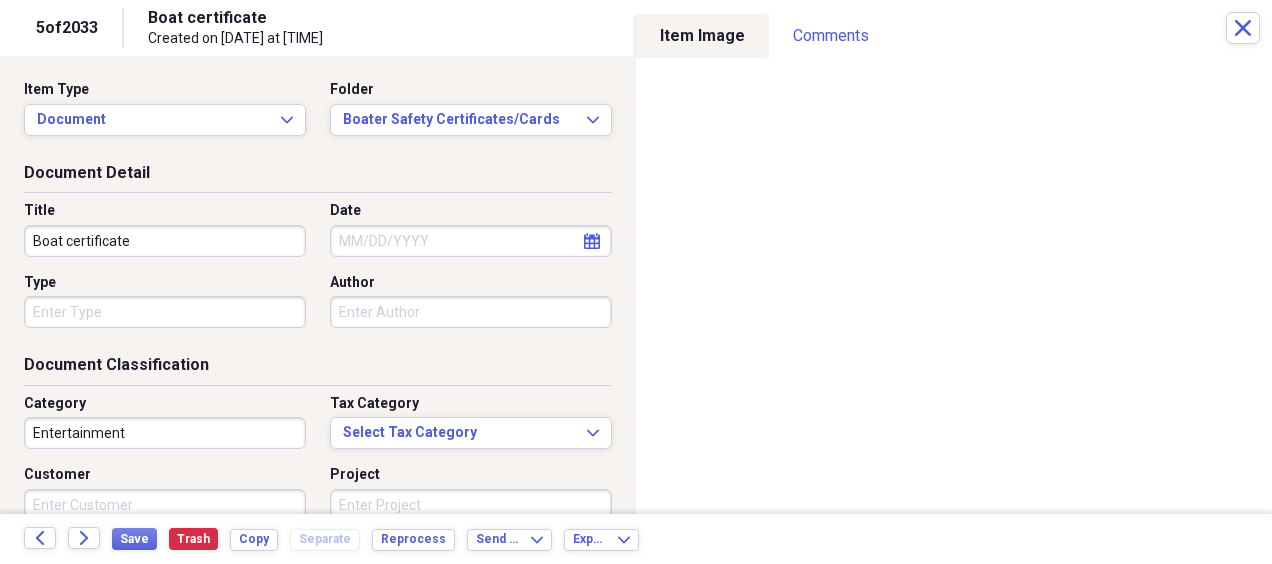 drag, startPoint x: 142, startPoint y: 230, endPoint x: 0, endPoint y: 243, distance: 142.59383 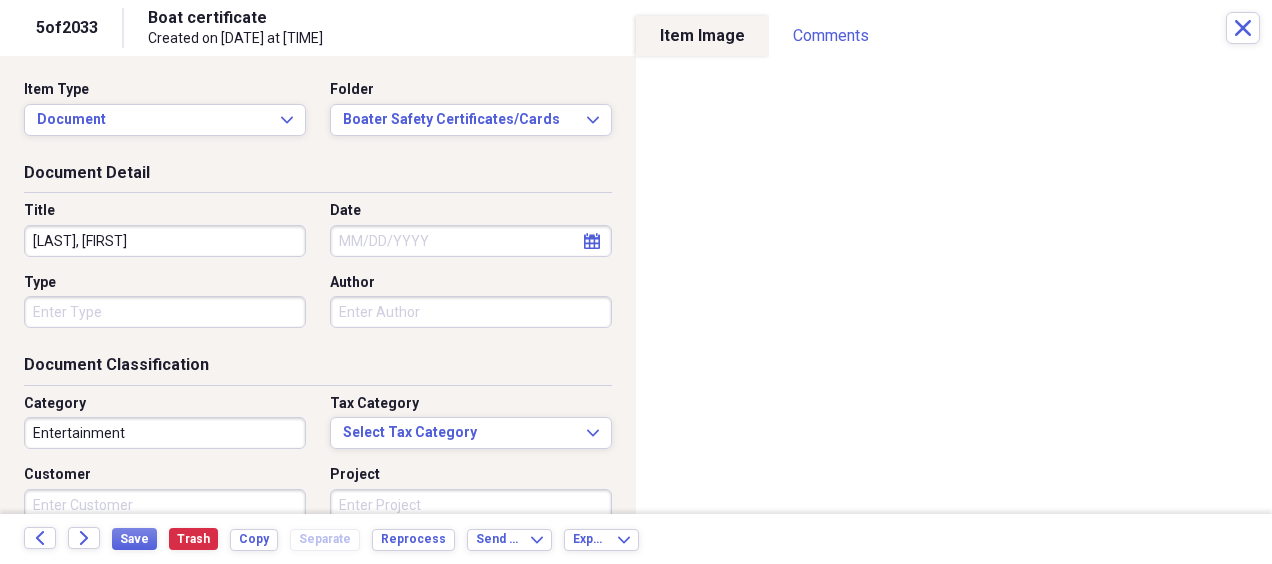 type on "[LAST], [FIRST]" 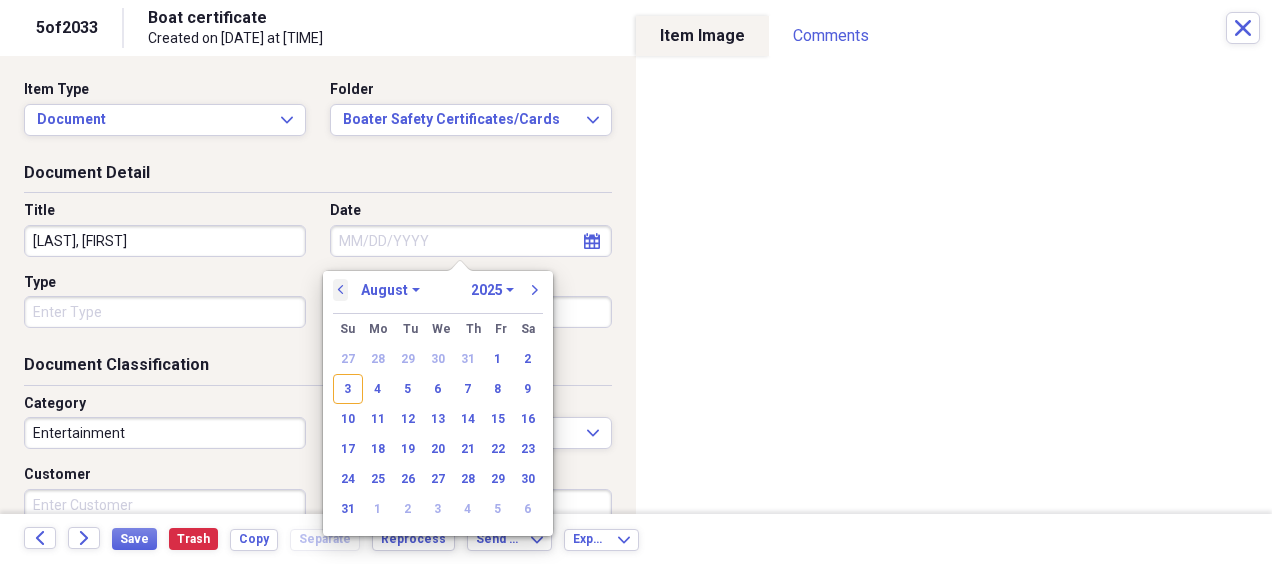 click on "previous" at bounding box center (341, 290) 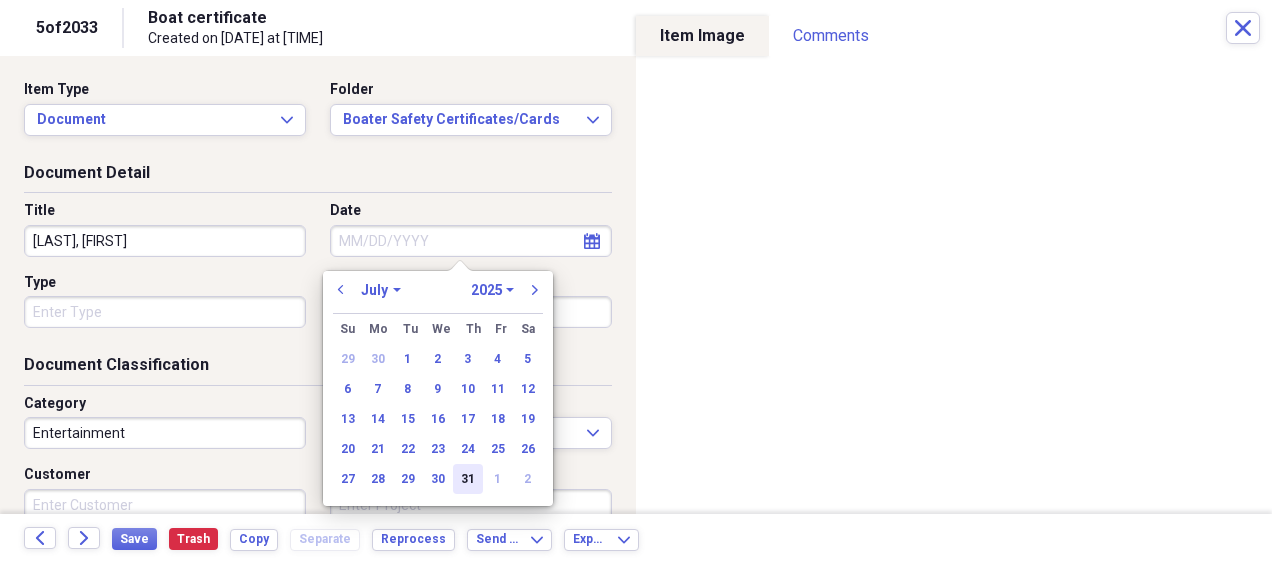 click on "31" at bounding box center [468, 479] 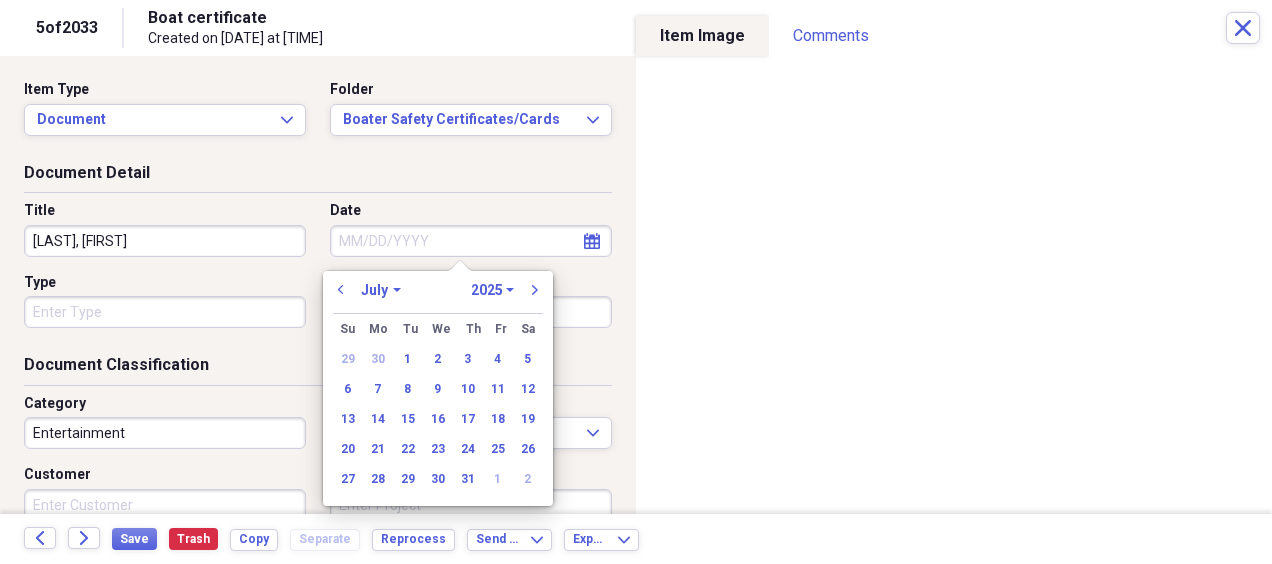 type on "07/31/2025" 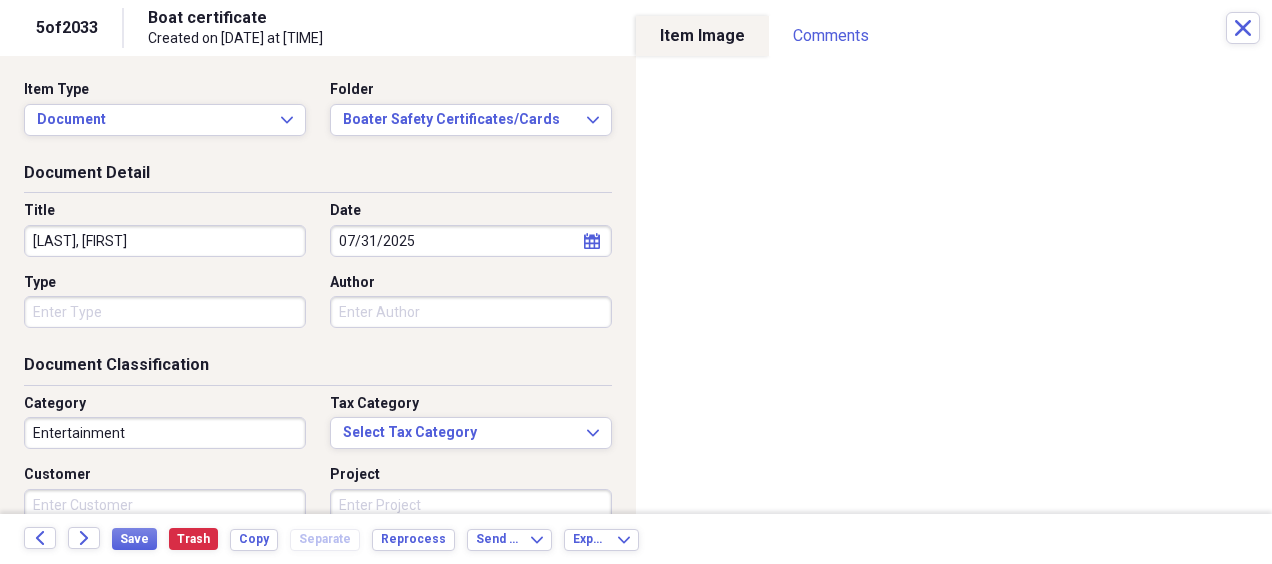 click on "Organize My Files 99+ Collapse Unfiled Needs Review 99+ Unfiled All Files Unfiled Unfiled Unfiled Saved Reports Collapse My Cabinet FBC Receipts & Invoices Add Folder Folder 2013 Receipts Add Folder Expand Folder 2014 Receipts Add Folder Expand Folder 2015 Receipts Add Folder Expand Folder 2016 Receipts Add Folder Collapse Open Folder 2017 Receipts Add Folder Folder 20 Group- NC Add Folder Expand Folder 2017 Invoices Add Folder Folder Ben Mullen 2017 Receipts Add Folder Expand Folder 2018 Receipts Add Folder Folder 2024 Resale Certificate Add Folder Folder Boat Leases Add Folder Expand Folder Boats Add Folder Expand Folder Chris & Lisa Receipts Add Folder Folder Contractors Add Folder Folder Cumberland Farms Add Folder Collapse Open Folder Employee reimbursements/receipts Add Folder Expand Folder Barry Woodbeck Add Folder Folder Chris Robar Add Folder Folder Christine McGreal Add Folder Folder Jeremy Kimball Add Folder Folder John Obzut Add Folder Expand Folder Josh Blakeslee Add Folder Collapse Open Folder 1" at bounding box center (636, 282) 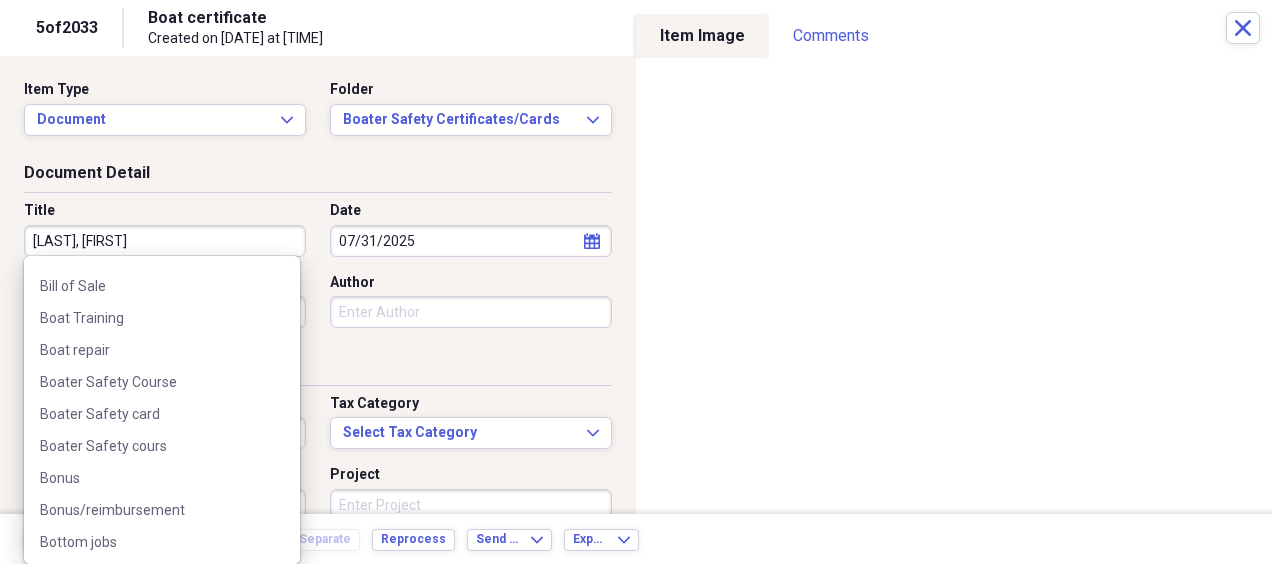 scroll, scrollTop: 400, scrollLeft: 0, axis: vertical 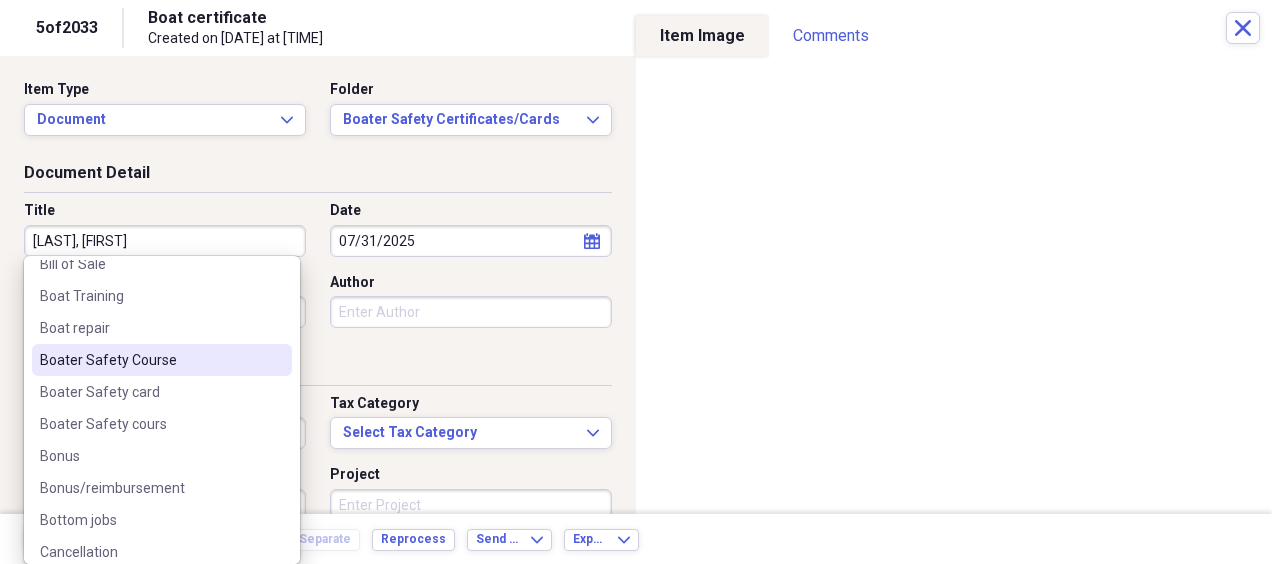 click on "Boater Safety Course" at bounding box center [150, 360] 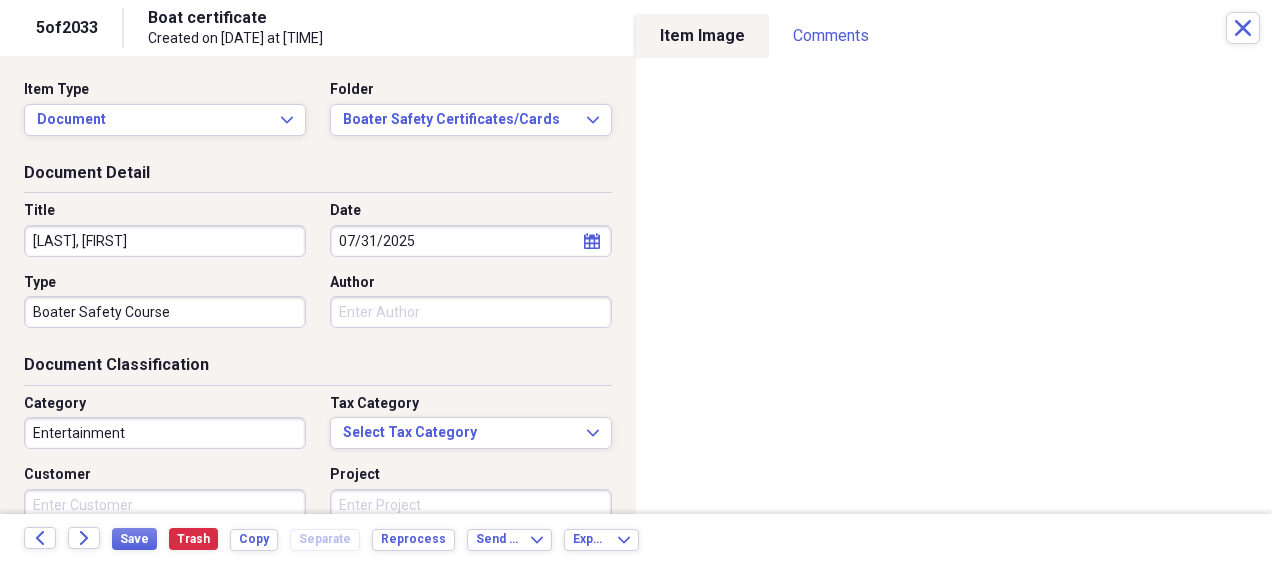 click on "Entertainment" at bounding box center [165, 433] 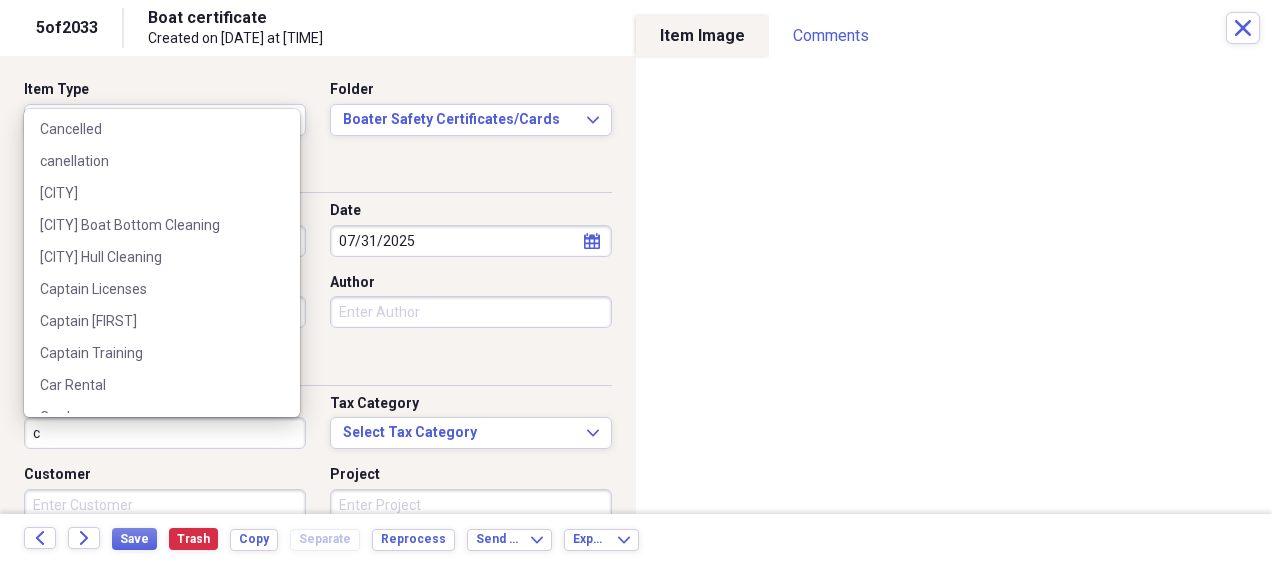 scroll, scrollTop: 0, scrollLeft: 0, axis: both 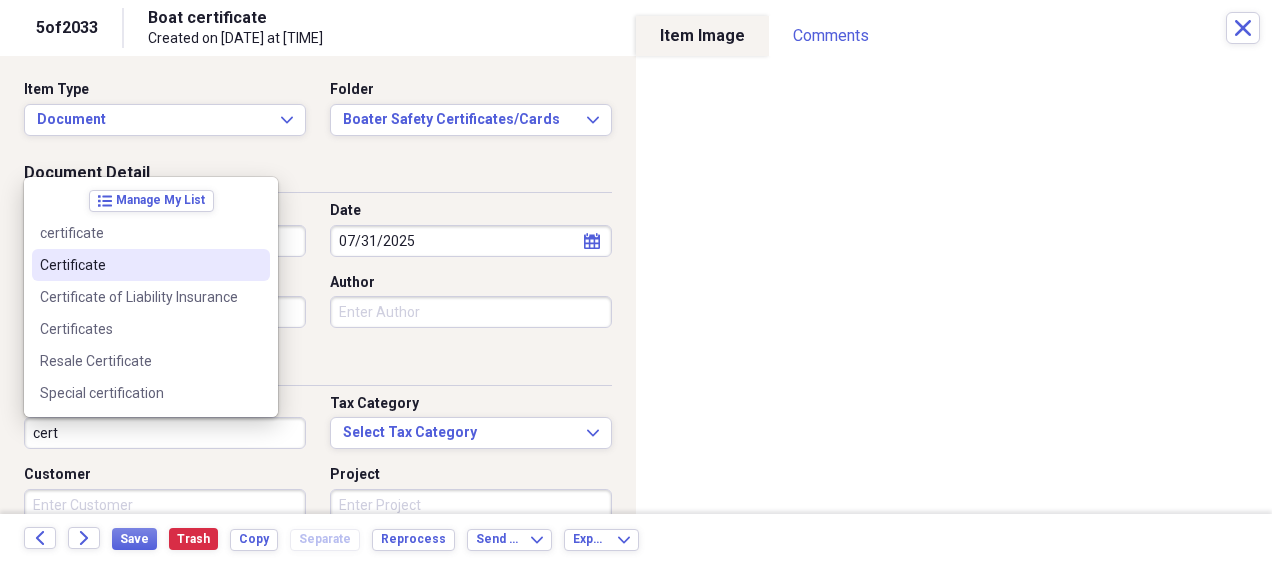 click on "Certificate" at bounding box center [151, 265] 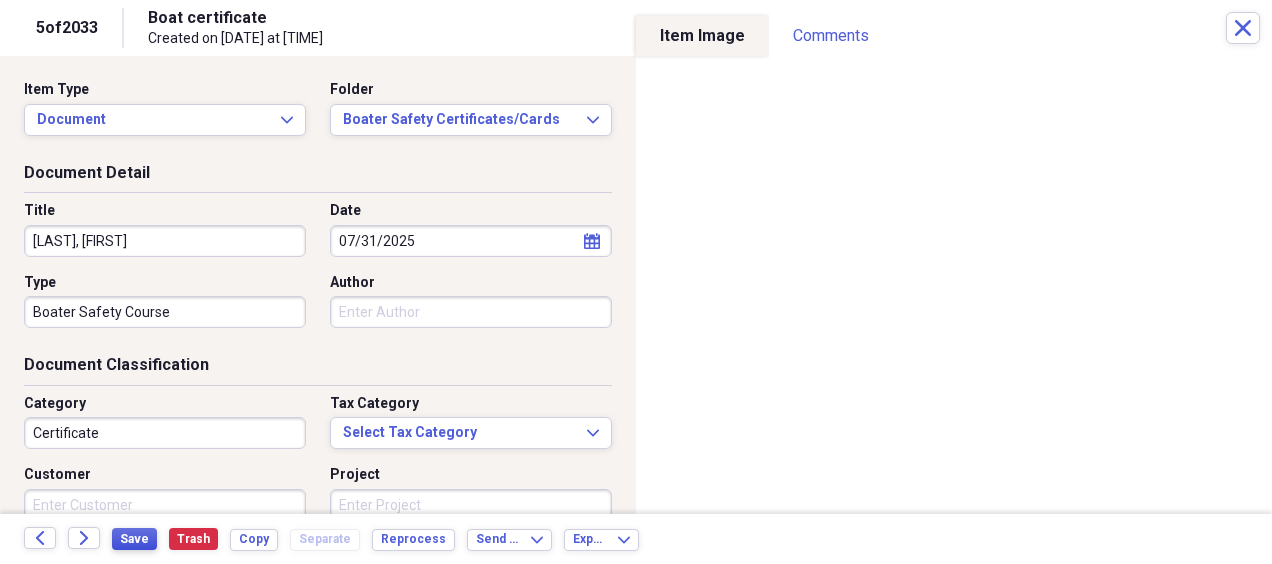 click on "Save" at bounding box center (134, 539) 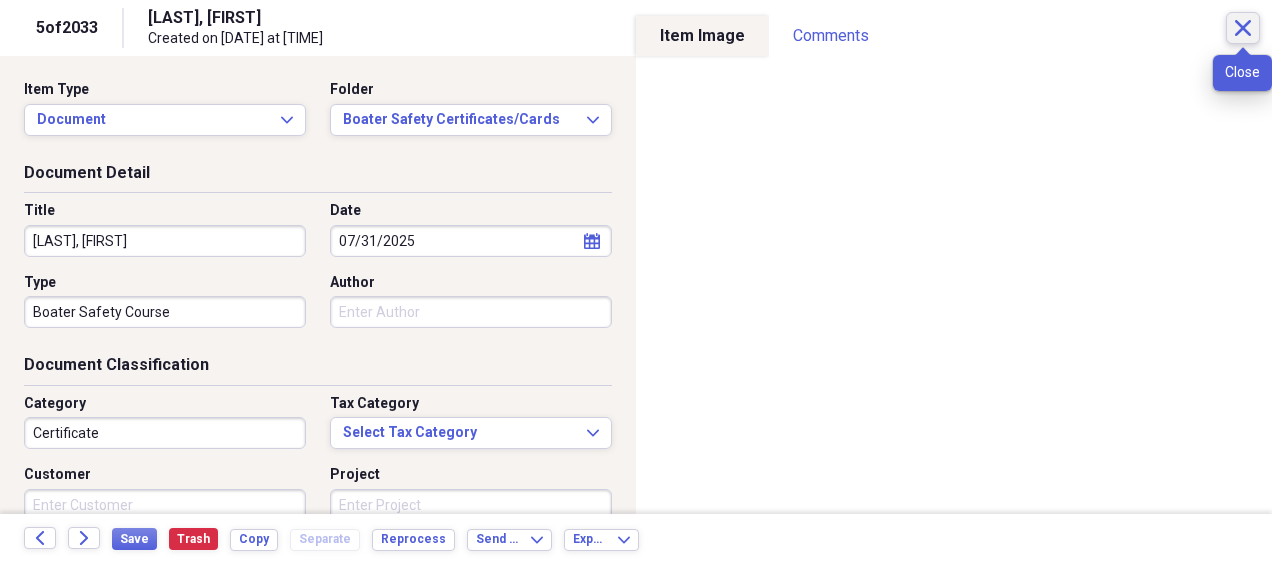 click on "Close" 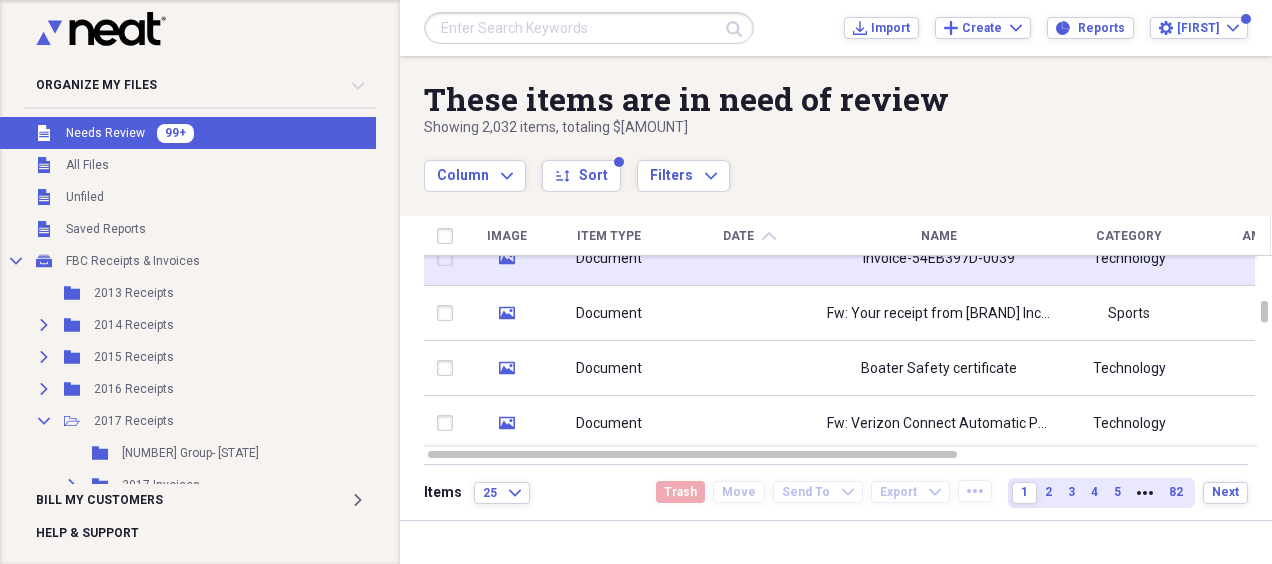 click at bounding box center [749, 368] 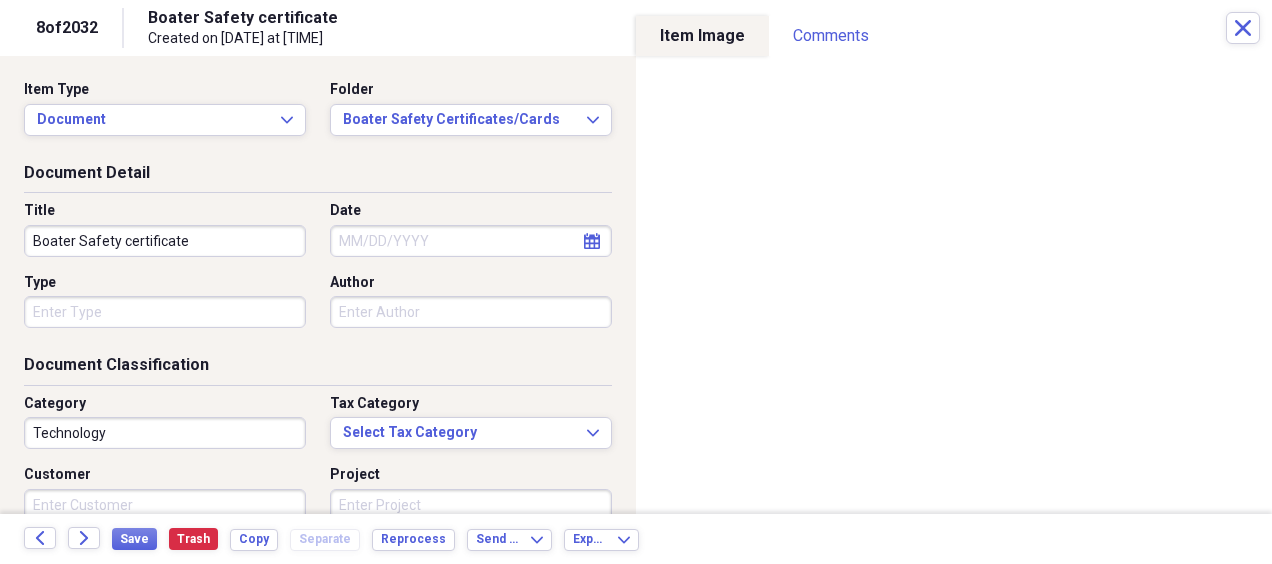drag, startPoint x: 205, startPoint y: 238, endPoint x: 0, endPoint y: 256, distance: 205.78873 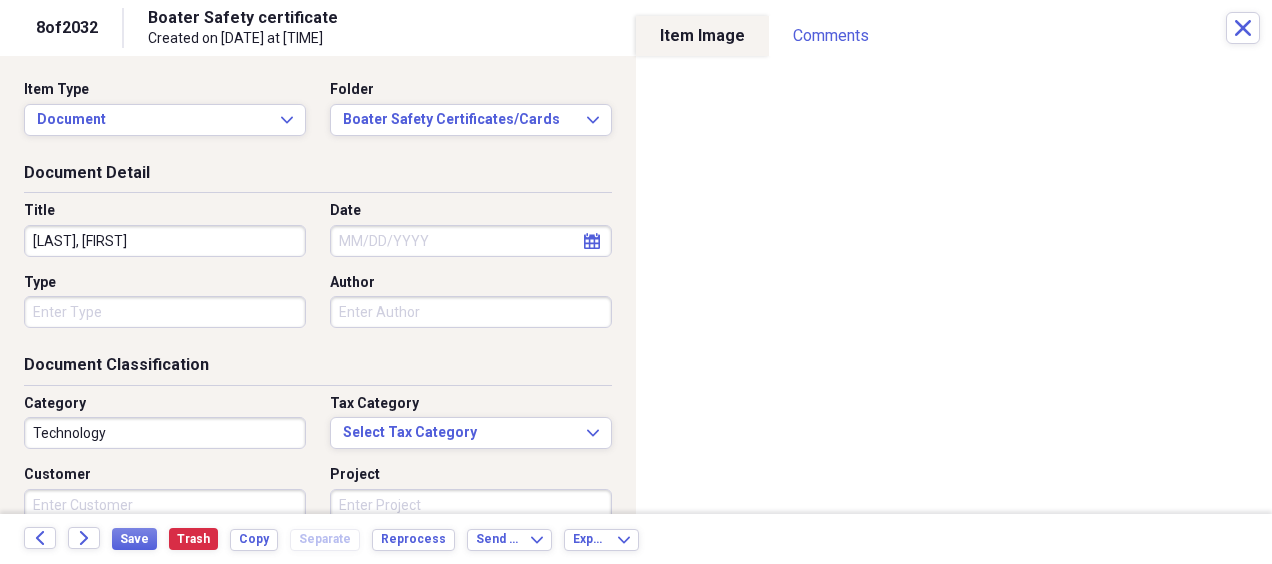 type on "[LAST], [FIRST]" 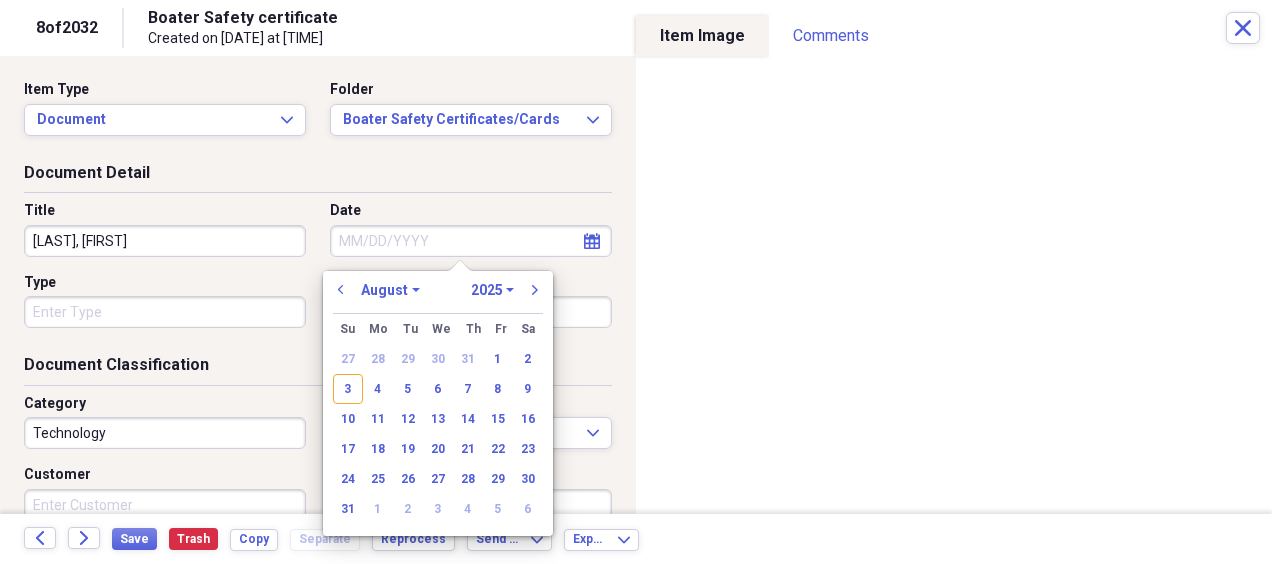 click on "Date" at bounding box center [471, 241] 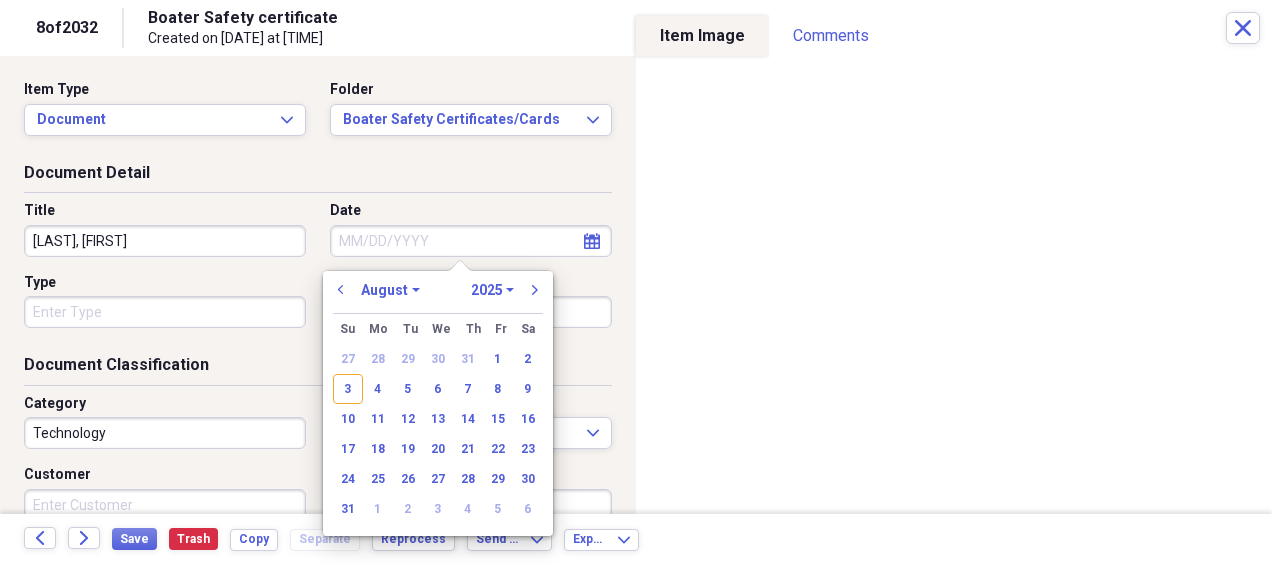 click on "previous January February March April May June July August September October November December 1970 1971 1972 1973 1974 1975 1976 1977 1978 1979 1980 1981 1982 1983 1984 1985 1986 1987 1988 1989 1990 1991 1992 1993 1994 1995 1996 1997 1998 1999 2000 2001 2002 2003 2004 2005 2006 2007 2008 2009 2010 2011 2012 2013 2014 2015 2016 2017 2018 2019 2020 2021 2022 2023 2024 2025 2026 2027 2028 2029 2030 2031 2032 2033 2034 2035 next" at bounding box center [438, 296] 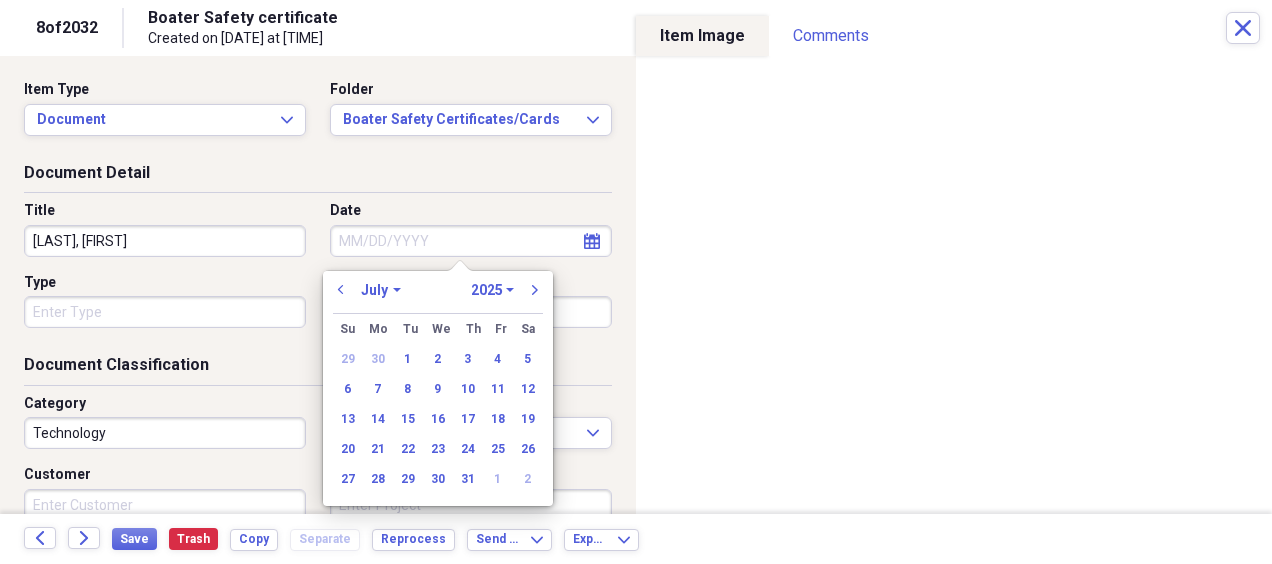 click on "30" at bounding box center [438, 479] 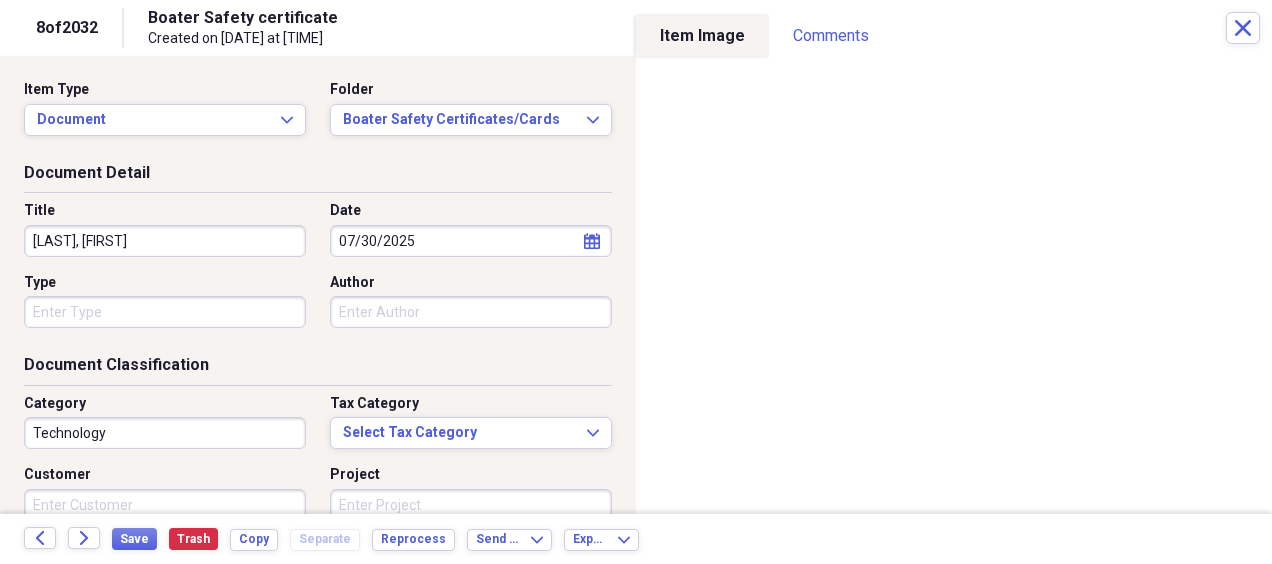 click on "Organize My Files 99+ Collapse Unfiled Needs Review 99+ Unfiled All Files Unfiled Unfiled Unfiled Saved Reports Collapse My Cabinet FBC Receipts & Invoices Add Folder Folder 2013 Receipts Add Folder Expand Folder 2014 Receipts Add Folder Expand Folder 2015 Receipts Add Folder Expand Folder 2016 Receipts Add Folder Collapse Open Folder 2017 Receipts Add Folder Folder 20 Group- NC Add Folder Expand Folder 2017 Invoices Add Folder Folder Ben Mullen 2017 Receipts Add Folder Expand Folder 2018 Receipts Add Folder Folder 2024 Resale Certificate Add Folder Folder Boat Leases Add Folder Expand Folder Boats Add Folder Expand Folder Chris & Lisa Receipts Add Folder Folder Contractors Add Folder Folder Cumberland Farms Add Folder Collapse Open Folder Employee reimbursements/receipts Add Folder Expand Folder Barry Woodbeck Add Folder Folder Chris Robar Add Folder Folder Christine McGreal Add Folder Folder Jeremy Kimball Add Folder Folder John Obzut Add Folder Expand Folder Josh Blakeslee Add Folder Collapse Open Folder 1" at bounding box center (636, 282) 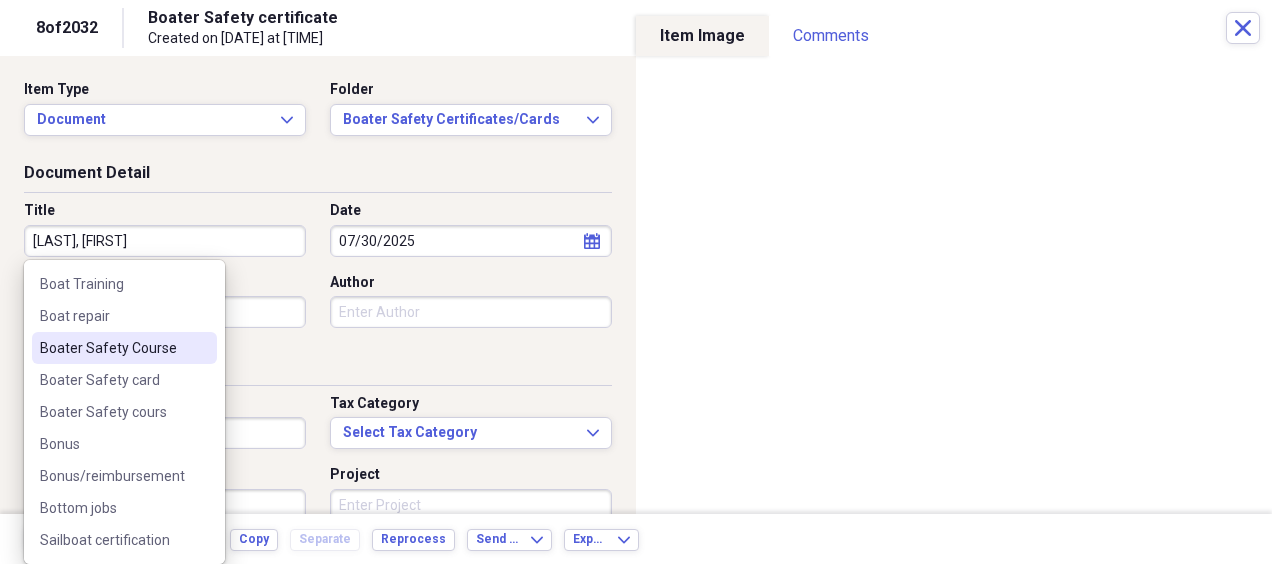 click at bounding box center [201, 348] 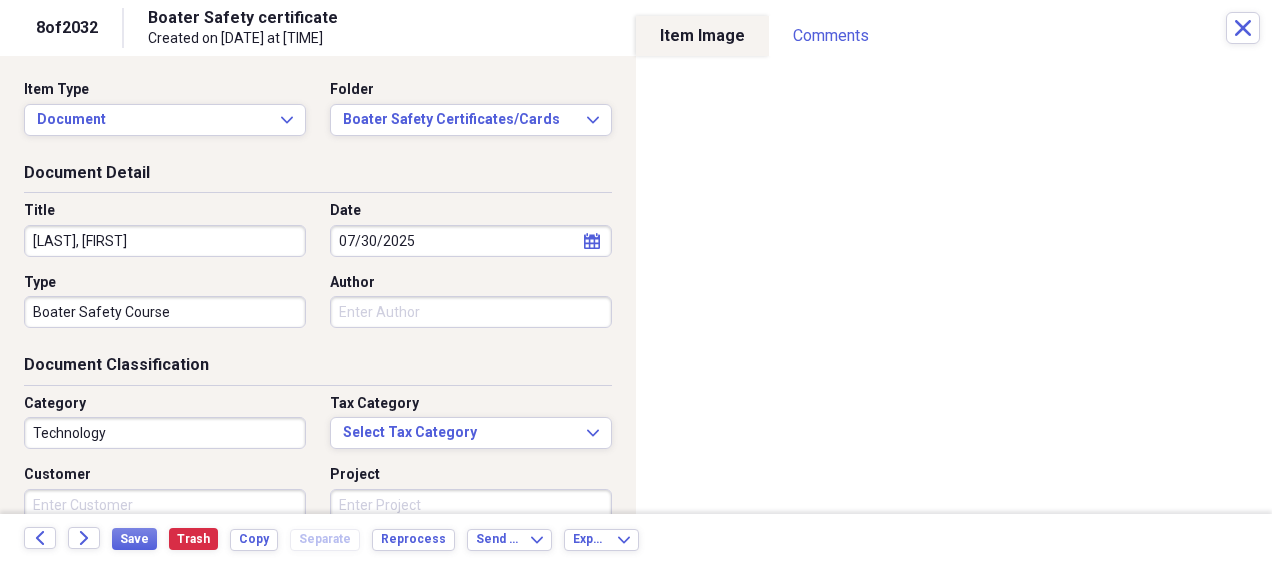 click on "Technology" at bounding box center [165, 433] 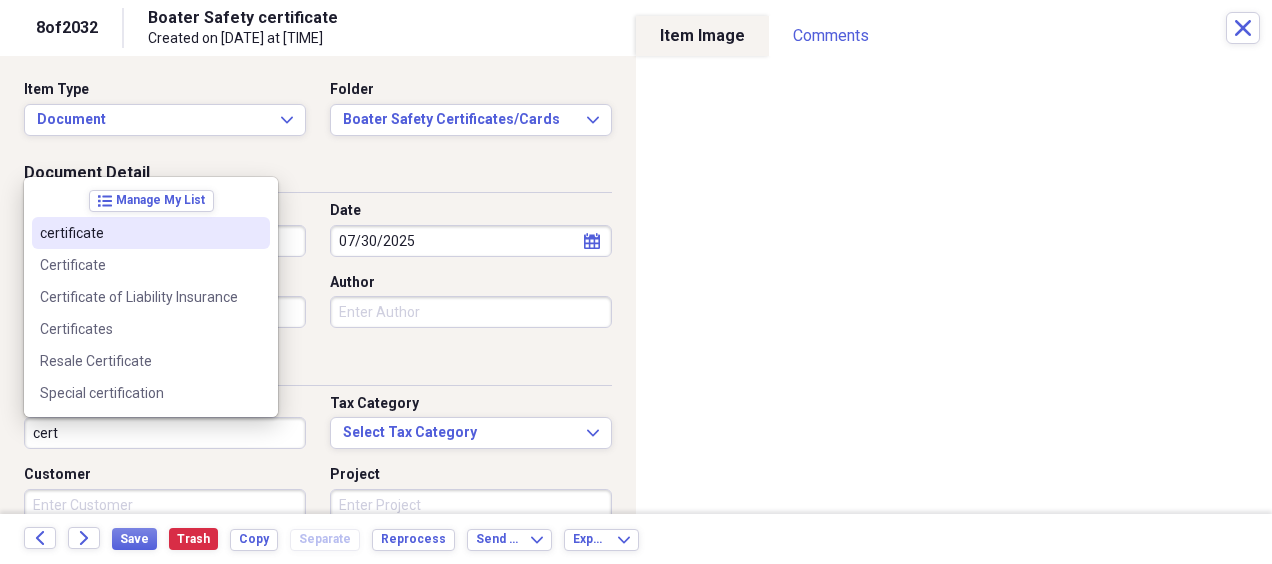 click on "certificate" at bounding box center [151, 233] 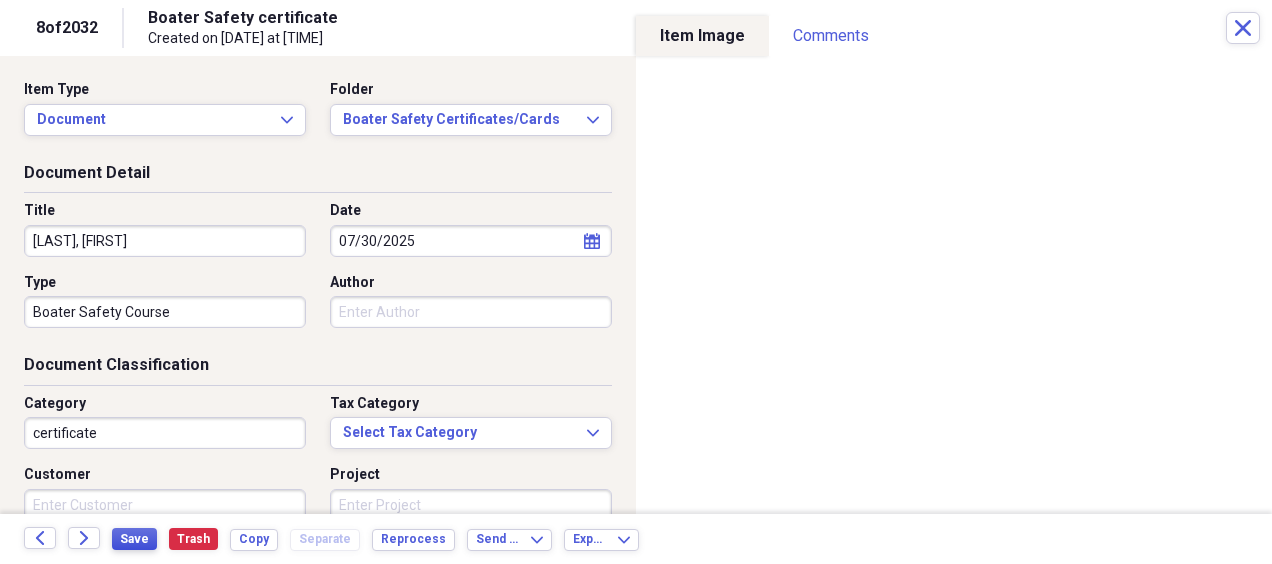 click on "Save" at bounding box center (134, 539) 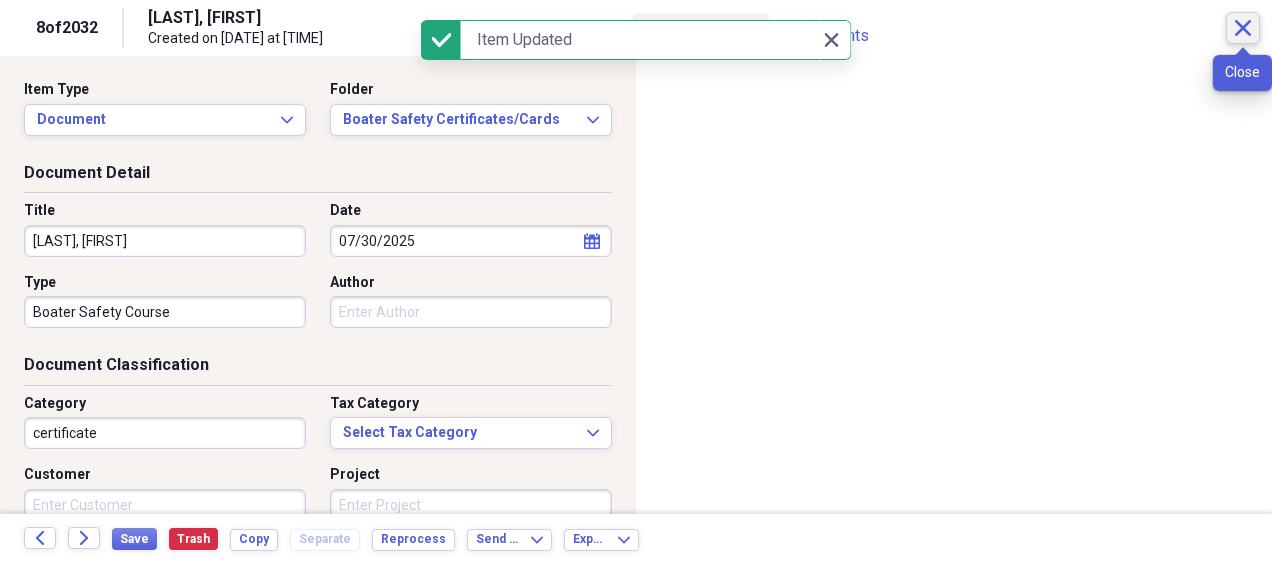 click on "Close" 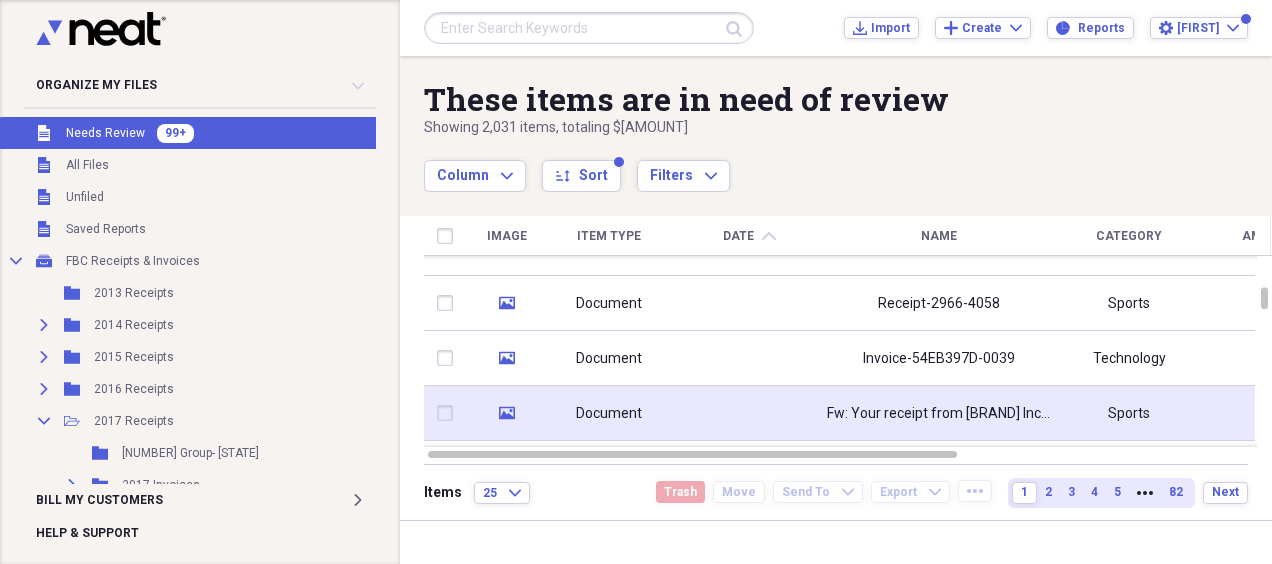 click at bounding box center [749, 413] 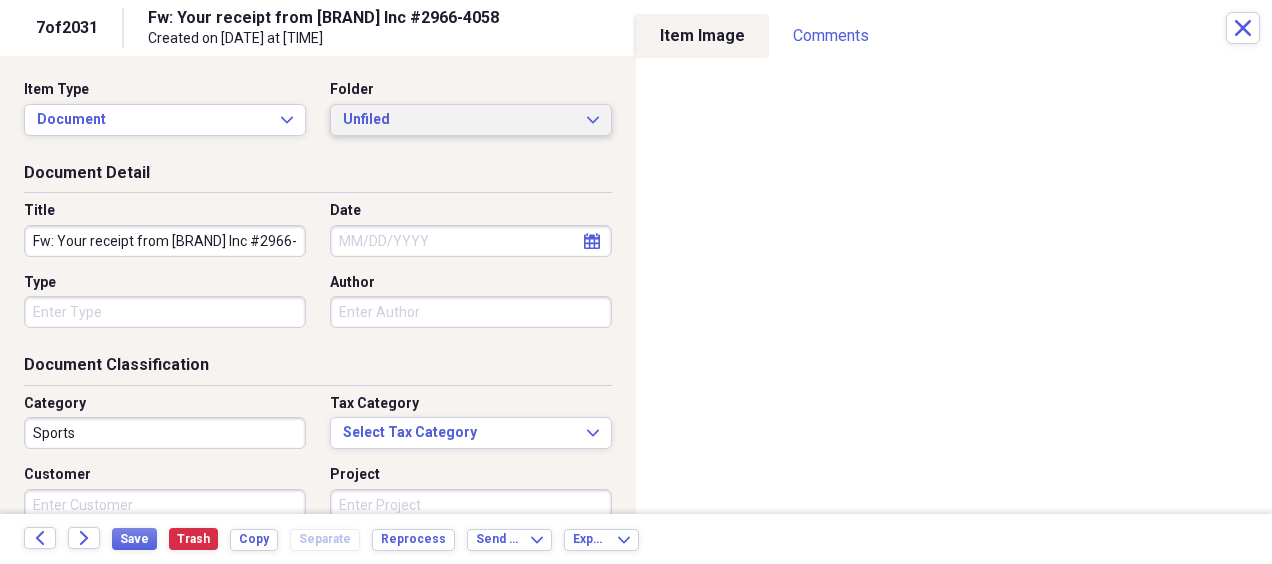 click on "Expand" 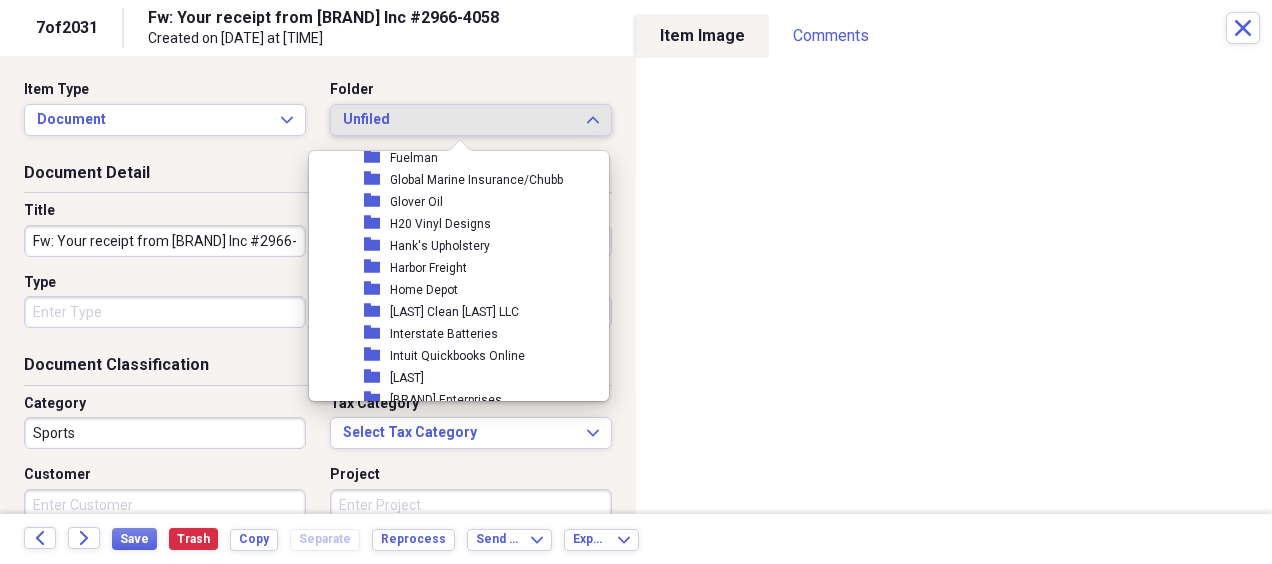 scroll, scrollTop: 2400, scrollLeft: 0, axis: vertical 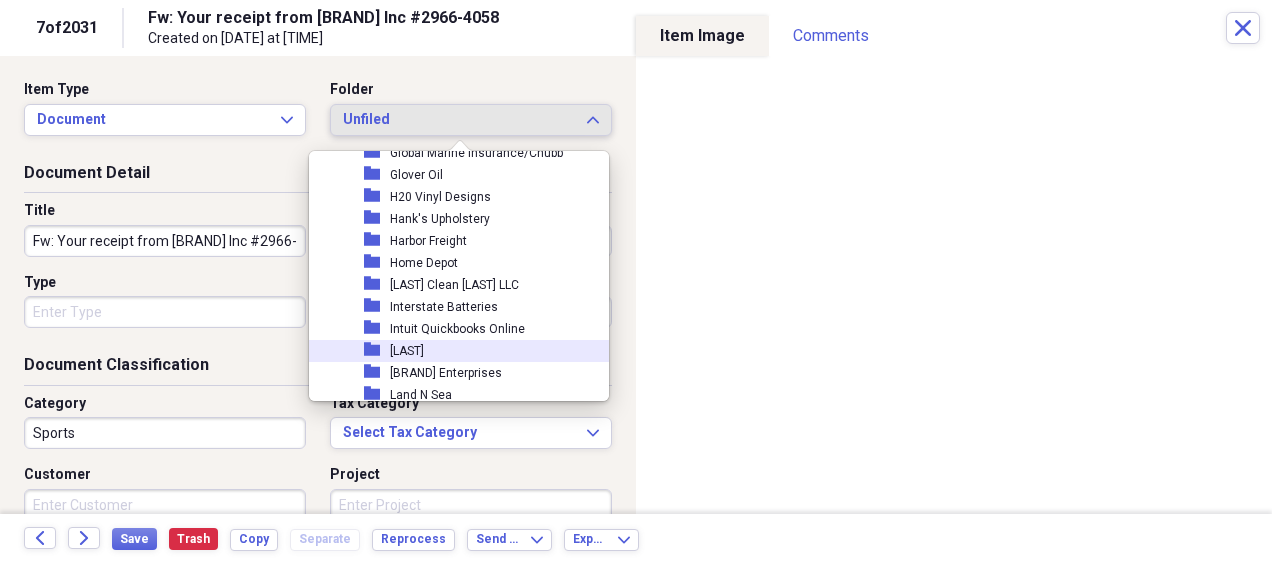click on "[LAST]" at bounding box center (407, 351) 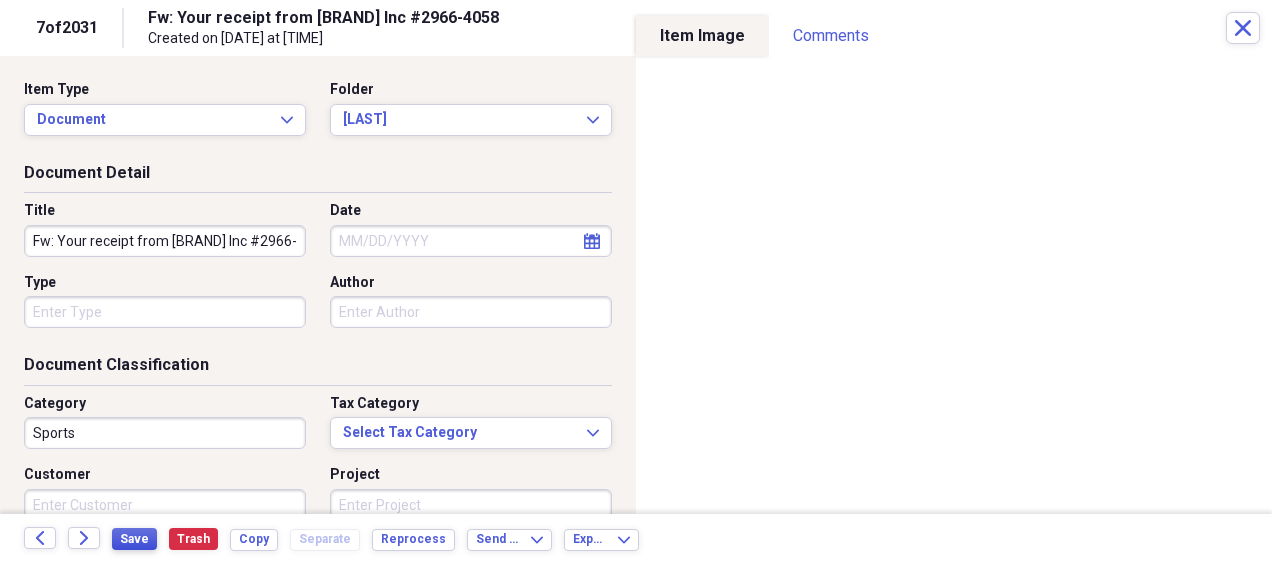 click on "Save" at bounding box center (134, 539) 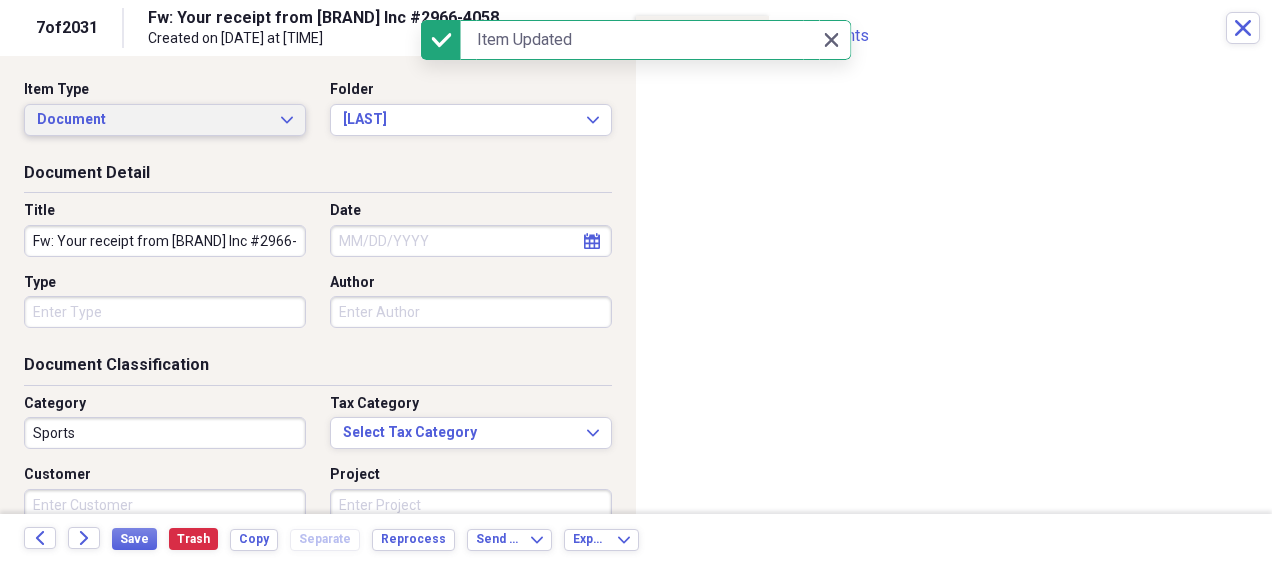 click on "Document Expand" at bounding box center [165, 120] 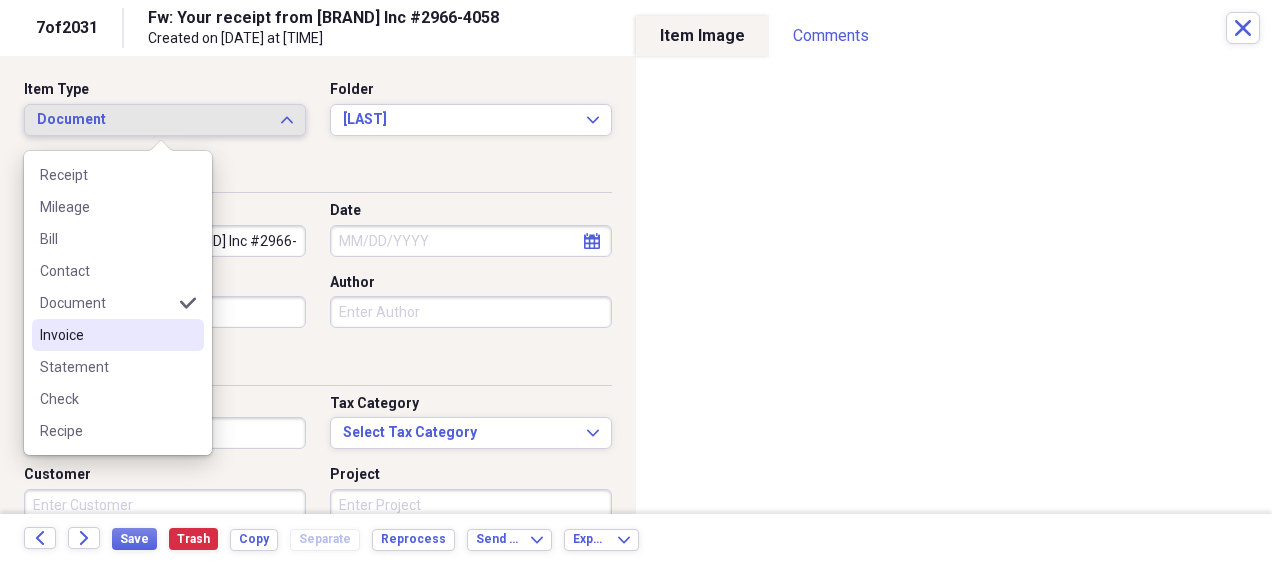 click on "Invoice" at bounding box center (106, 335) 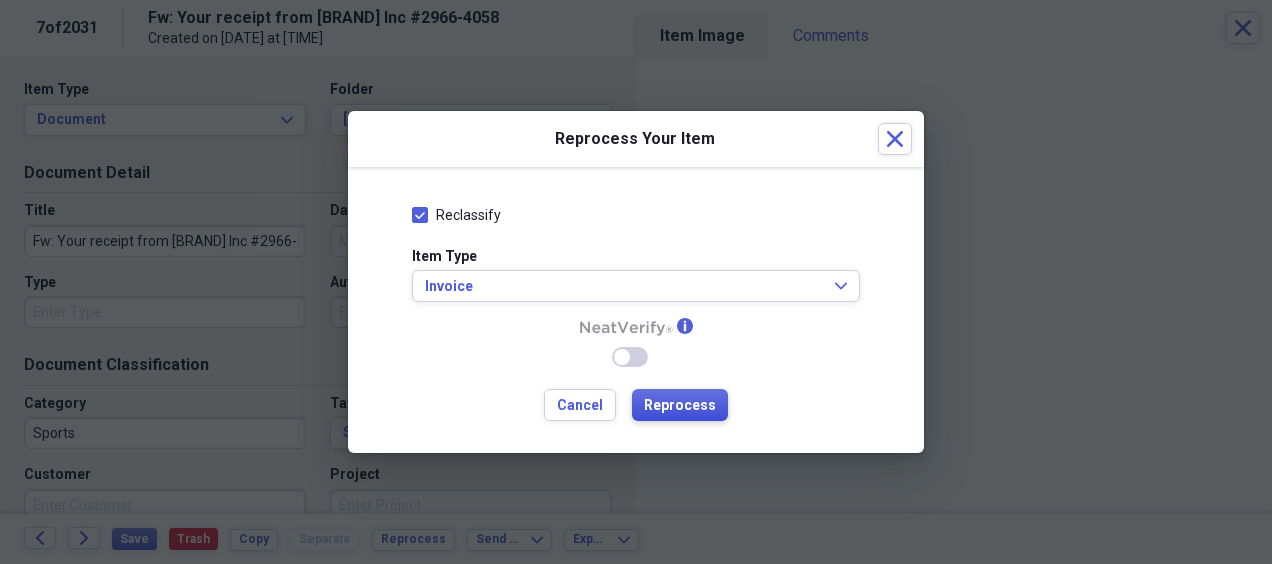 click on "Reprocess" at bounding box center (680, 406) 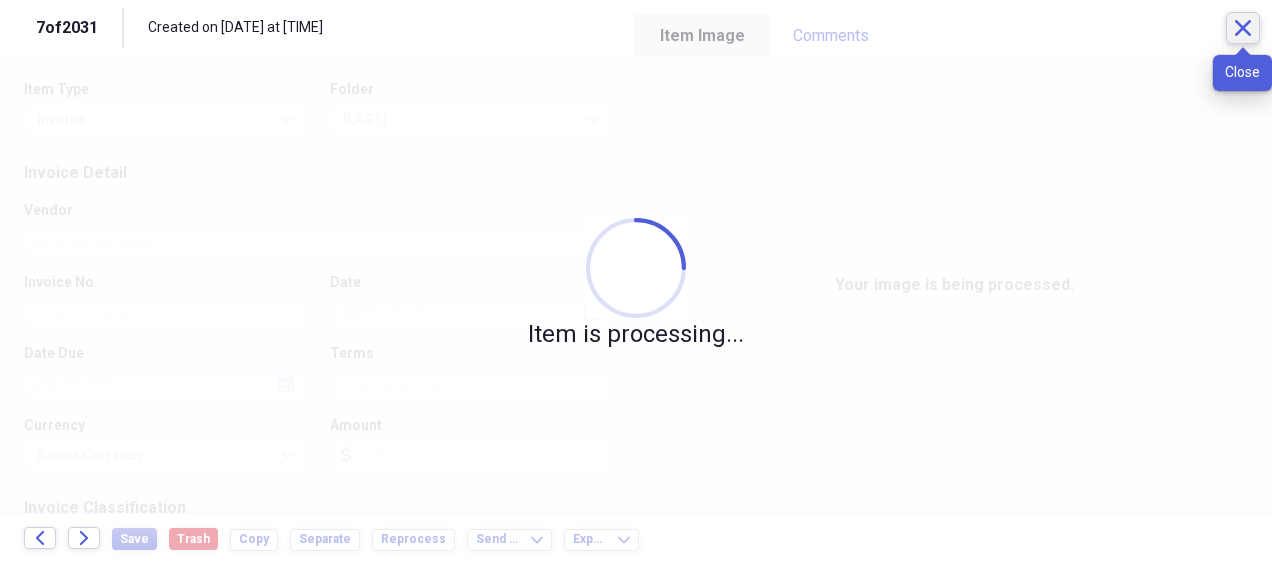 click on "Close" 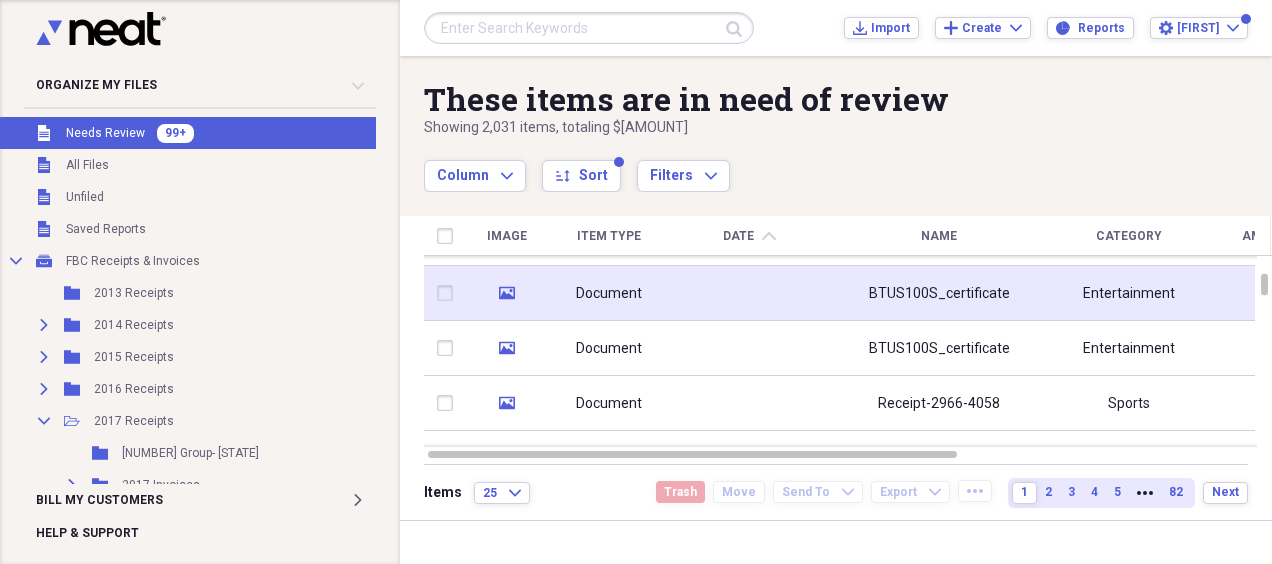 click at bounding box center [749, 293] 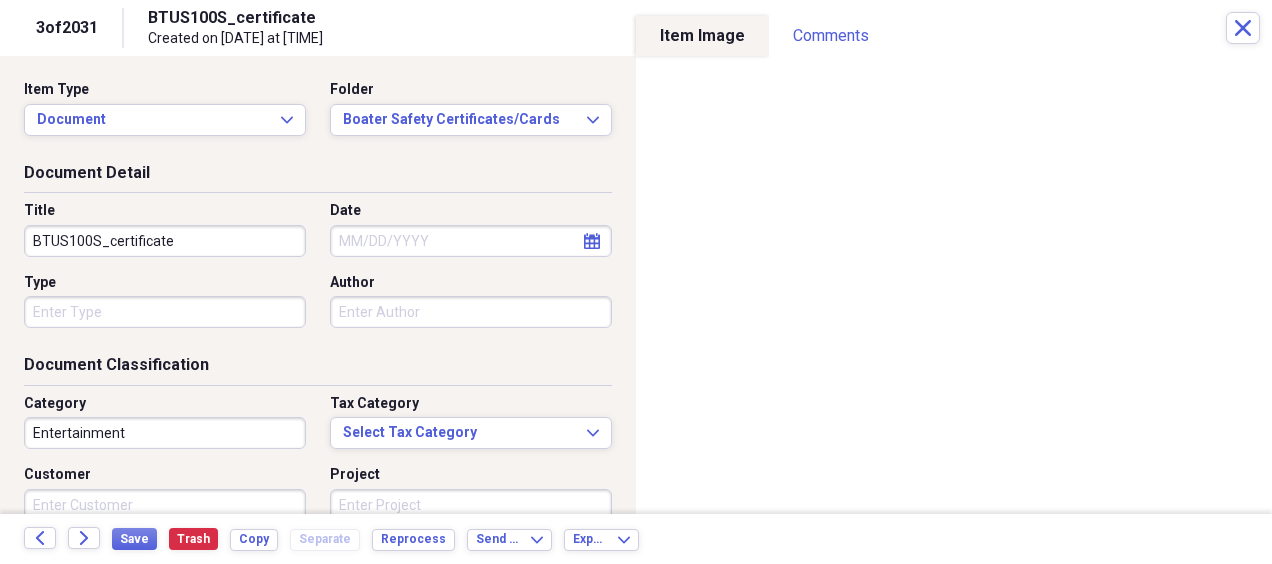 drag, startPoint x: 168, startPoint y: 236, endPoint x: 0, endPoint y: 272, distance: 171.81386 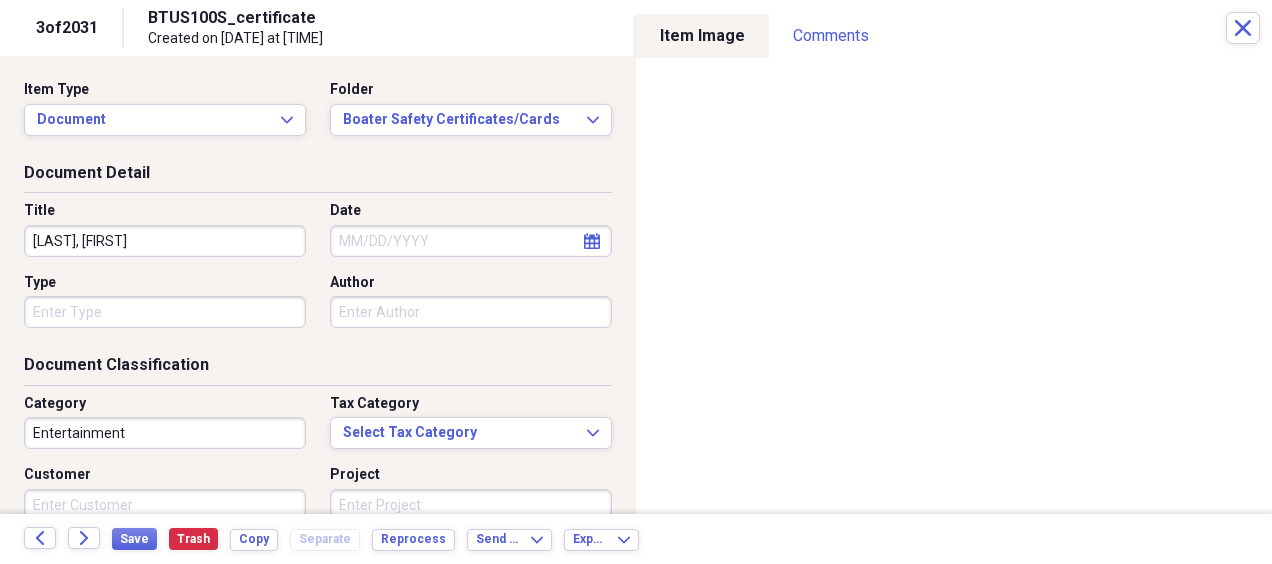type on "[LAST], [FIRST]" 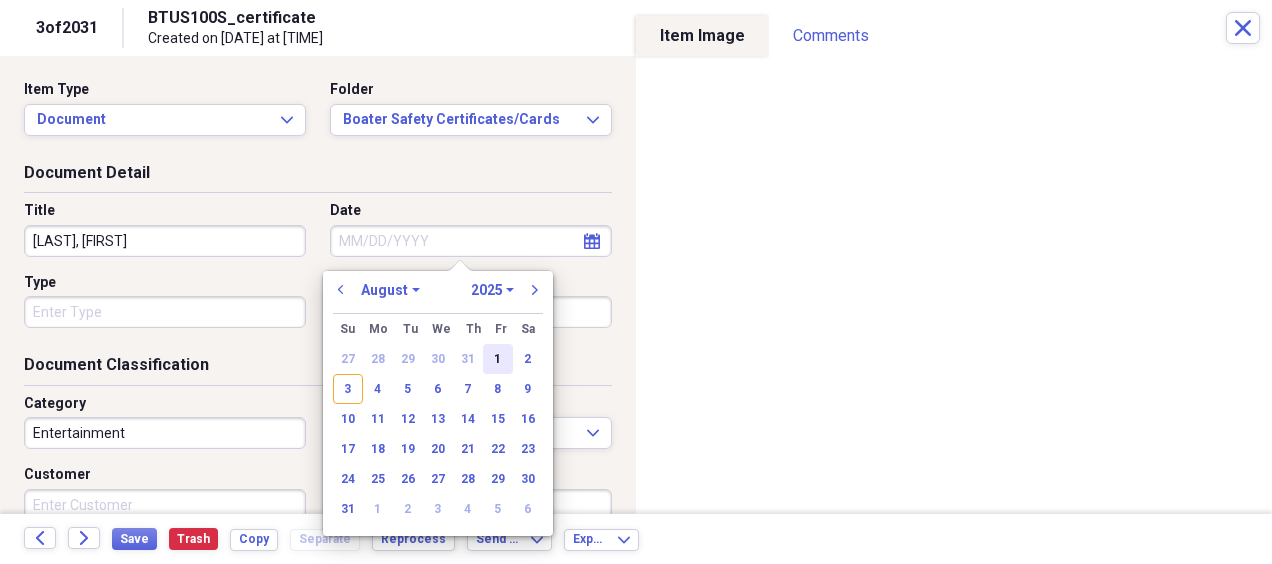 click on "1" at bounding box center [498, 359] 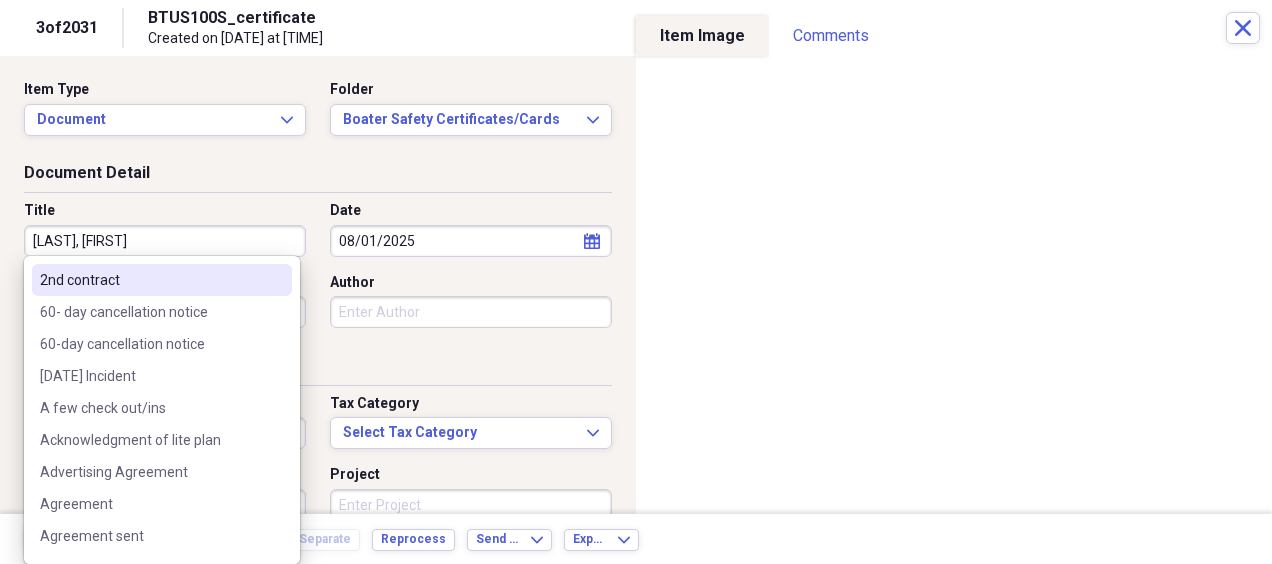 click on "Organize My Files 99+ Collapse Unfiled Needs Review 99+ Unfiled All Files Unfiled Unfiled Unfiled Saved Reports Collapse My Cabinet FBC Receipts & Invoices Add Folder Folder 2013 Receipts Add Folder Expand Folder 2014 Receipts Add Folder Expand Folder 2015 Receipts Add Folder Expand Folder 2016 Receipts Add Folder Collapse Open Folder 2017 Receipts Add Folder Folder 20 Group- NC Add Folder Expand Folder 2017 Invoices Add Folder Folder Ben Mullen 2017 Receipts Add Folder Expand Folder 2018 Receipts Add Folder Folder 2024 Resale Certificate Add Folder Folder Boat Leases Add Folder Expand Folder Boats Add Folder Expand Folder Chris & Lisa Receipts Add Folder Folder Contractors Add Folder Folder Cumberland Farms Add Folder Collapse Open Folder Employee reimbursements/receipts Add Folder Expand Folder Barry Woodbeck Add Folder Folder Chris Robar Add Folder Folder Christine McGreal Add Folder Folder Jeremy Kimball Add Folder Folder John Obzut Add Folder Expand Folder Josh Blakeslee Add Folder Collapse Open Folder 1" at bounding box center [636, 282] 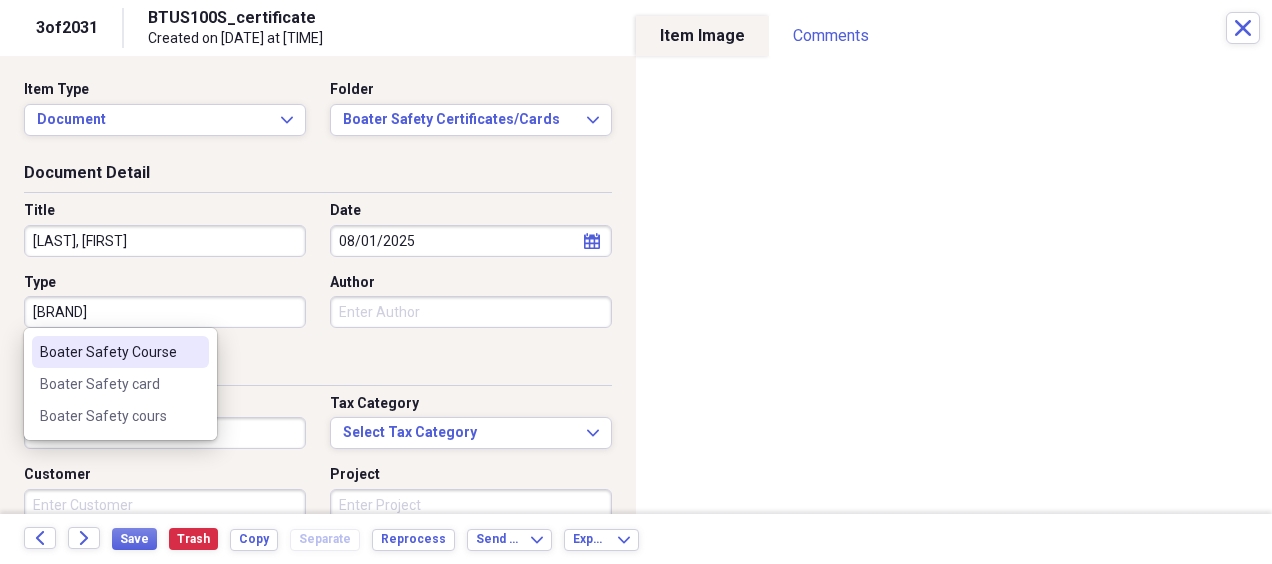 click on "Boater Safety Course" at bounding box center [108, 352] 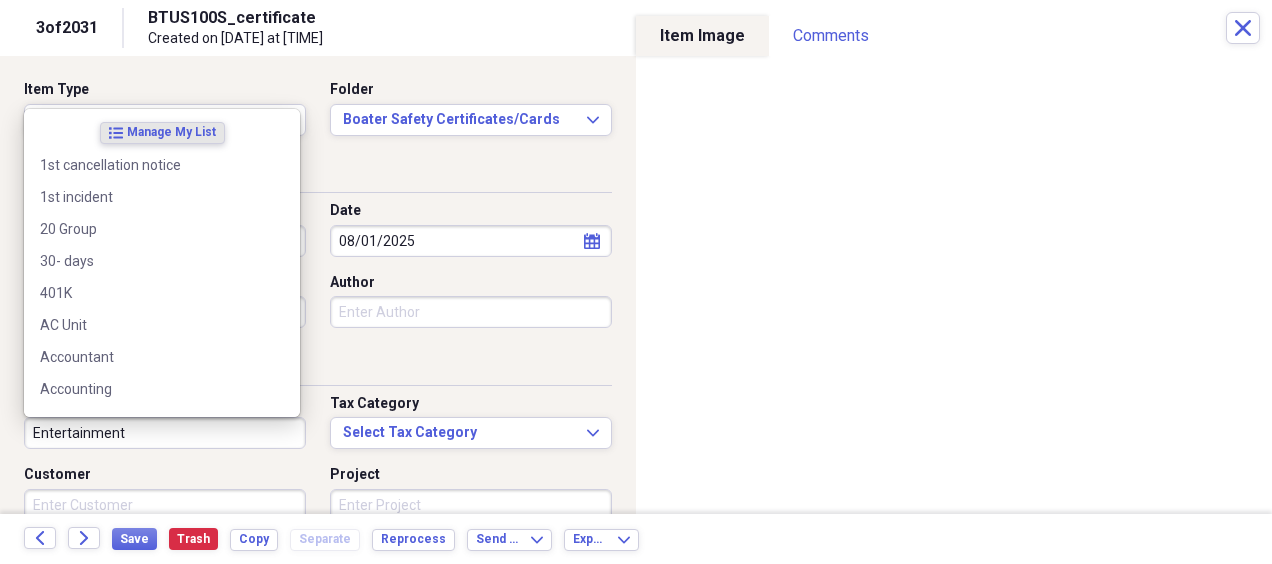 click on "Entertainment" at bounding box center (165, 433) 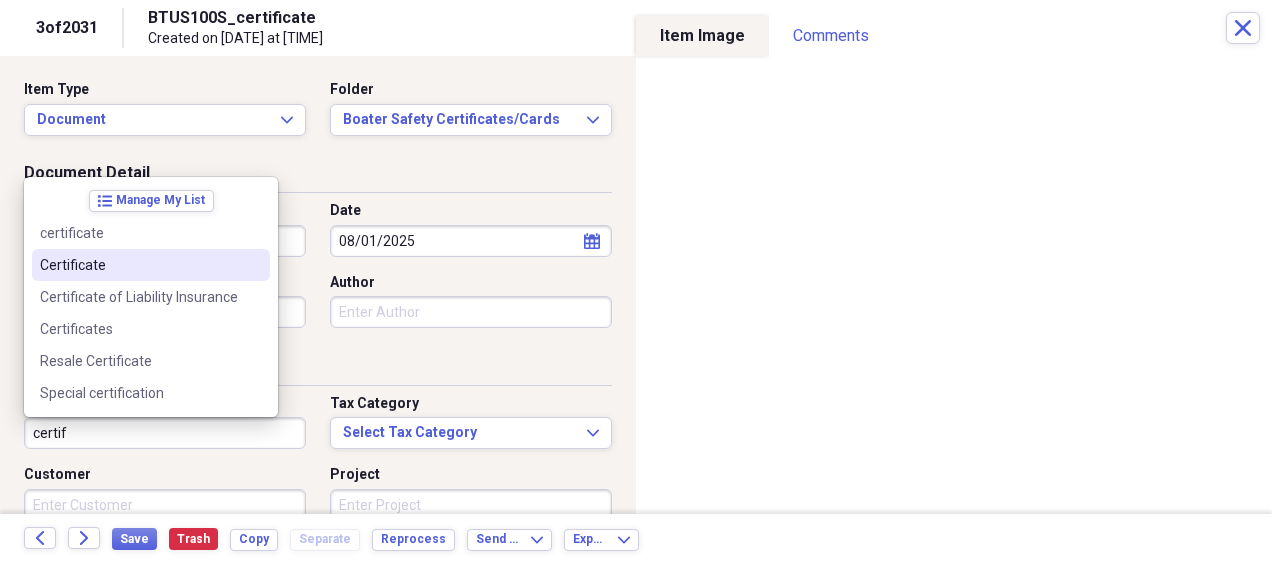 click on "Certificate" at bounding box center [139, 265] 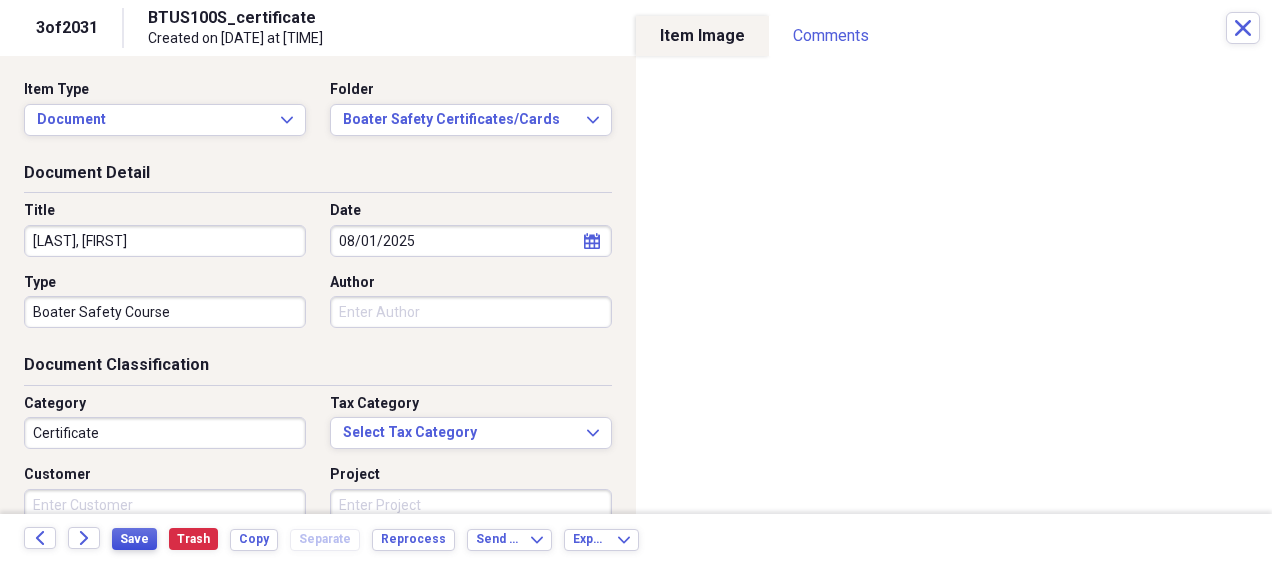 click on "Save" at bounding box center [134, 539] 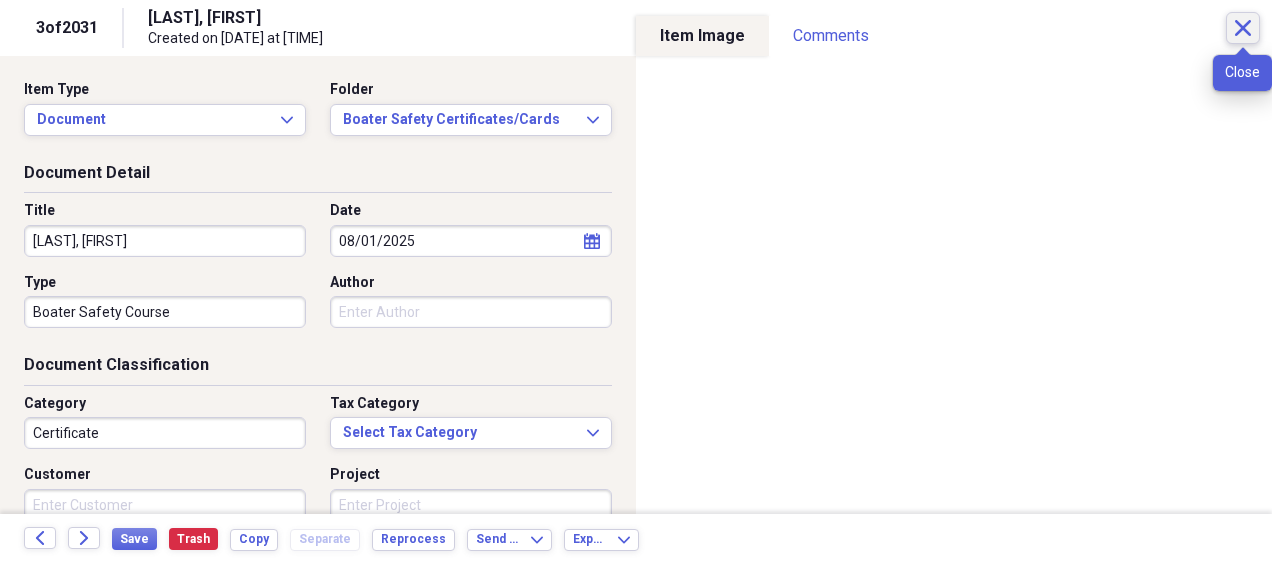 click 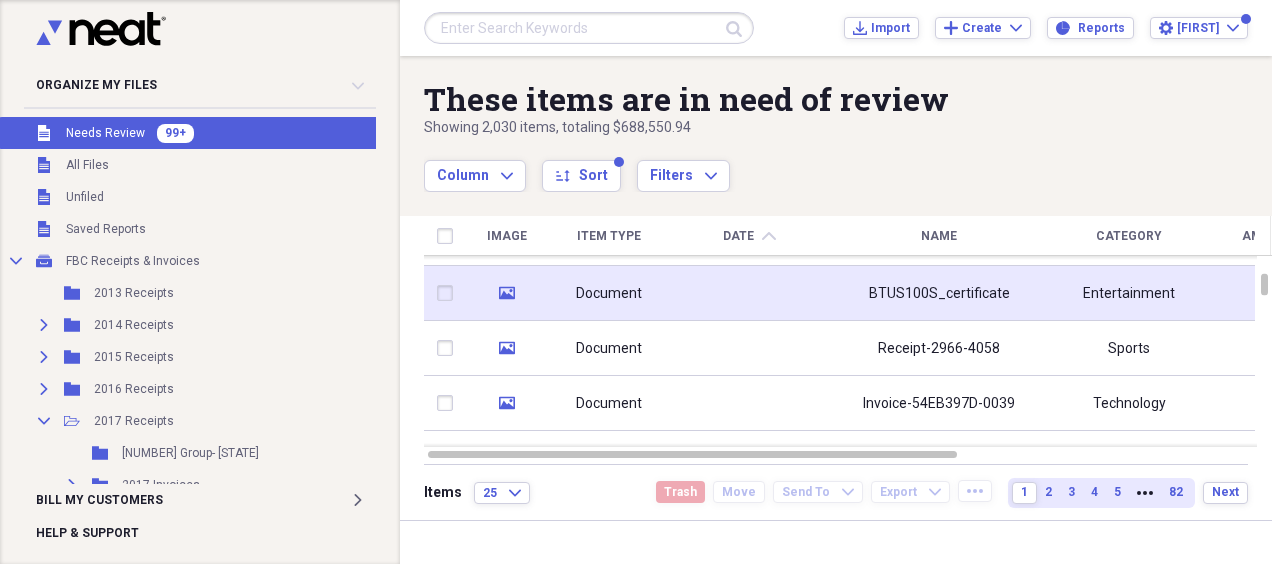 click at bounding box center (749, 293) 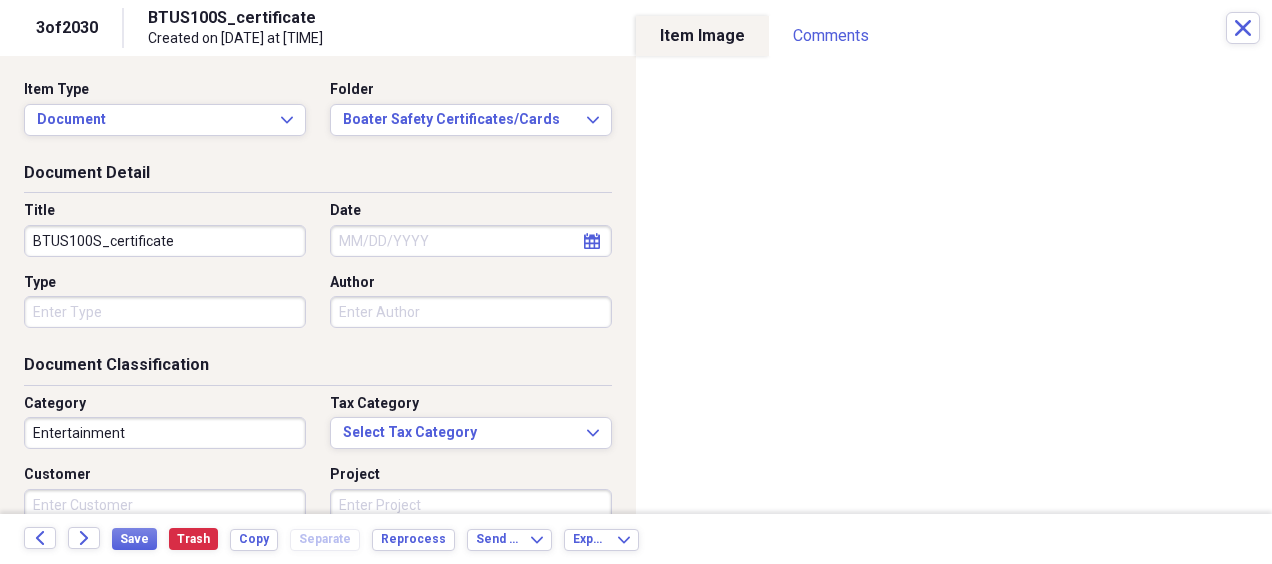 drag, startPoint x: 184, startPoint y: 241, endPoint x: 0, endPoint y: 286, distance: 189.4228 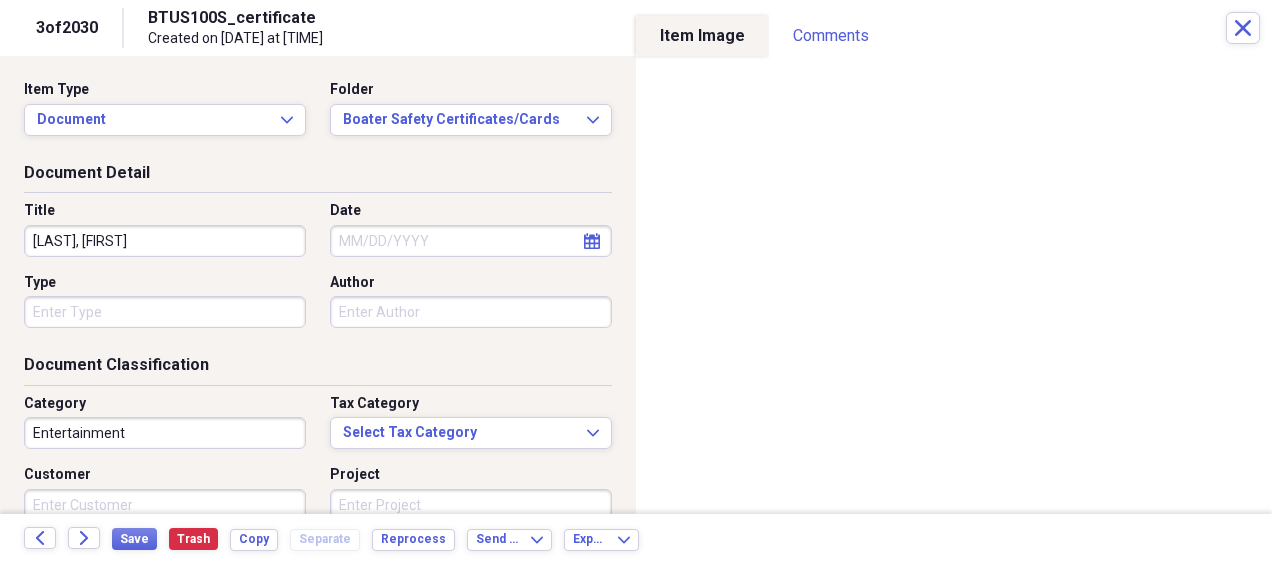 type on "[LAST], [FIRST]" 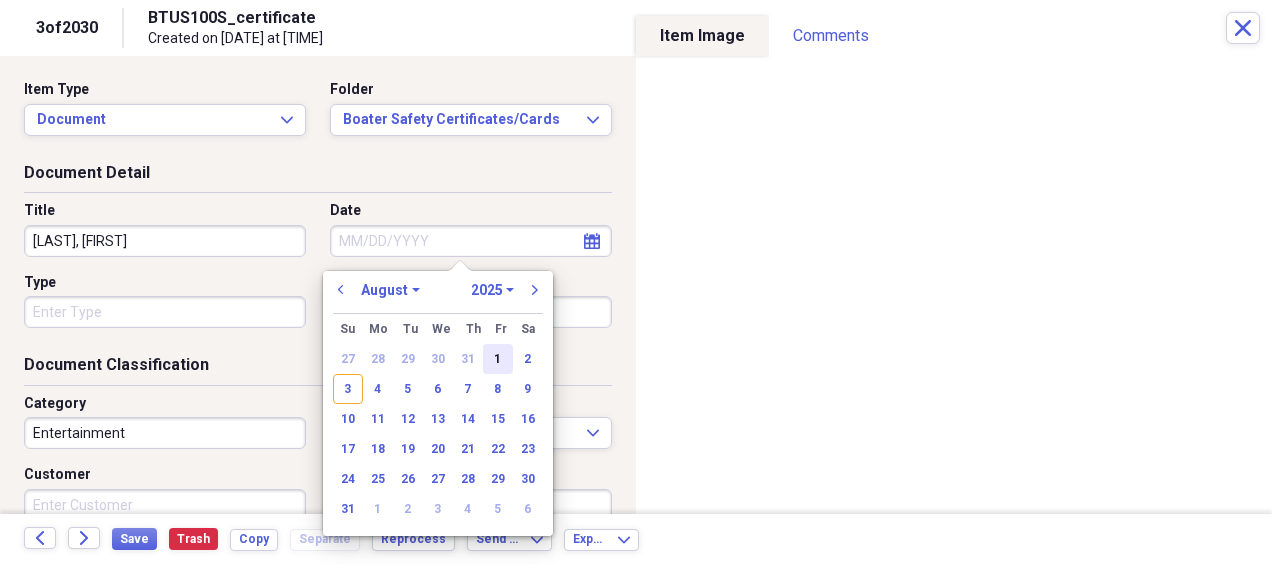 click on "1" at bounding box center (498, 359) 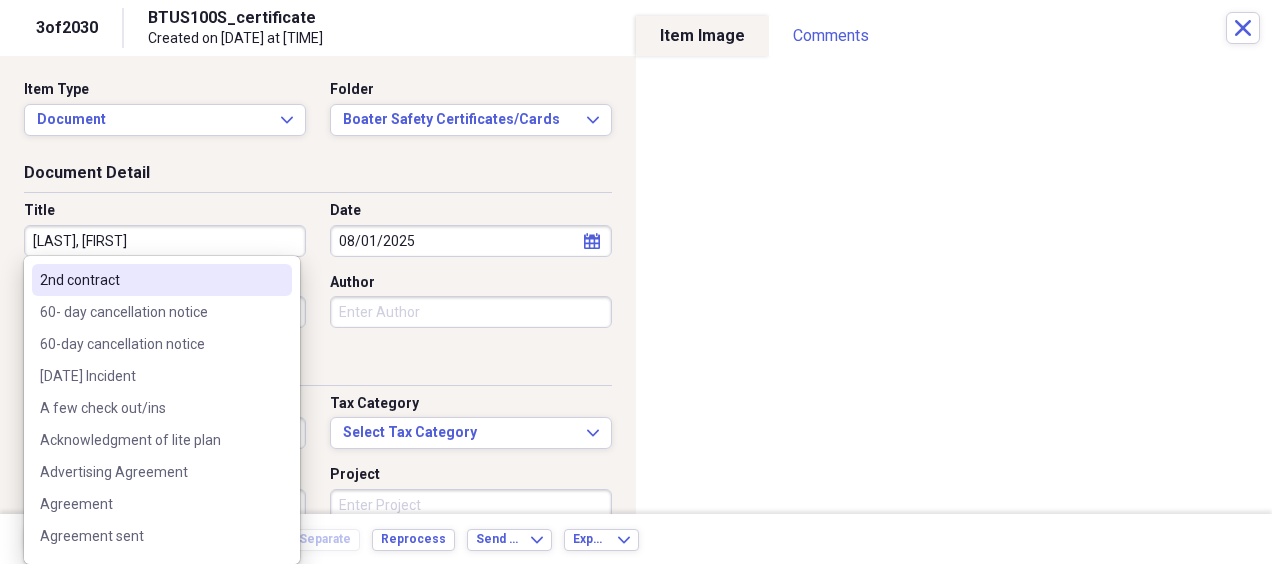 click on "Organize My Files 99+ Collapse Unfiled Needs Review 99+ Unfiled All Files Unfiled Unfiled Unfiled Saved Reports Collapse My Cabinet FBC Receipts & Invoices Add Folder Folder 2013 Receipts Add Folder Expand Folder 2014 Receipts Add Folder Expand Folder 2015 Receipts Add Folder Expand Folder 2016 Receipts Add Folder Collapse Open Folder 2017 Receipts Add Folder Folder 20 Group- NC Add Folder Expand Folder 2017 Invoices Add Folder Folder Ben Mullen 2017 Receipts Add Folder Expand Folder 2018 Receipts Add Folder Folder 2024 Resale Certificate Add Folder Folder Boat Leases Add Folder Expand Folder Boats Add Folder Expand Folder Chris & Lisa Receipts Add Folder Folder Contractors Add Folder Folder Cumberland Farms Add Folder Collapse Open Folder Employee reimbursements/receipts Add Folder Expand Folder Barry Woodbeck Add Folder Folder Chris Robar Add Folder Folder Christine McGreal Add Folder Folder Jeremy Kimball Add Folder Folder John Obzut Add Folder Expand Folder Josh Blakeslee Add Folder Collapse Open Folder 1" at bounding box center [636, 282] 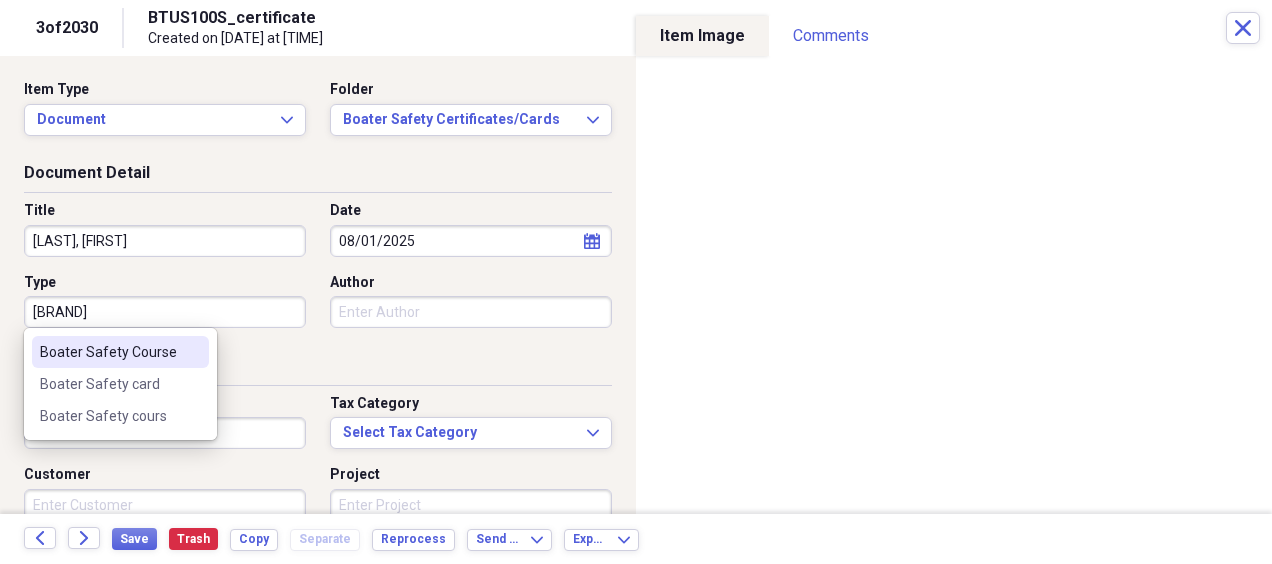 click on "Boater Safety Course" at bounding box center [108, 352] 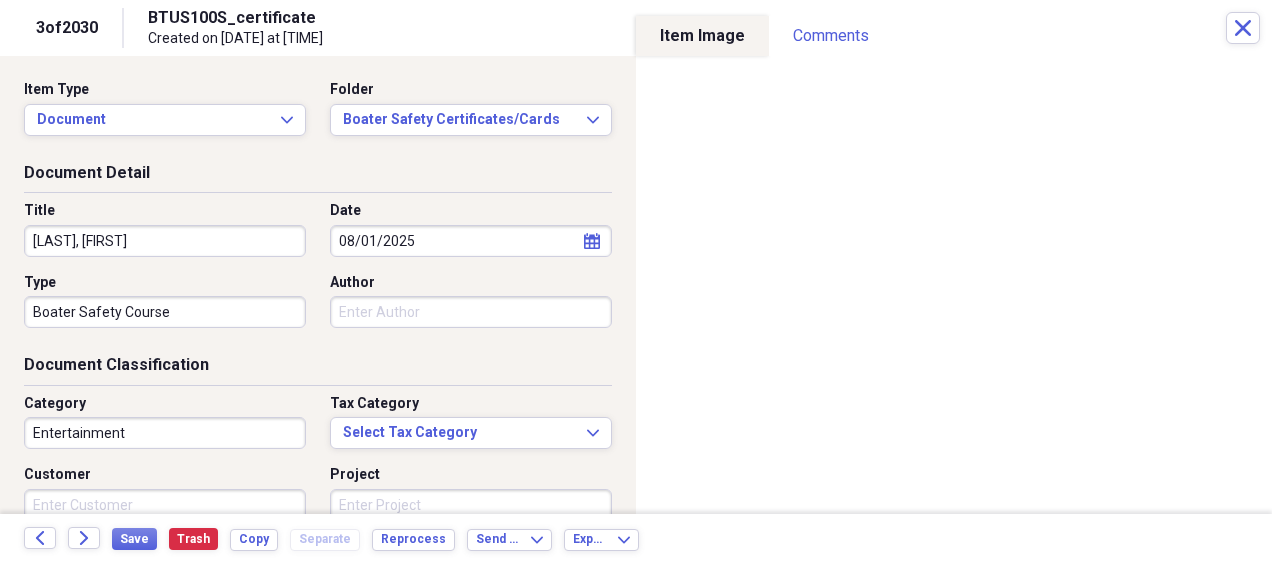 click on "Entertainment" at bounding box center (165, 433) 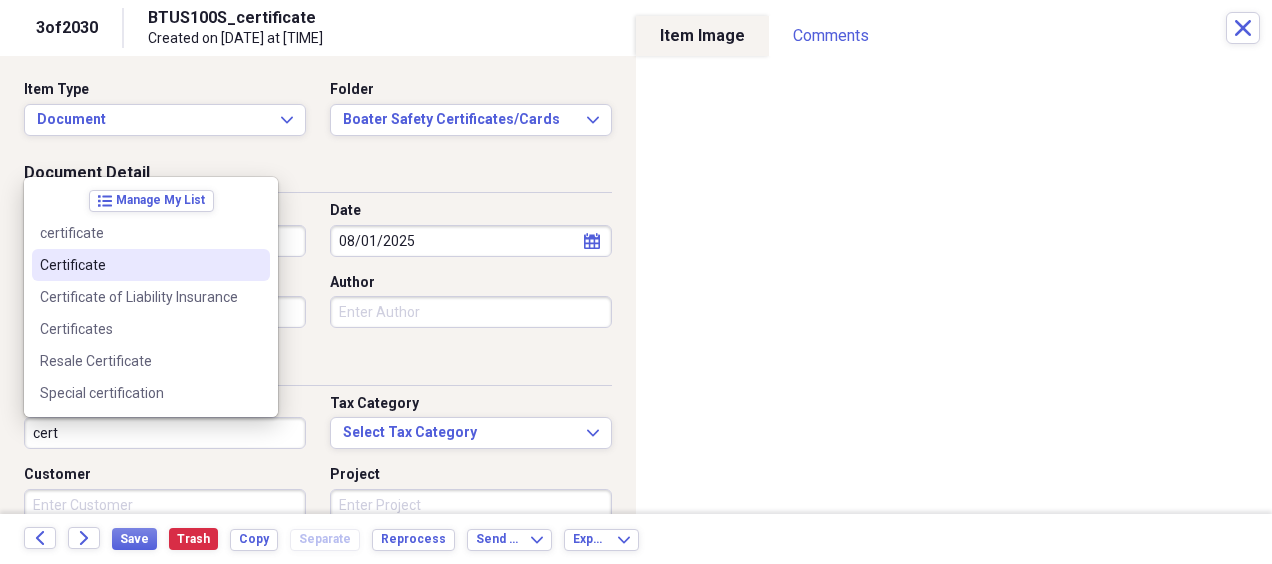 click on "Certificate" at bounding box center [151, 265] 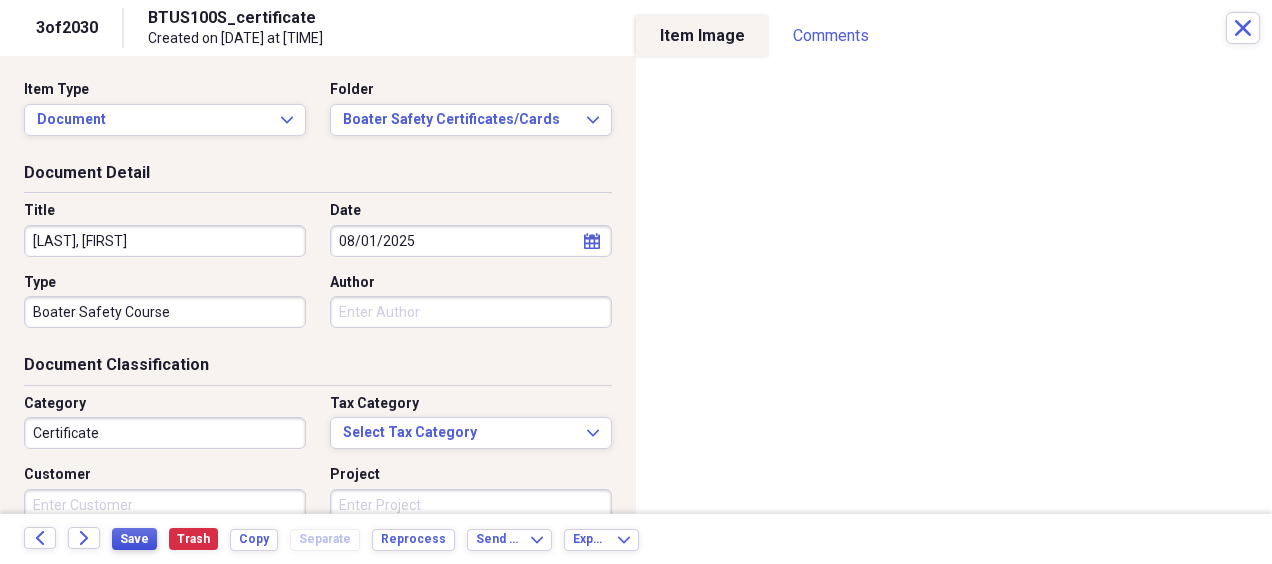 click on "Save" at bounding box center [134, 539] 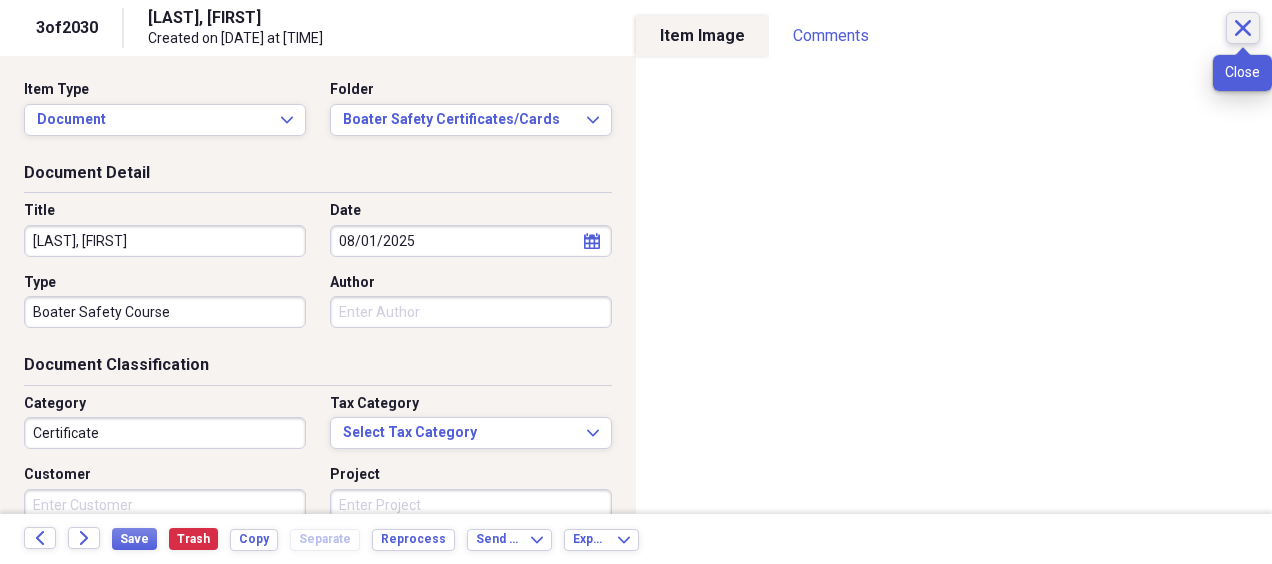 click on "Close" 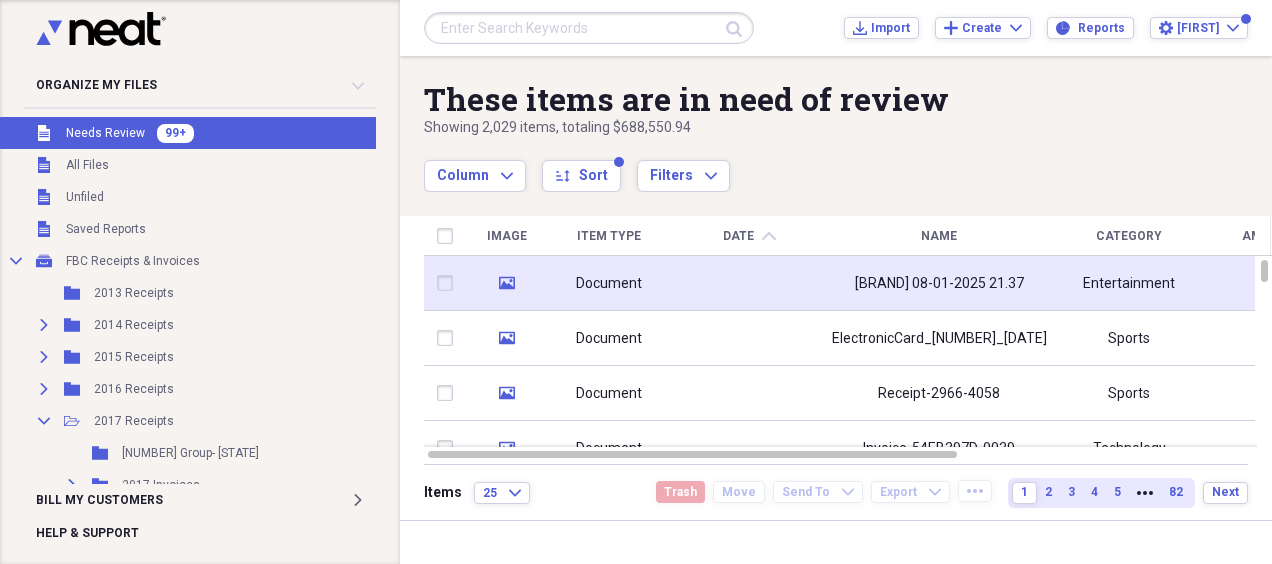 click at bounding box center (749, 283) 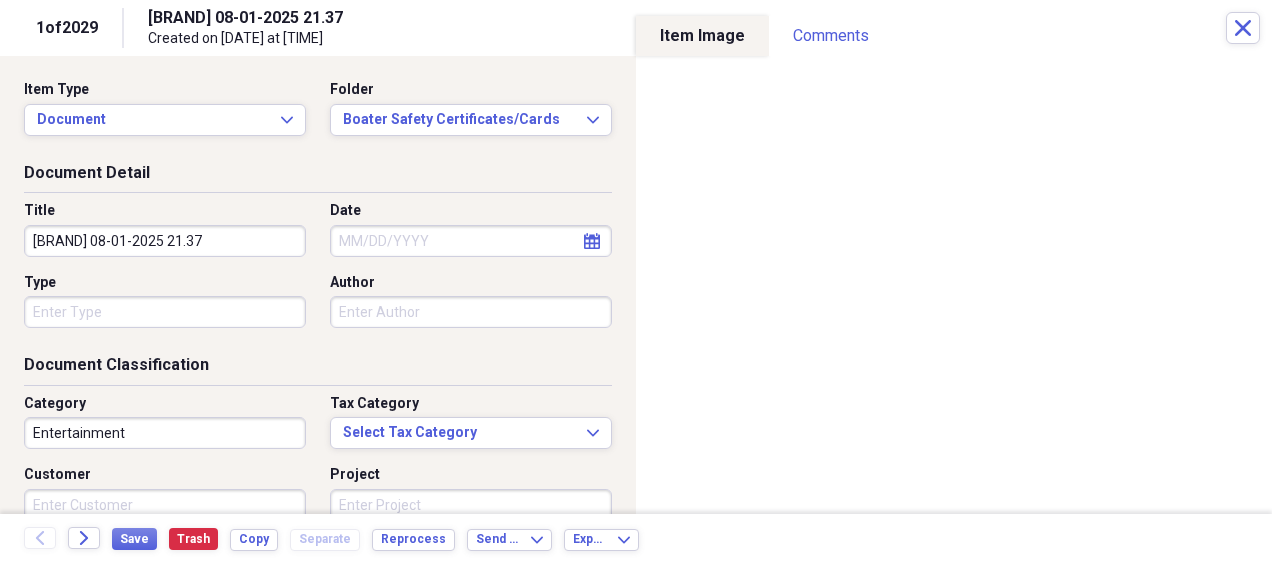 drag, startPoint x: 266, startPoint y: 244, endPoint x: 0, endPoint y: 264, distance: 266.75082 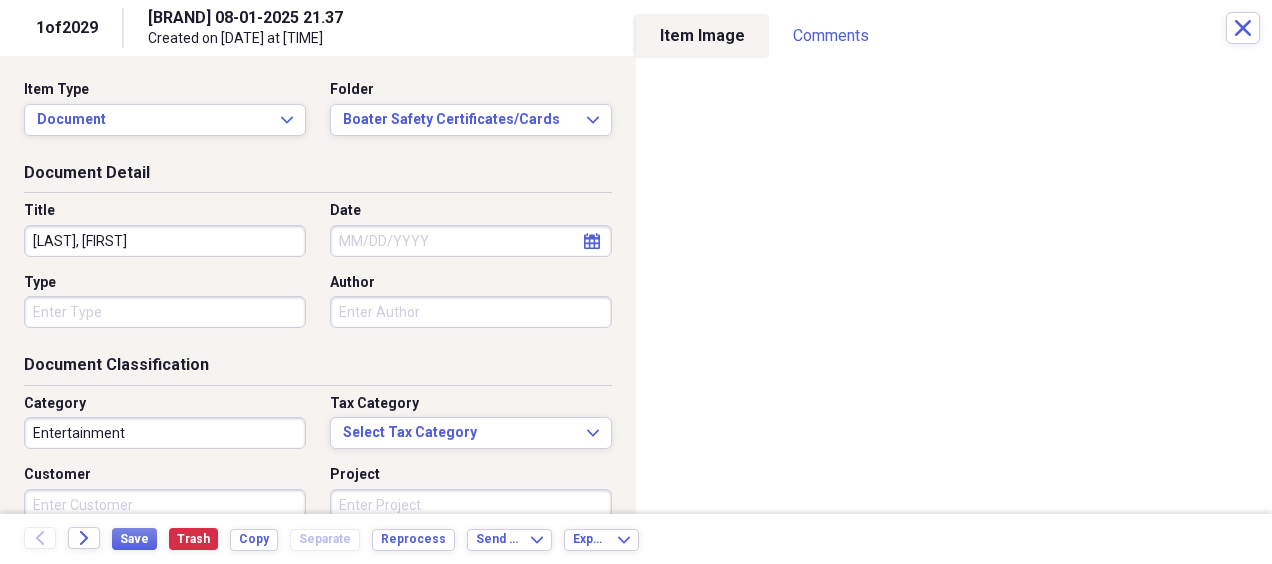 type on "[LAST], [FIRST]" 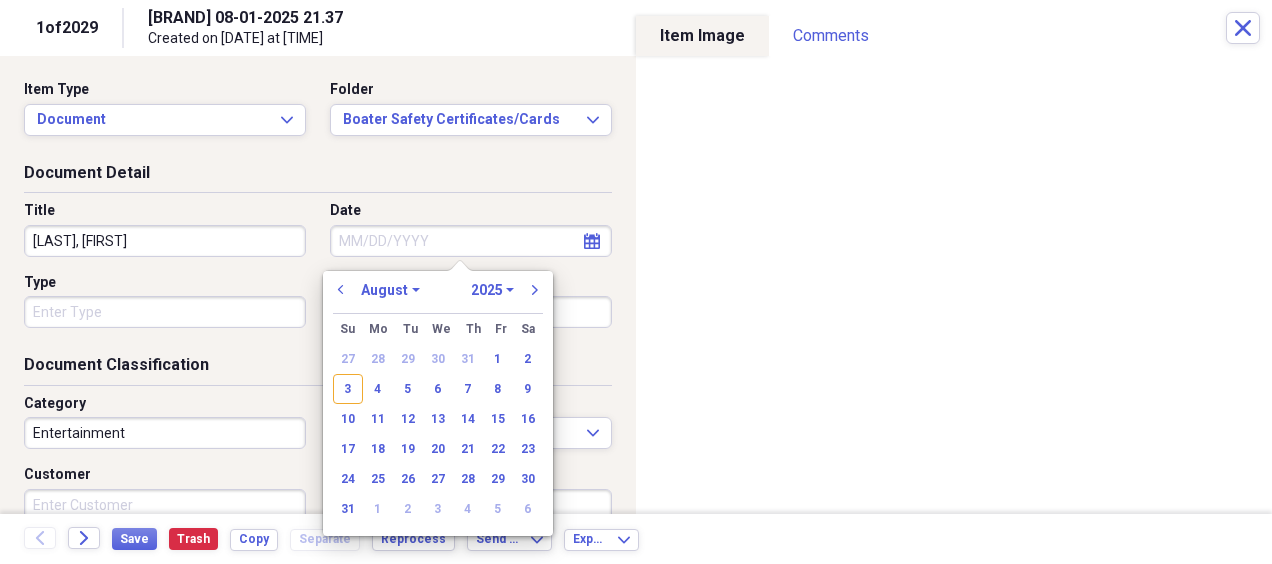 click on "Date" at bounding box center (471, 241) 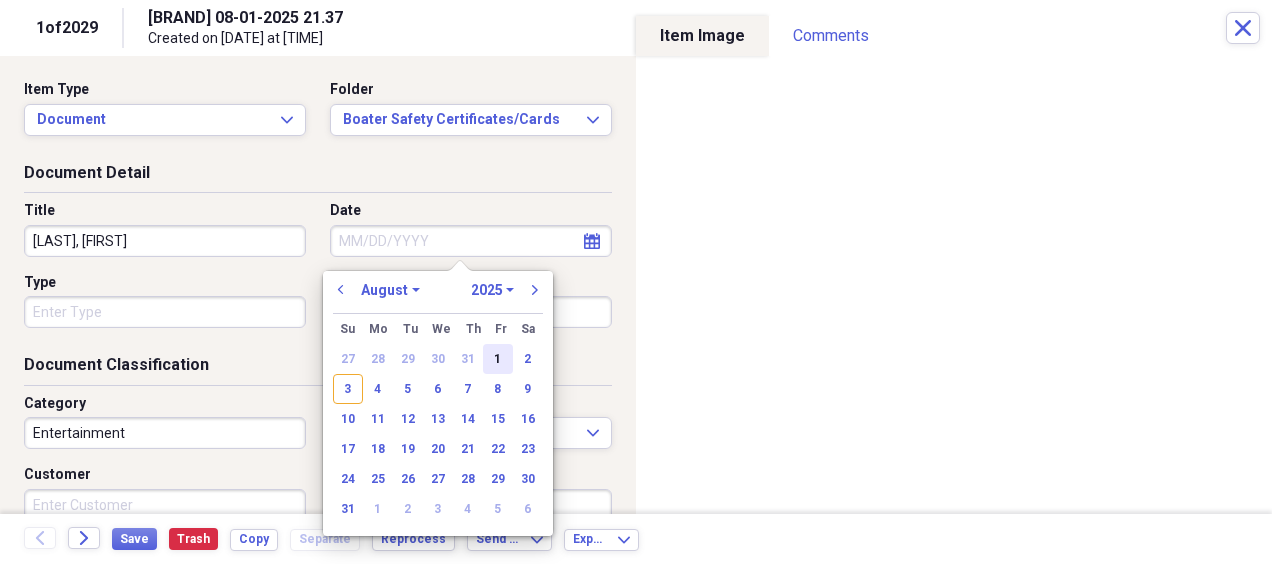 click on "1" at bounding box center [498, 359] 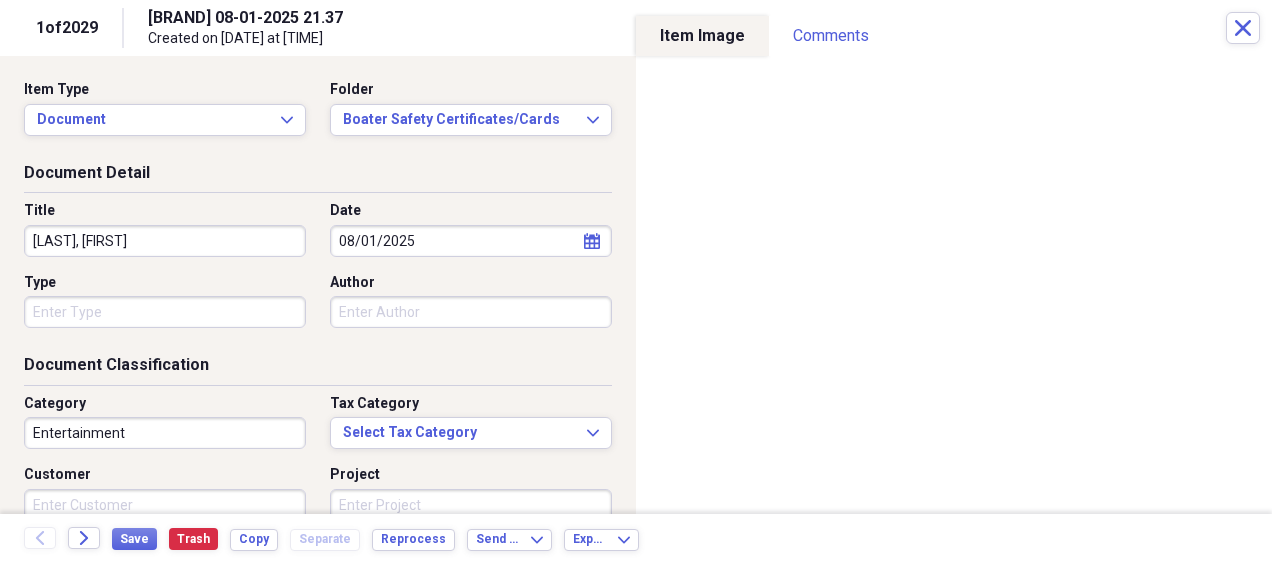 click on "Organize My Files 99+ Collapse Unfiled Needs Review 99+ Unfiled All Files Unfiled Unfiled Unfiled Saved Reports Collapse My Cabinet FBC Receipts & Invoices Add Folder Folder 2013 Receipts Add Folder Expand Folder 2014 Receipts Add Folder Expand Folder 2015 Receipts Add Folder Expand Folder 2016 Receipts Add Folder Collapse Open Folder 2017 Receipts Add Folder Folder 20 Group- NC Add Folder Expand Folder 2017 Invoices Add Folder Folder Ben Mullen 2017 Receipts Add Folder Expand Folder 2018 Receipts Add Folder Folder 2024 Resale Certificate Add Folder Folder Boat Leases Add Folder Expand Folder Boats Add Folder Expand Folder Chris & Lisa Receipts Add Folder Folder Contractors Add Folder Folder Cumberland Farms Add Folder Collapse Open Folder Employee reimbursements/receipts Add Folder Expand Folder Barry Woodbeck Add Folder Folder Chris Robar Add Folder Folder Christine McGreal Add Folder Folder Jeremy Kimball Add Folder Folder John Obzut Add Folder Expand Folder Josh Blakeslee Add Folder Collapse Open Folder 1" at bounding box center (636, 282) 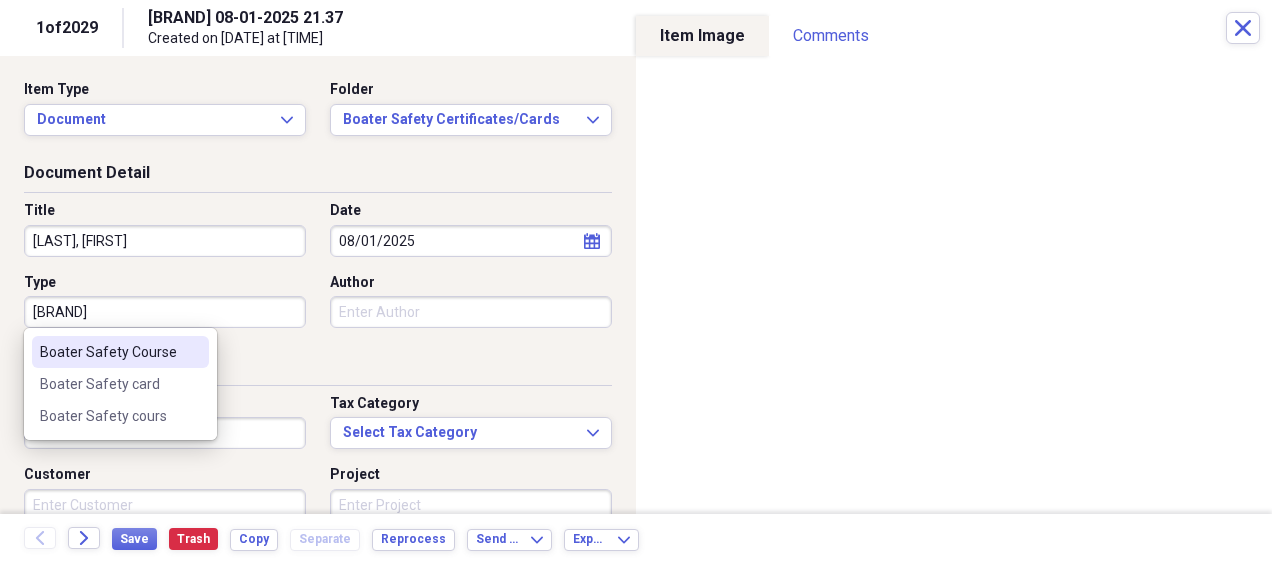 click at bounding box center [193, 352] 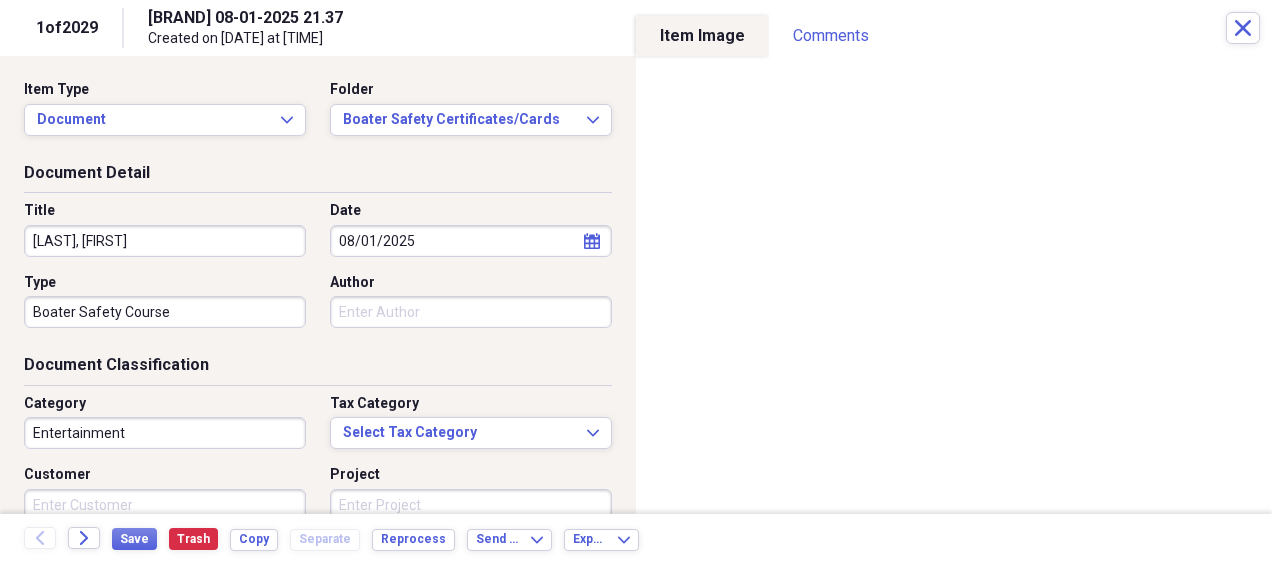 click on "Entertainment" at bounding box center [165, 433] 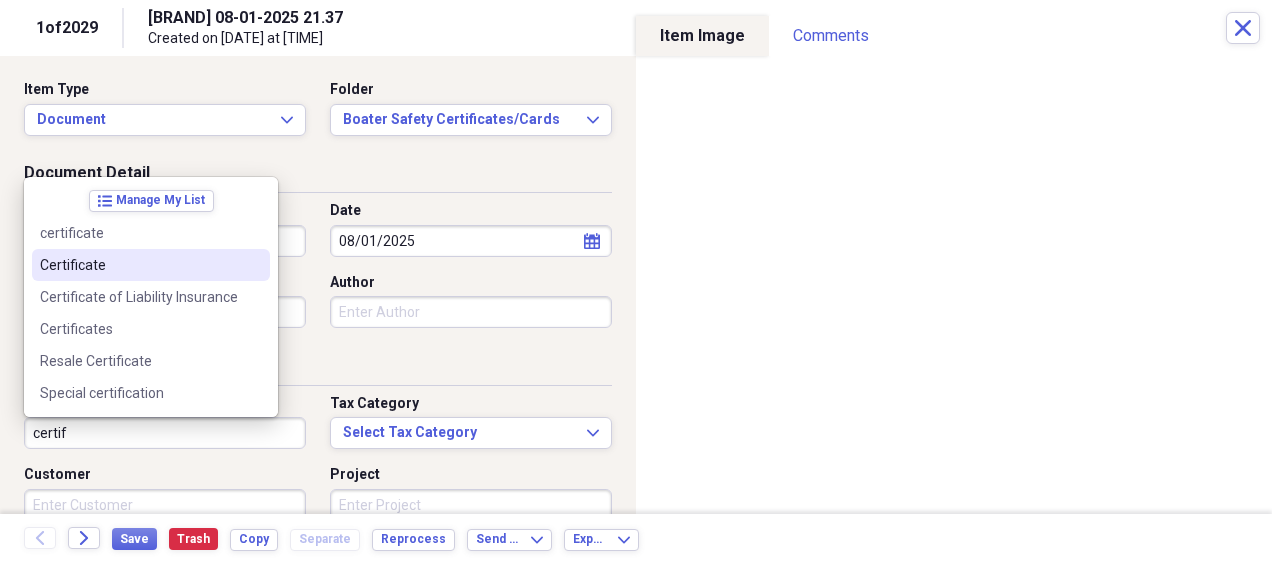 click on "Certificate" at bounding box center (139, 265) 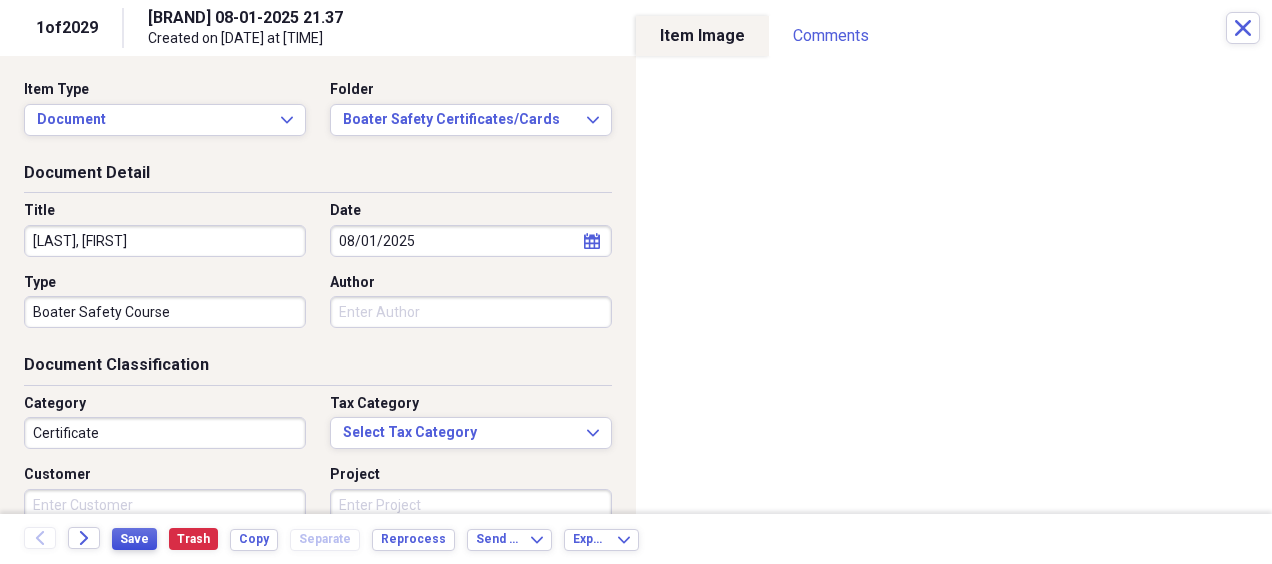 click on "Save" at bounding box center [134, 539] 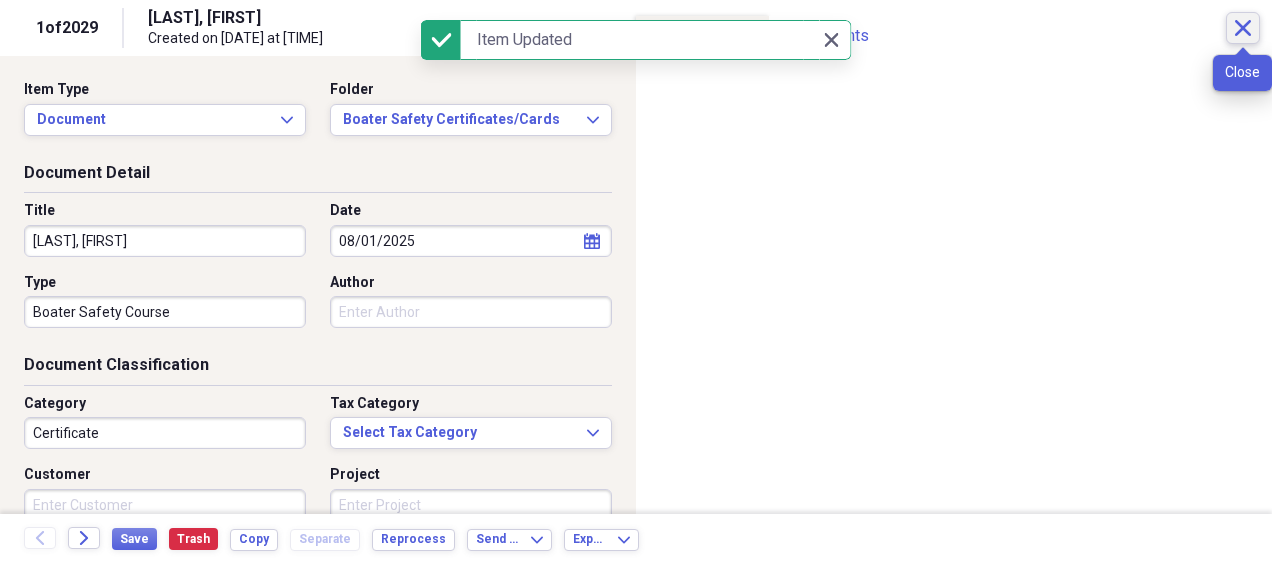 click 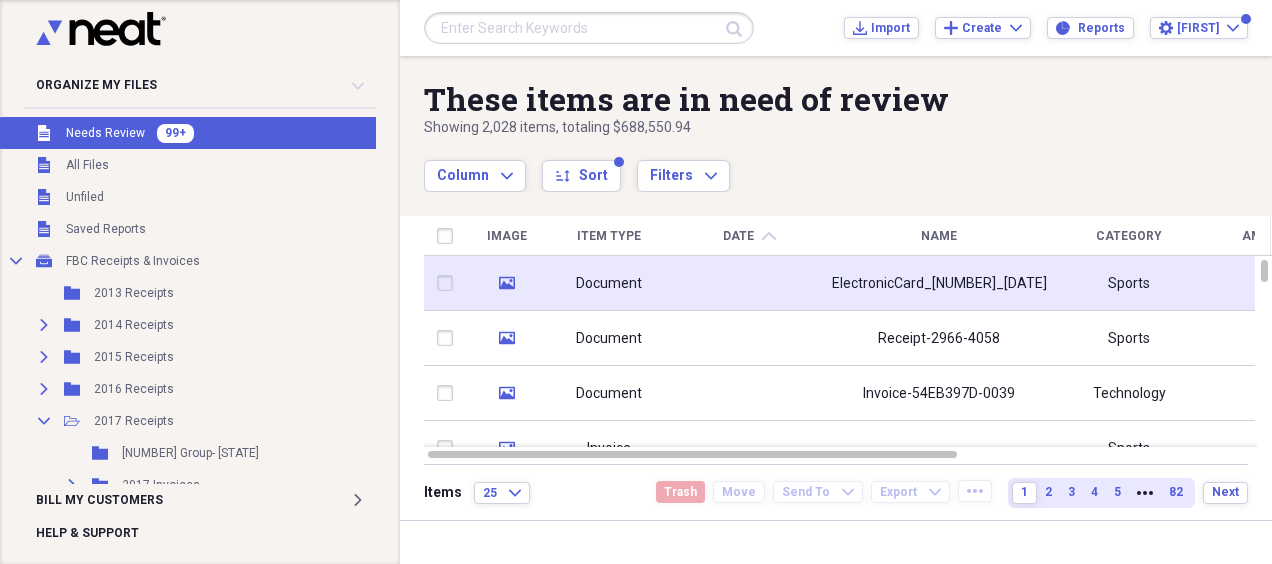 click at bounding box center [749, 283] 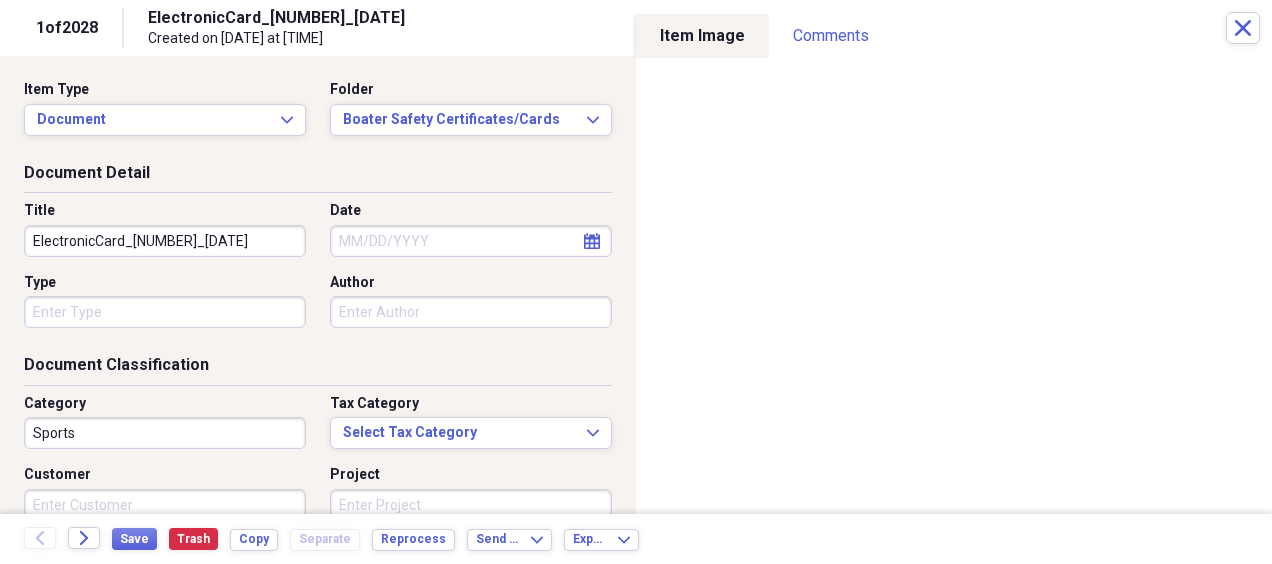 click on "ElectronicCard_[NUMBER]_[DATE]" at bounding box center [165, 241] 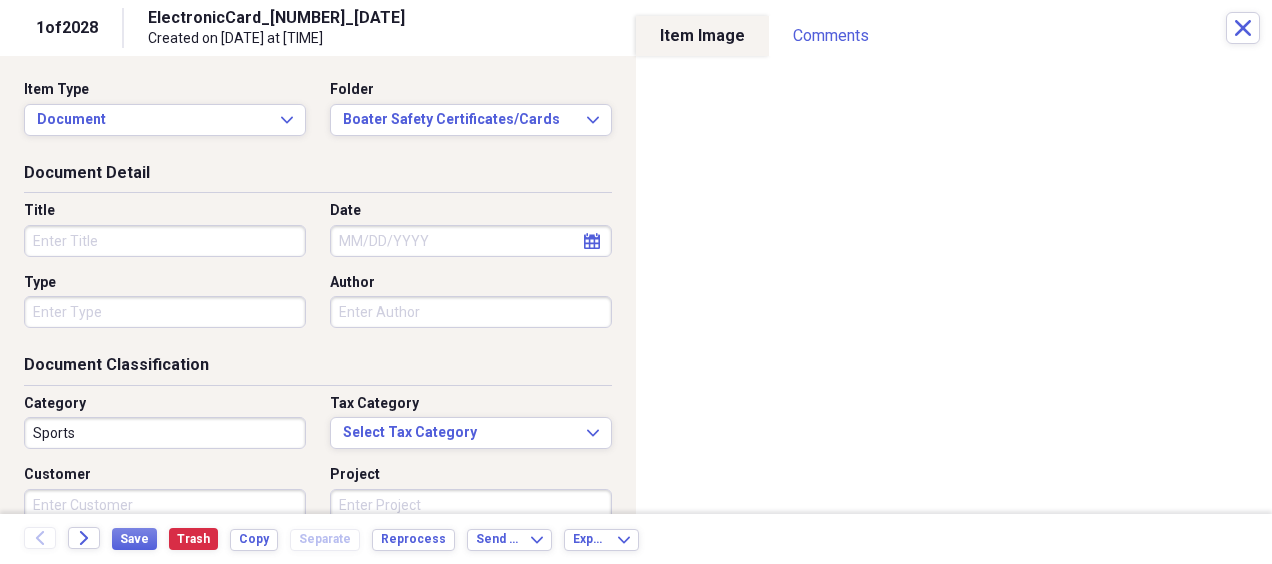 click on "Title" at bounding box center [165, 241] 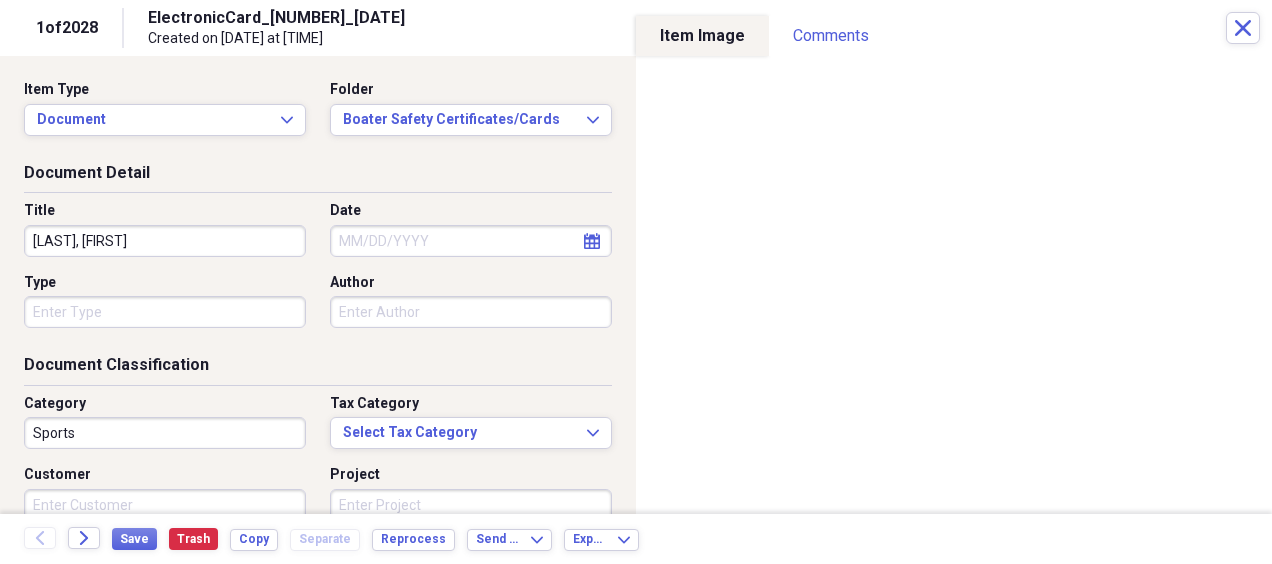 type on "[LAST], [FIRST]" 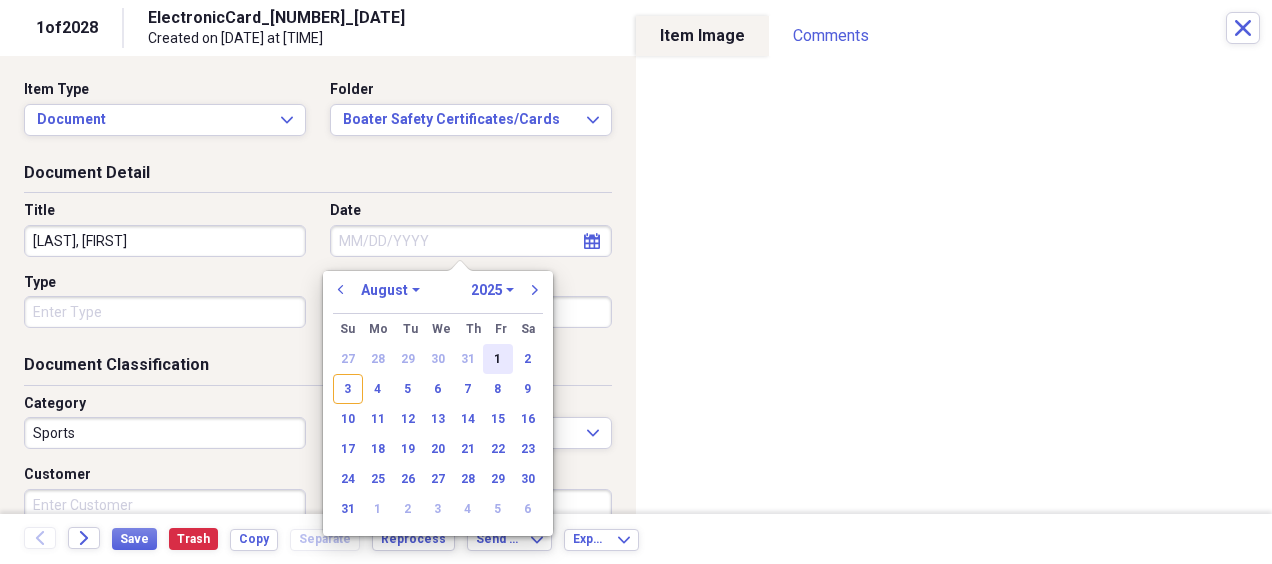 click on "1" at bounding box center [498, 359] 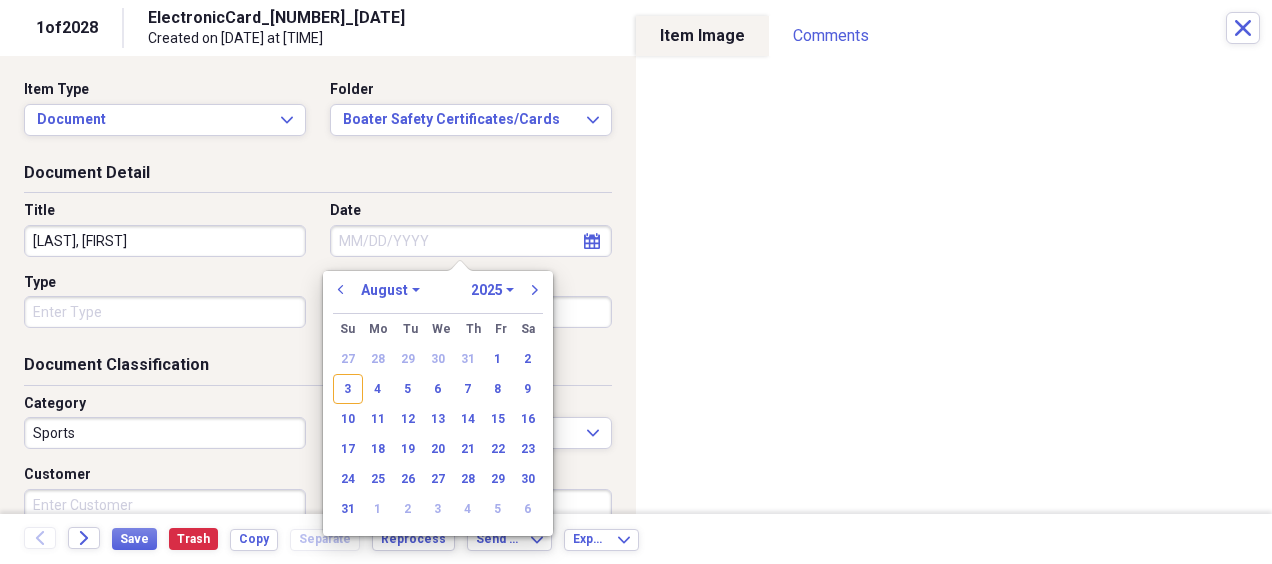 type on "08/01/2025" 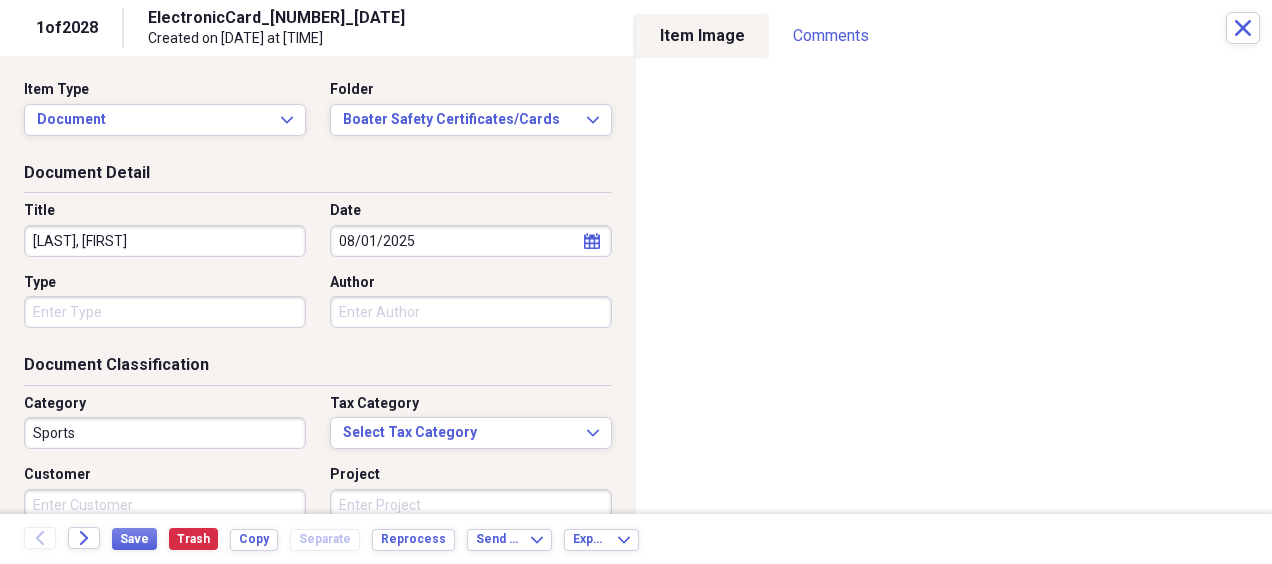 click on "Type" at bounding box center (165, 312) 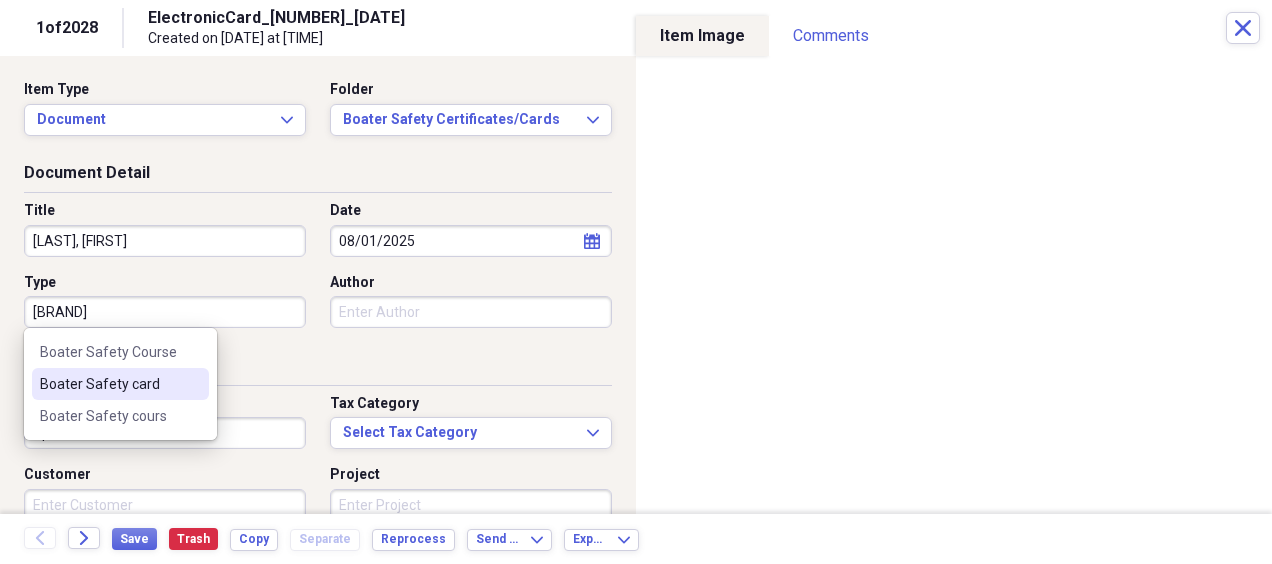 click on "Boater Safety card" at bounding box center (120, 384) 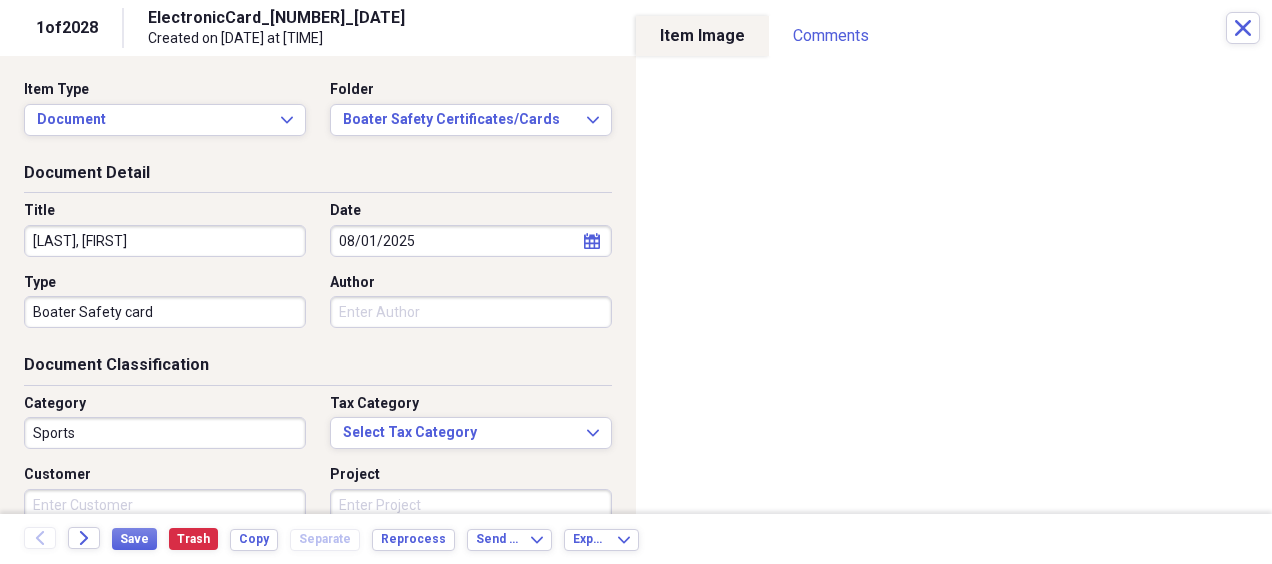 click on "Sports" at bounding box center [165, 433] 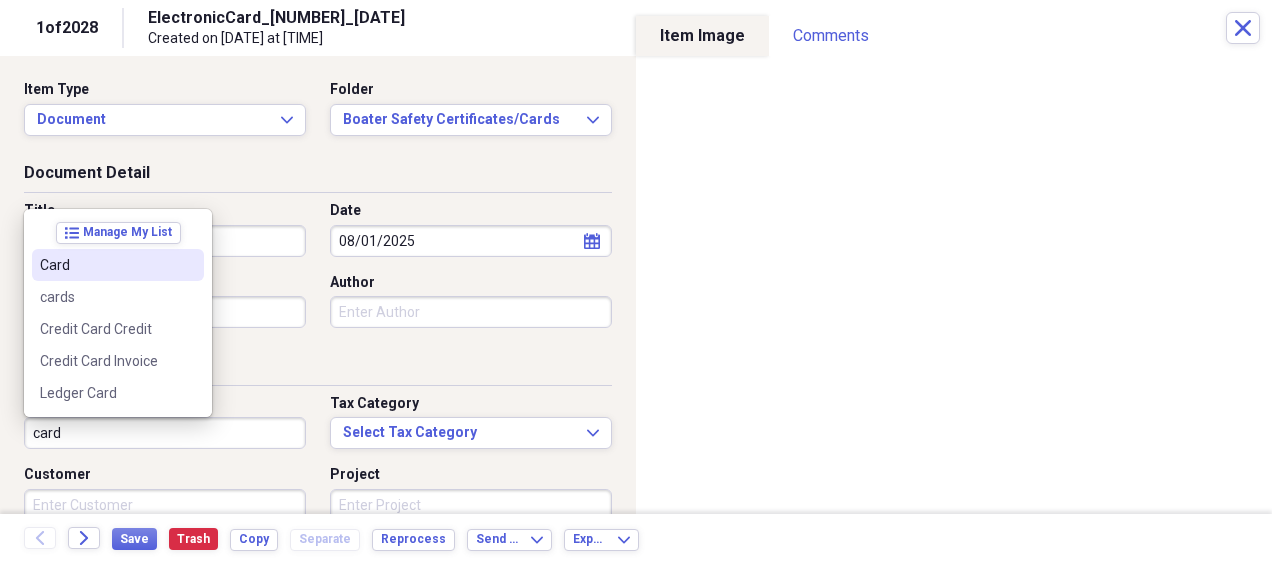 click on "Card" at bounding box center [106, 265] 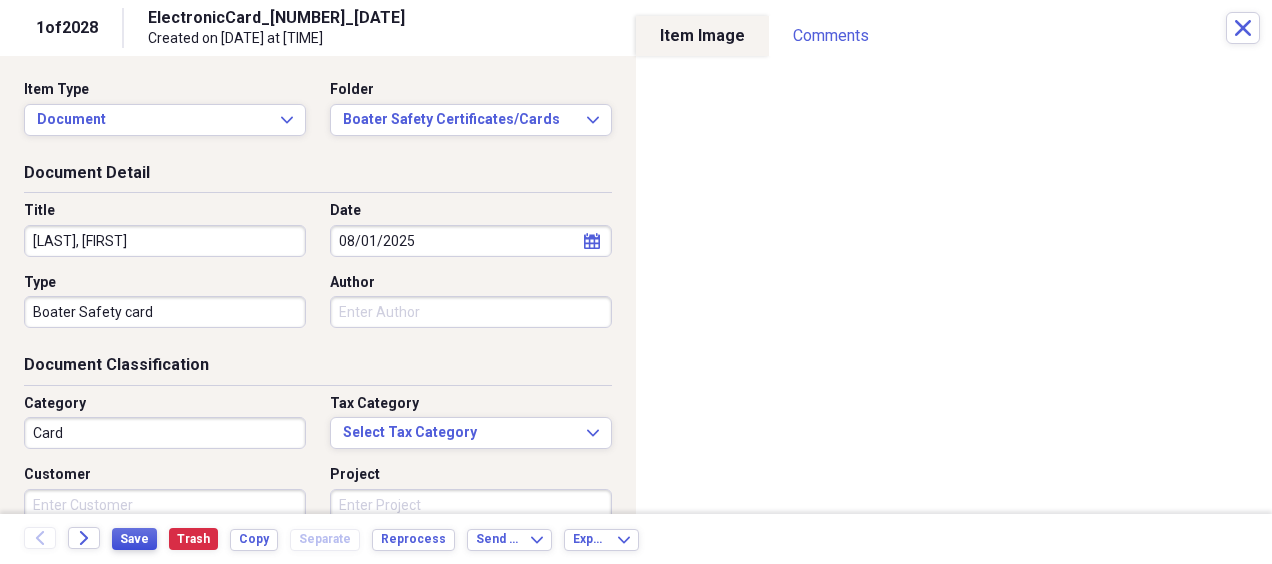 click on "Save" at bounding box center (134, 539) 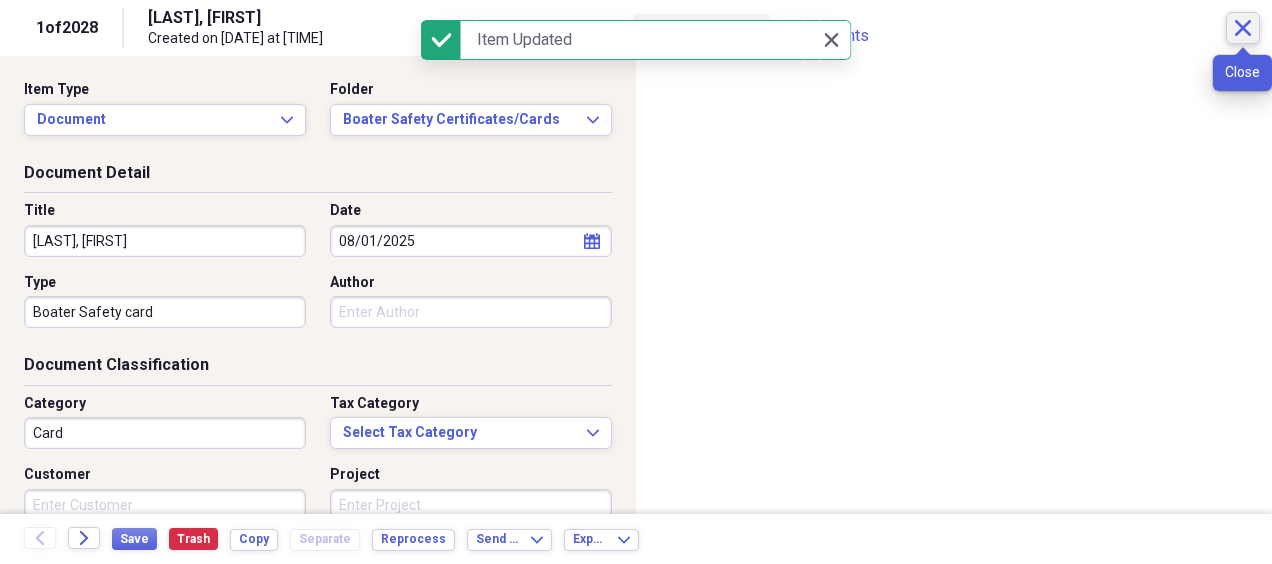 click on "Close" 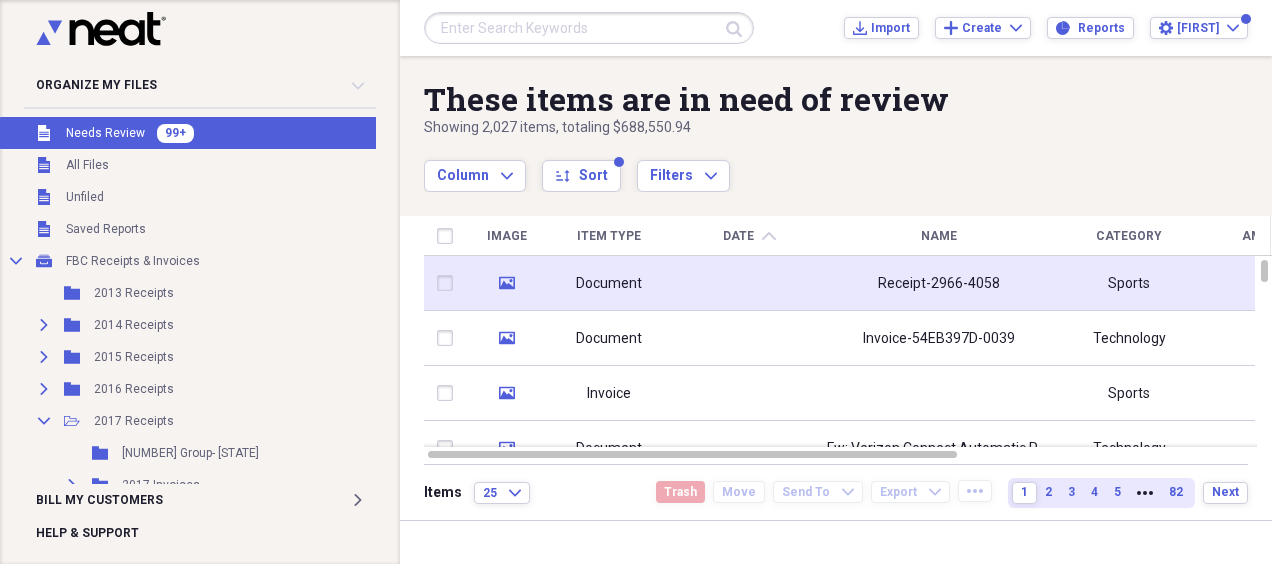 click at bounding box center [749, 283] 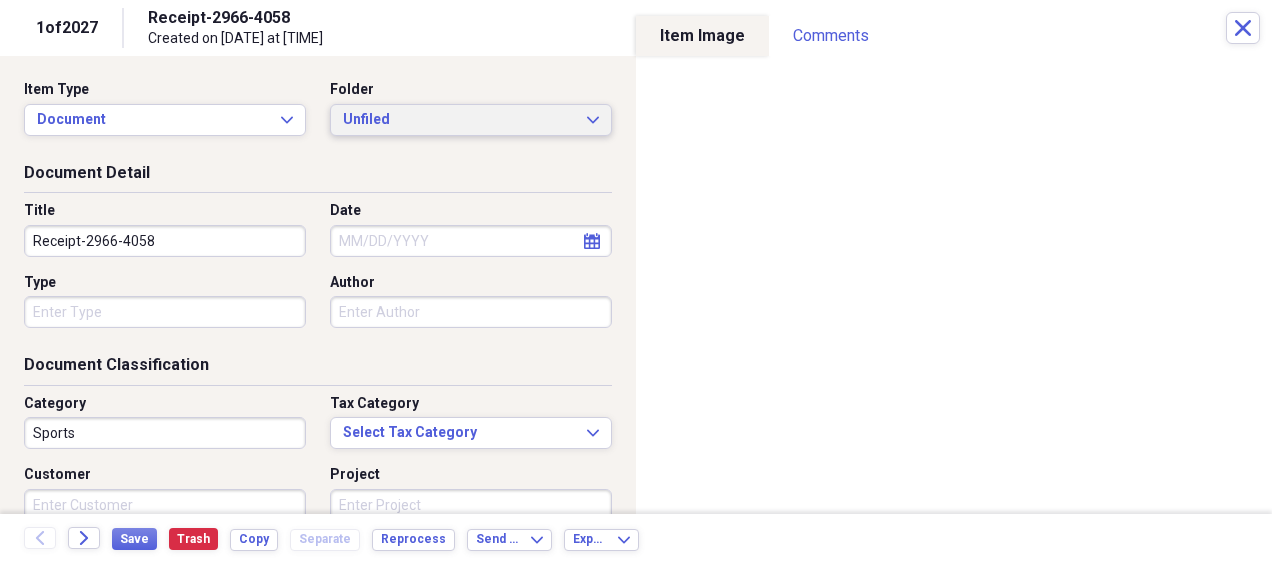 click on "Unfiled Expand" at bounding box center [471, 120] 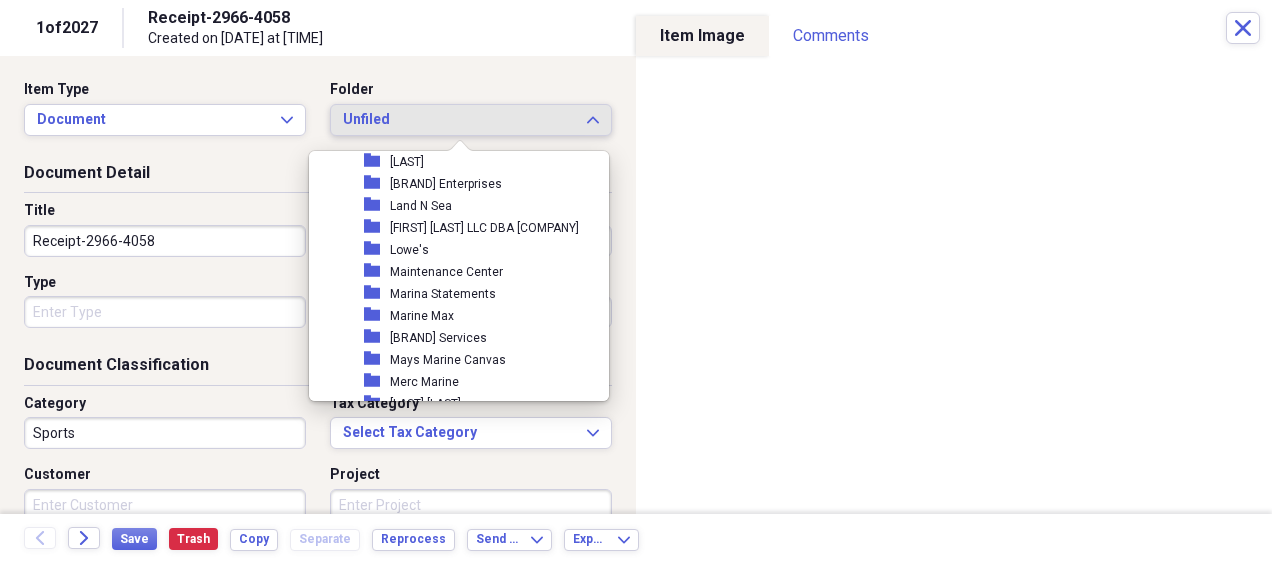 scroll, scrollTop: 2542, scrollLeft: 0, axis: vertical 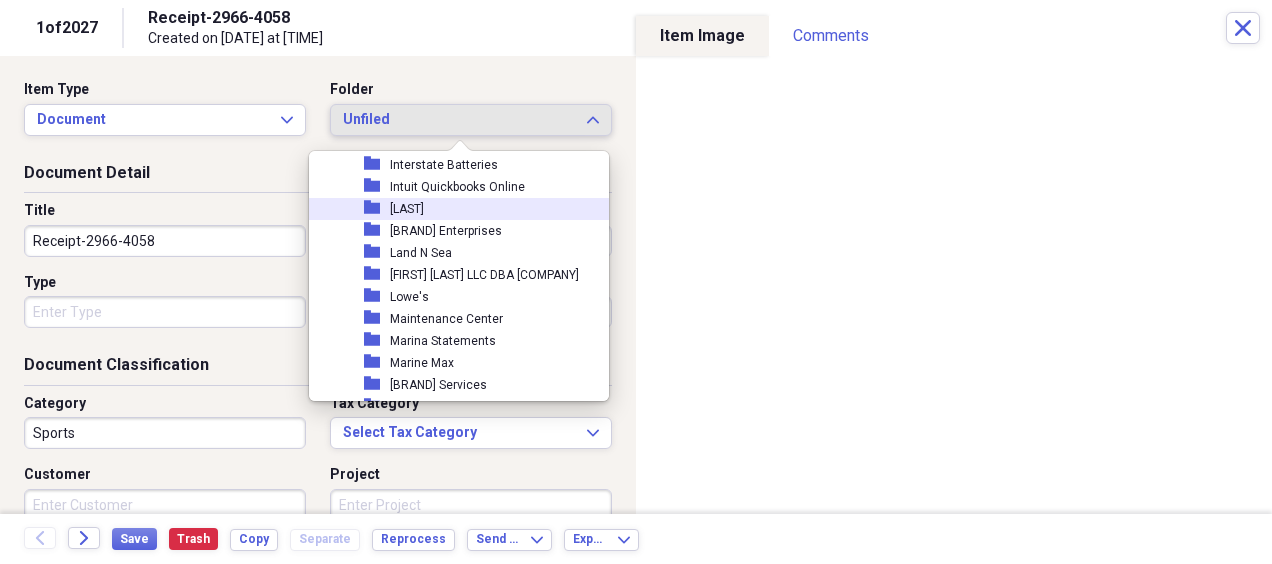 click on "folder [LAST]" at bounding box center (451, 209) 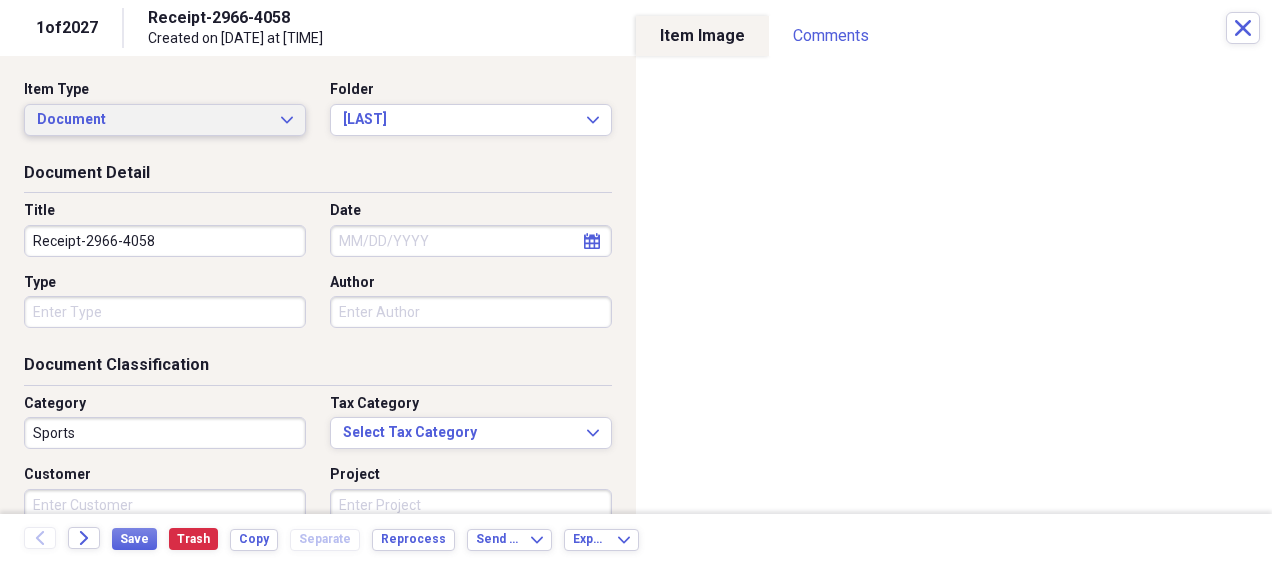 click on "Document Expand" at bounding box center [165, 120] 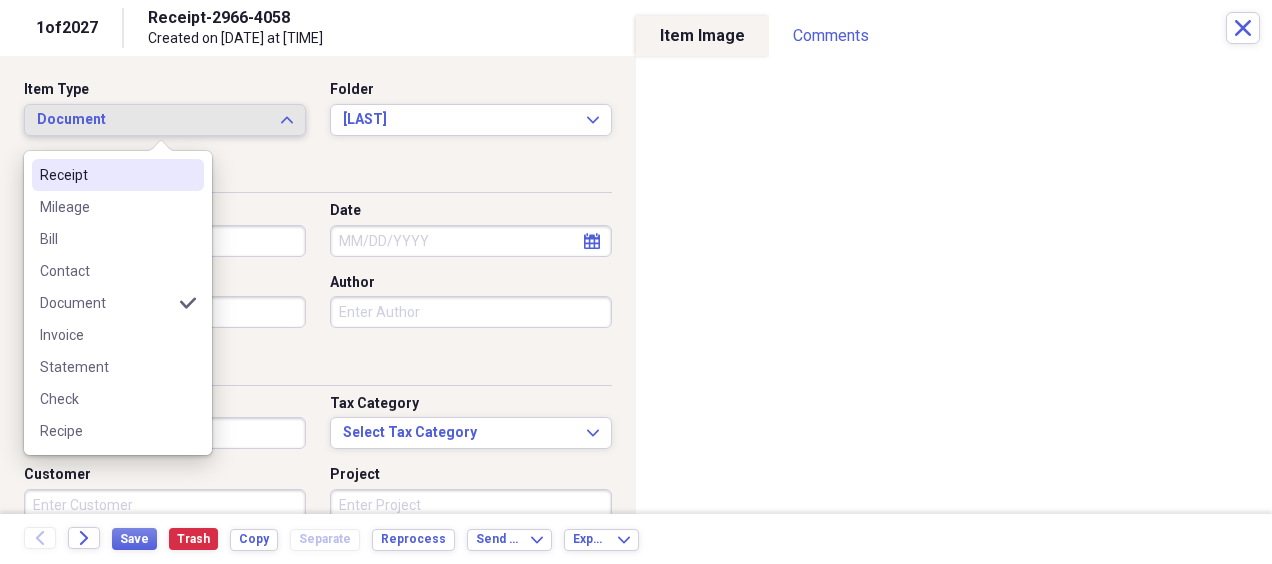 click on "Receipt" at bounding box center (106, 175) 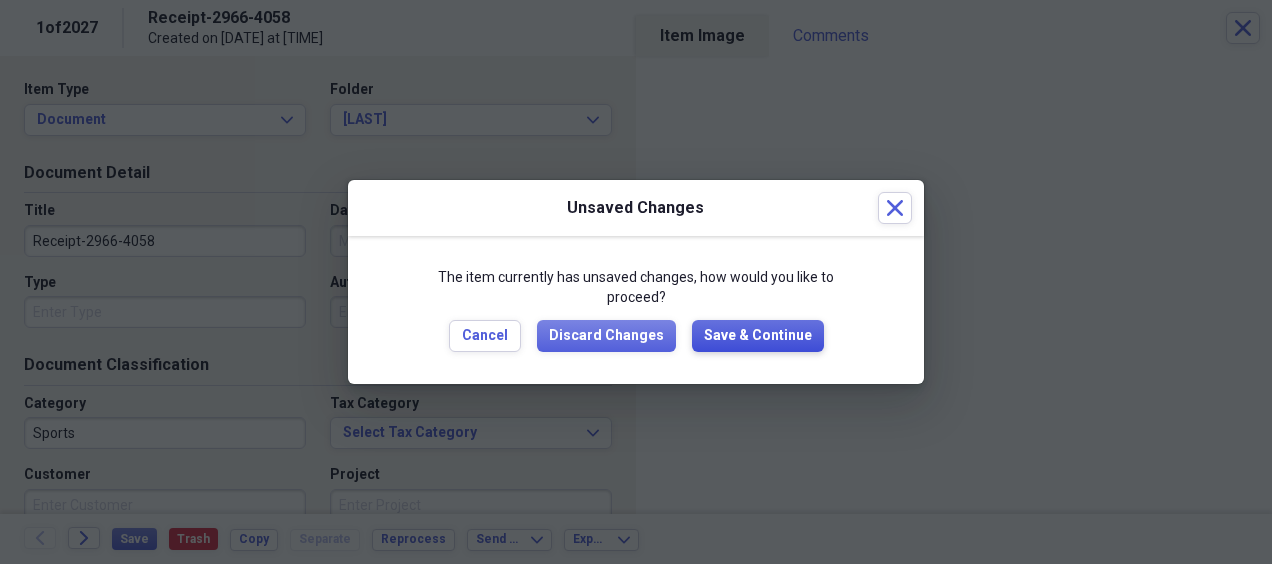 click on "Save & Continue" at bounding box center [758, 336] 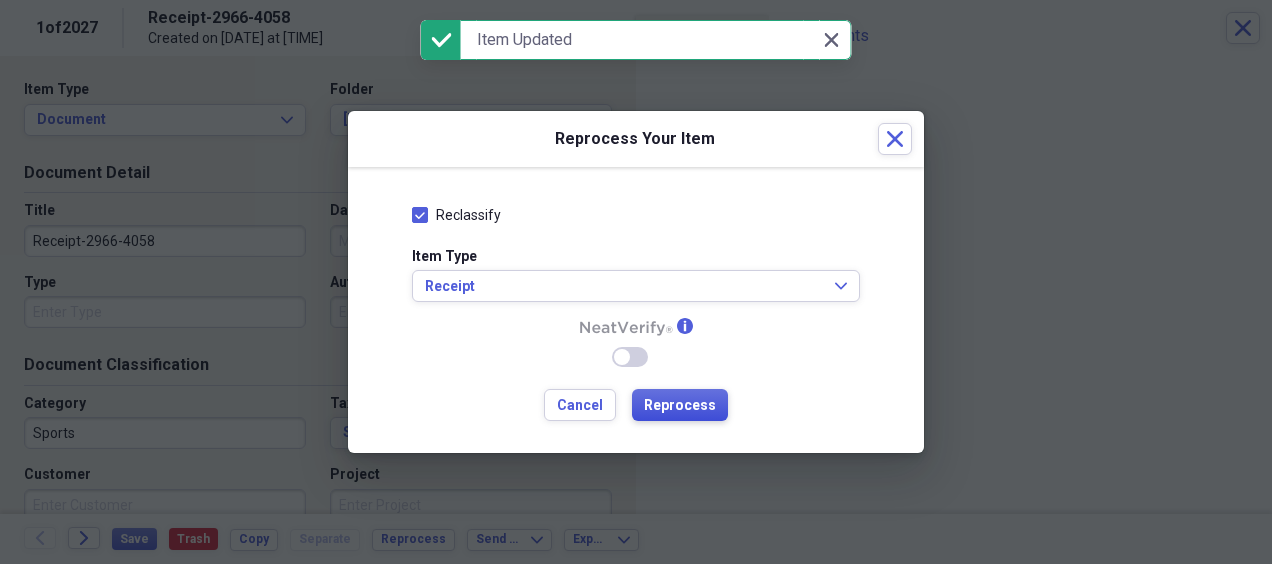 click on "Reprocess" at bounding box center (680, 406) 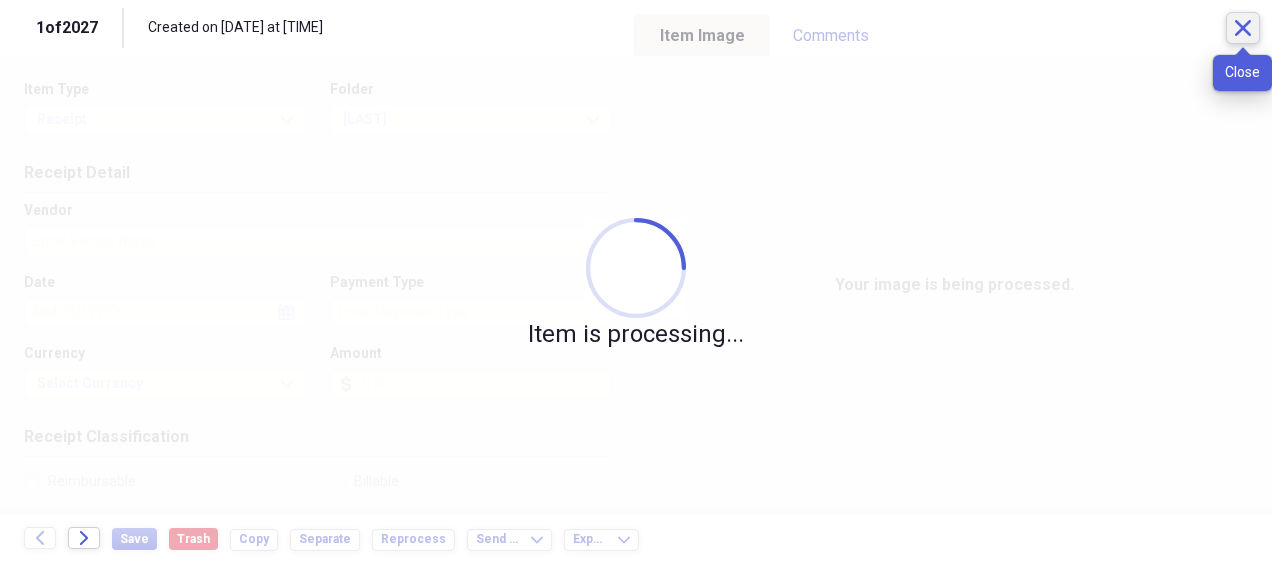 click on "Close" 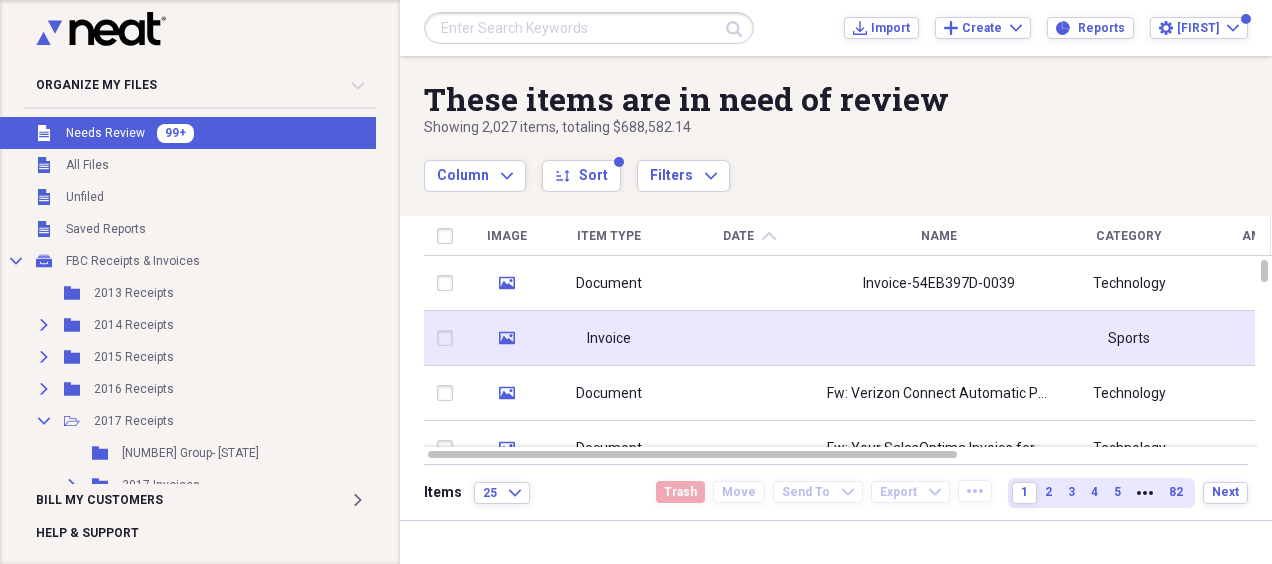 click at bounding box center [939, 338] 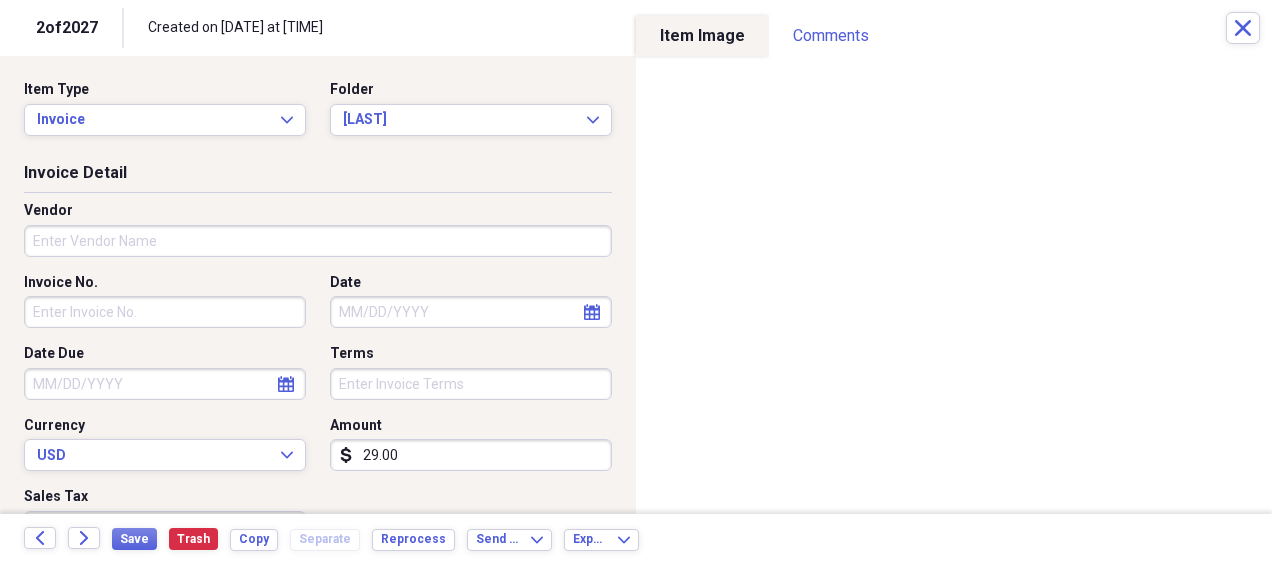 click on "Vendor" at bounding box center (318, 241) 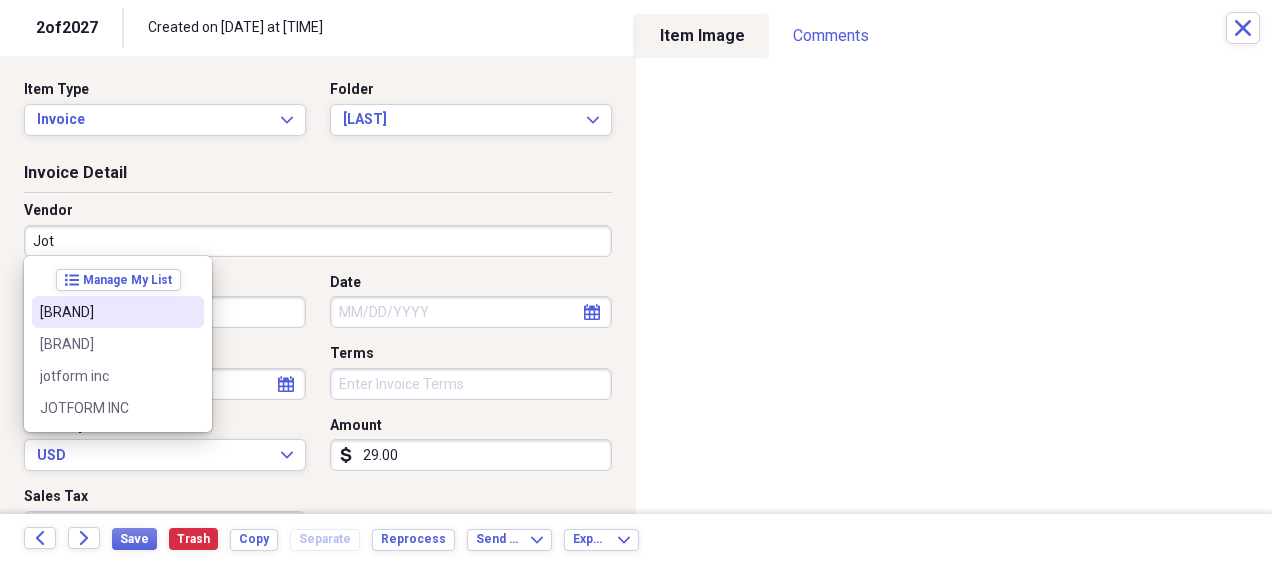 click on "[BRAND]" at bounding box center [118, 312] 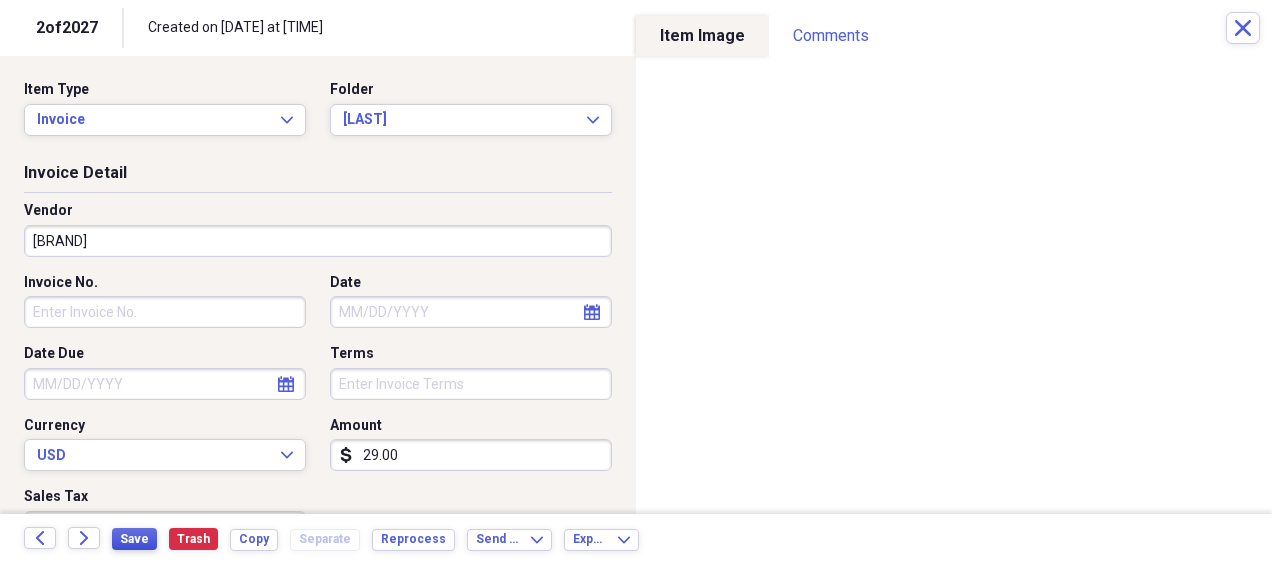 click on "Save" at bounding box center [134, 539] 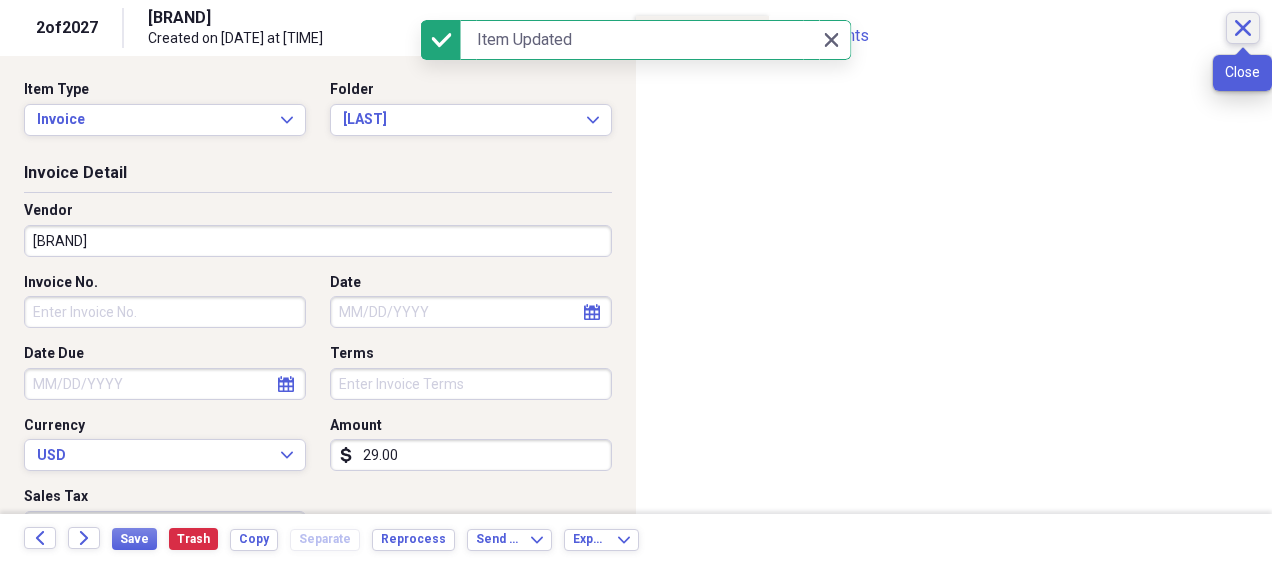 click on "Close" 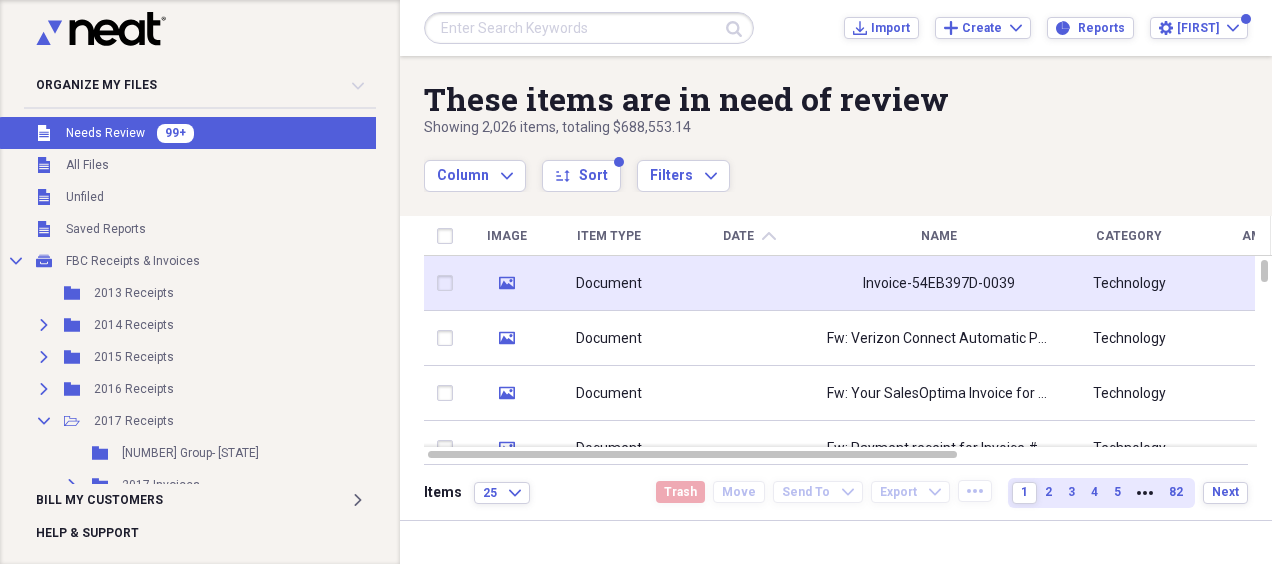 click at bounding box center [749, 283] 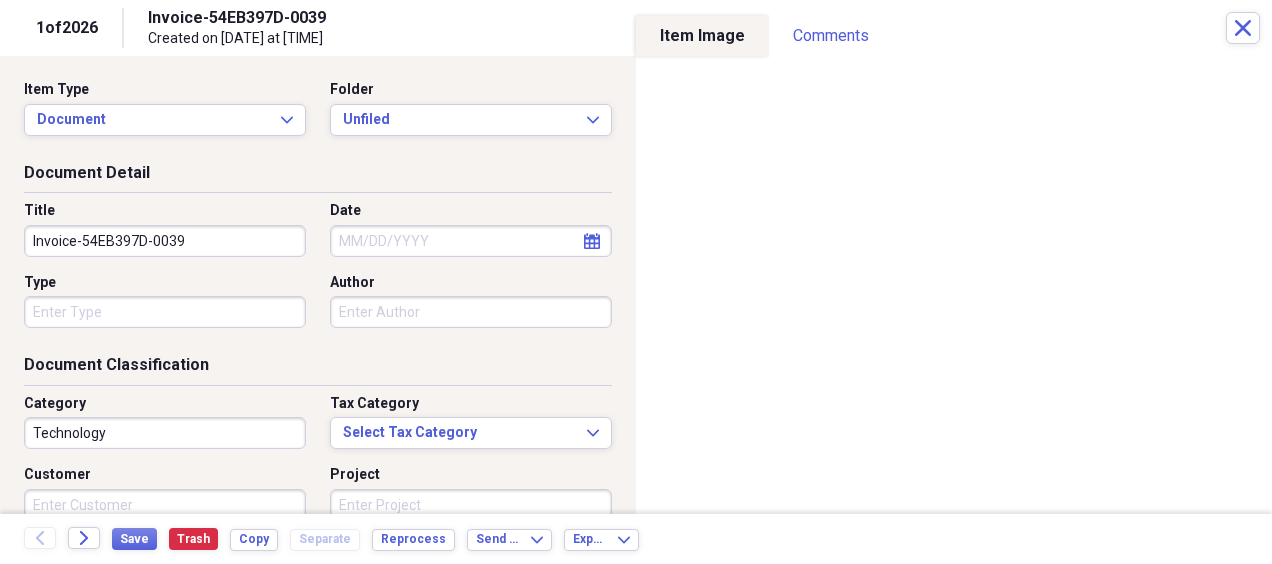 click on "Invoice-54EB397D-0039" at bounding box center (165, 241) 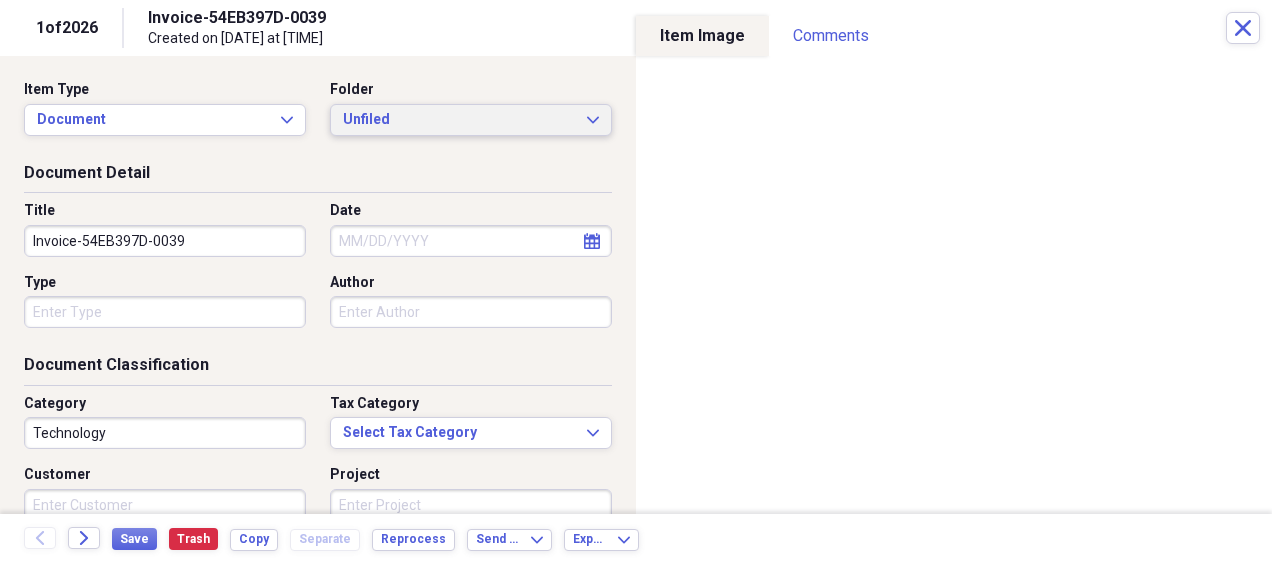 click on "Unfiled Expand" at bounding box center (471, 120) 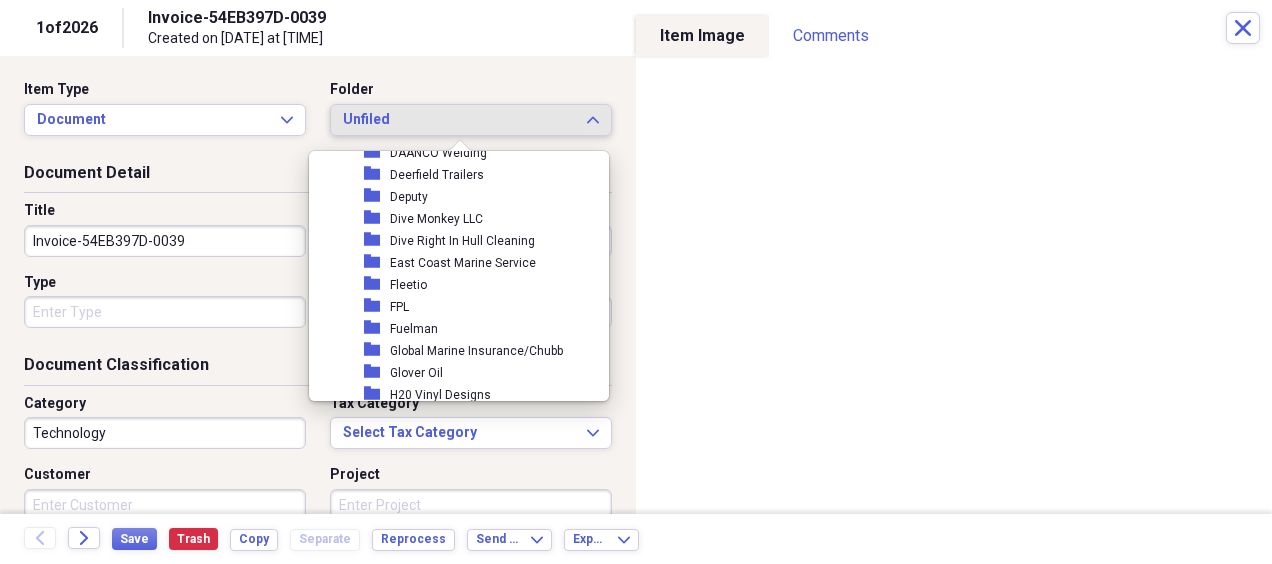 scroll, scrollTop: 2400, scrollLeft: 0, axis: vertical 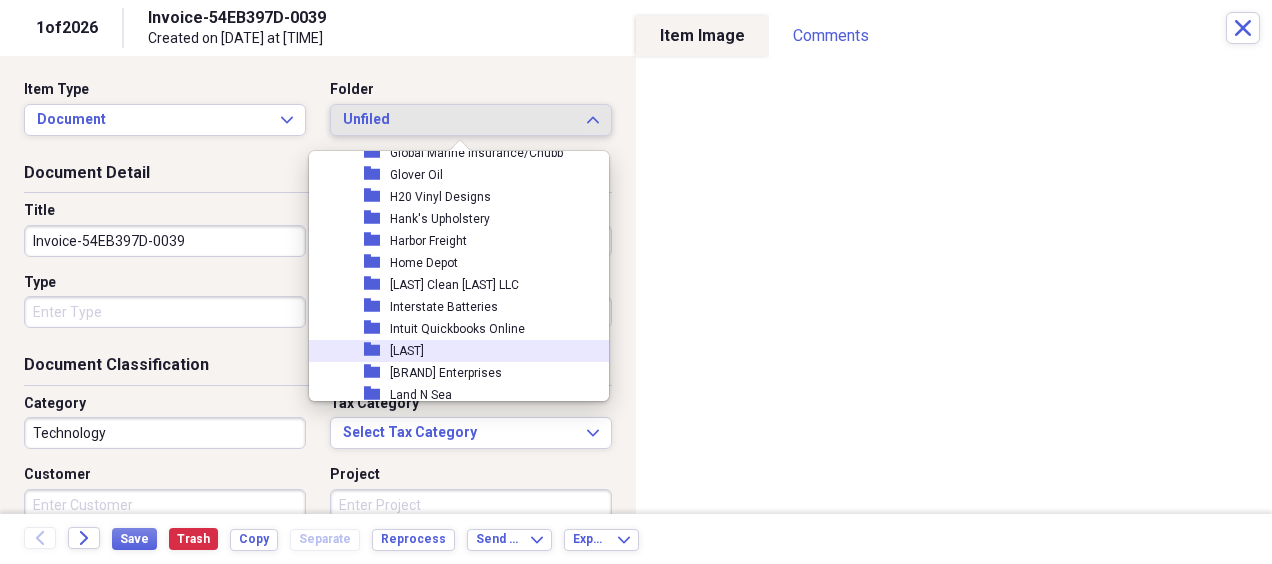 click on "folder [LAST]" at bounding box center [451, 351] 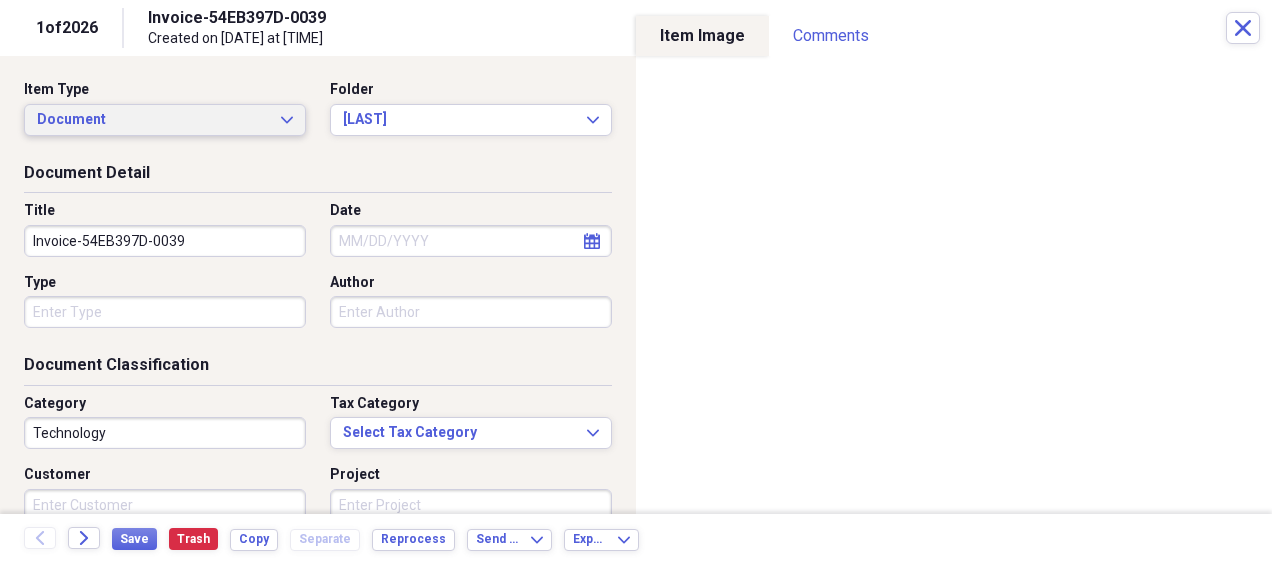 click on "Expand" 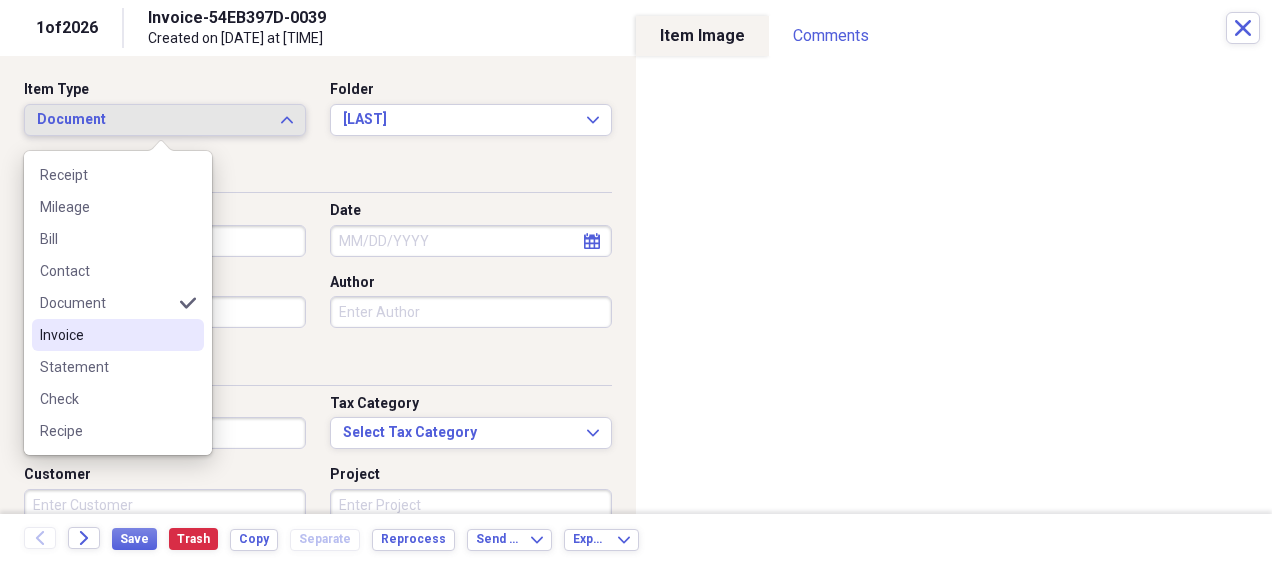 click on "Invoice" at bounding box center [106, 335] 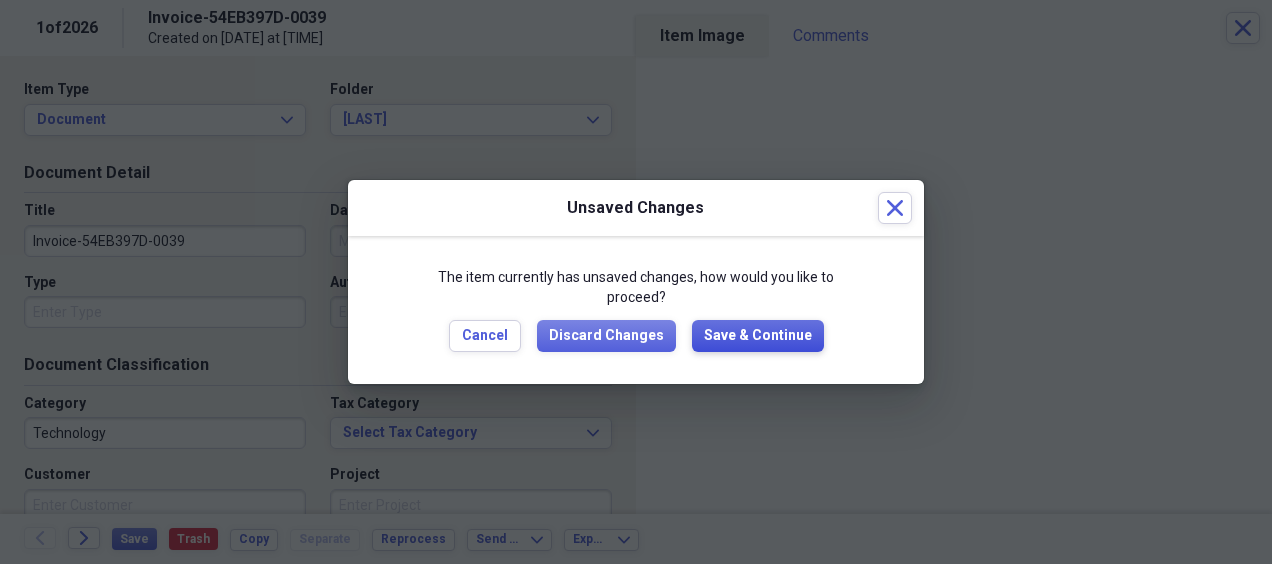 click on "Save & Continue" at bounding box center (758, 336) 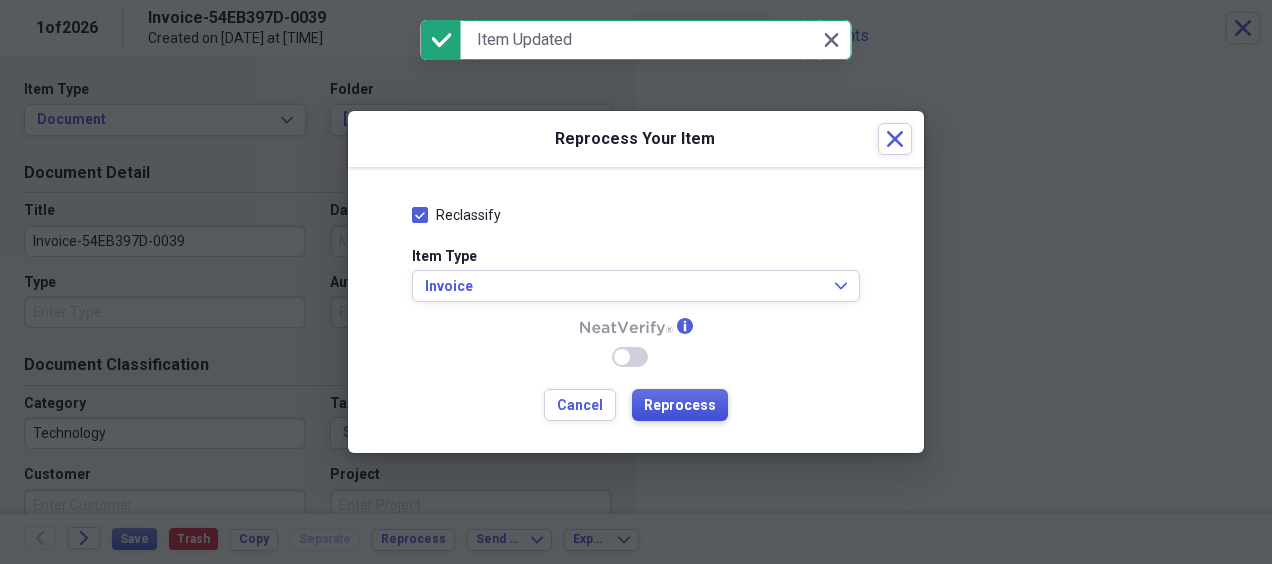 click on "Reprocess" at bounding box center (680, 406) 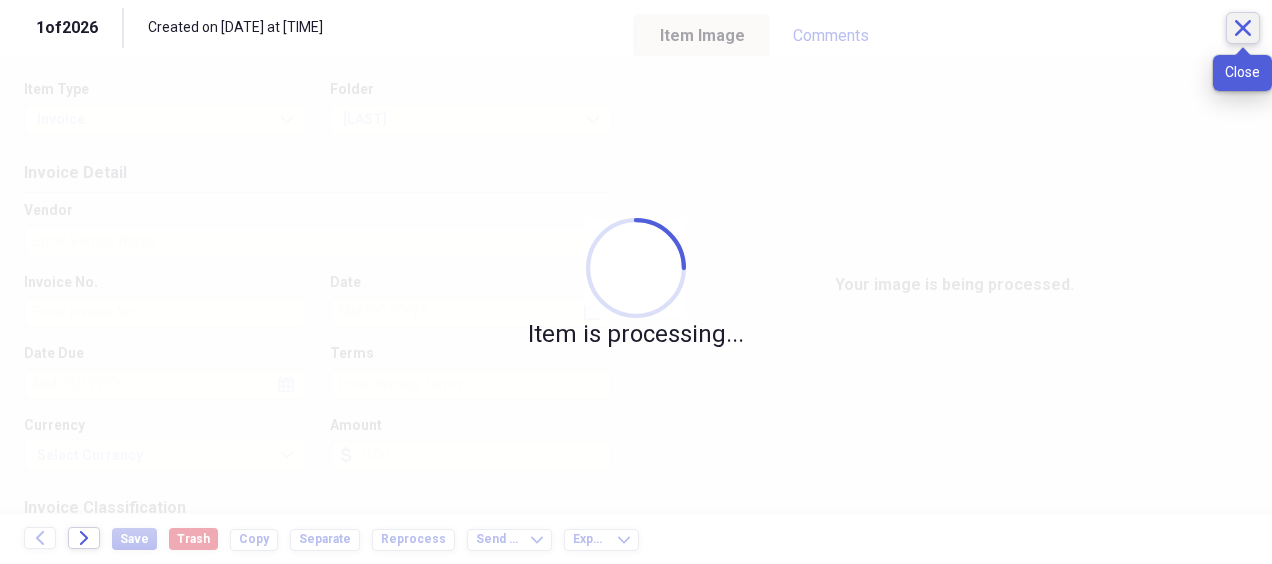 click on "Close" at bounding box center (1243, 28) 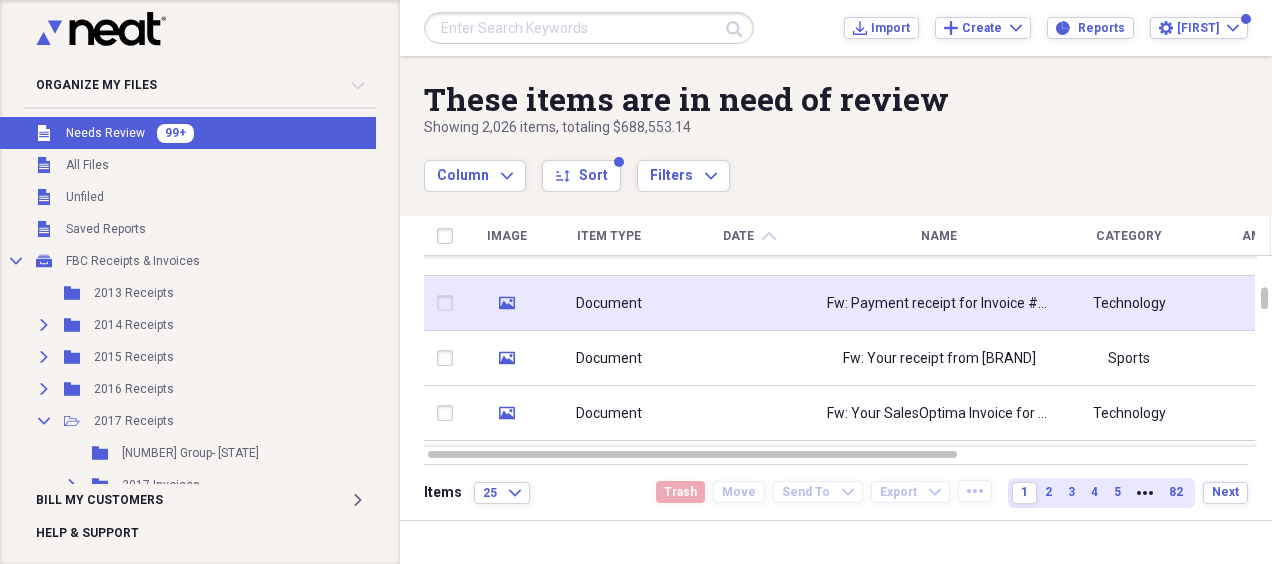 click at bounding box center [749, 303] 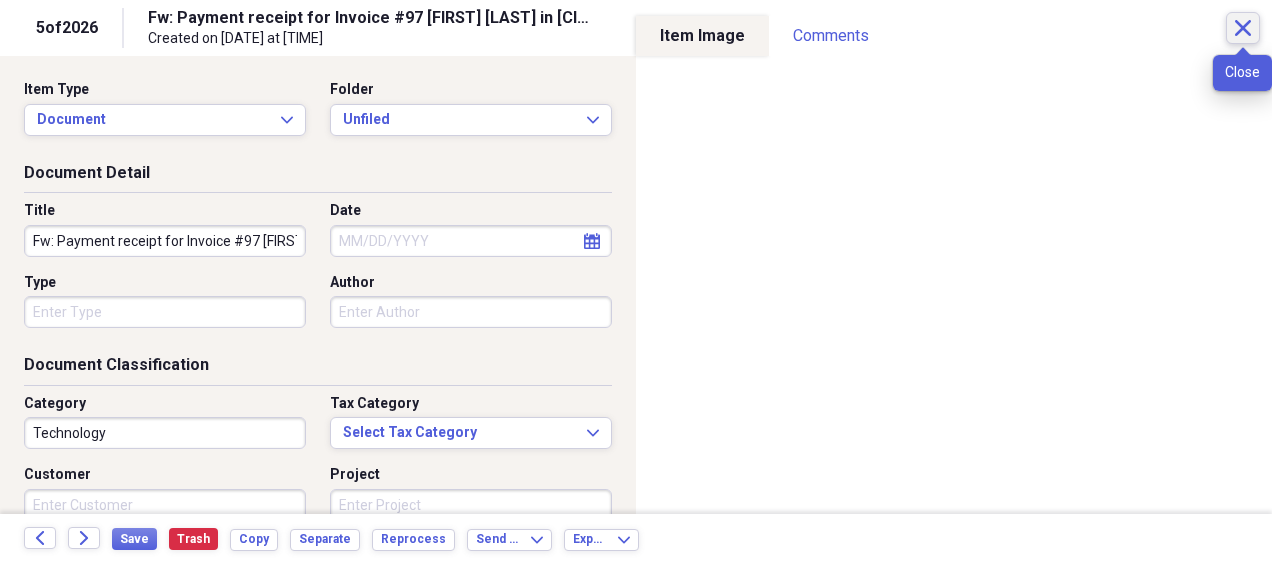 click on "Close" at bounding box center [1243, 28] 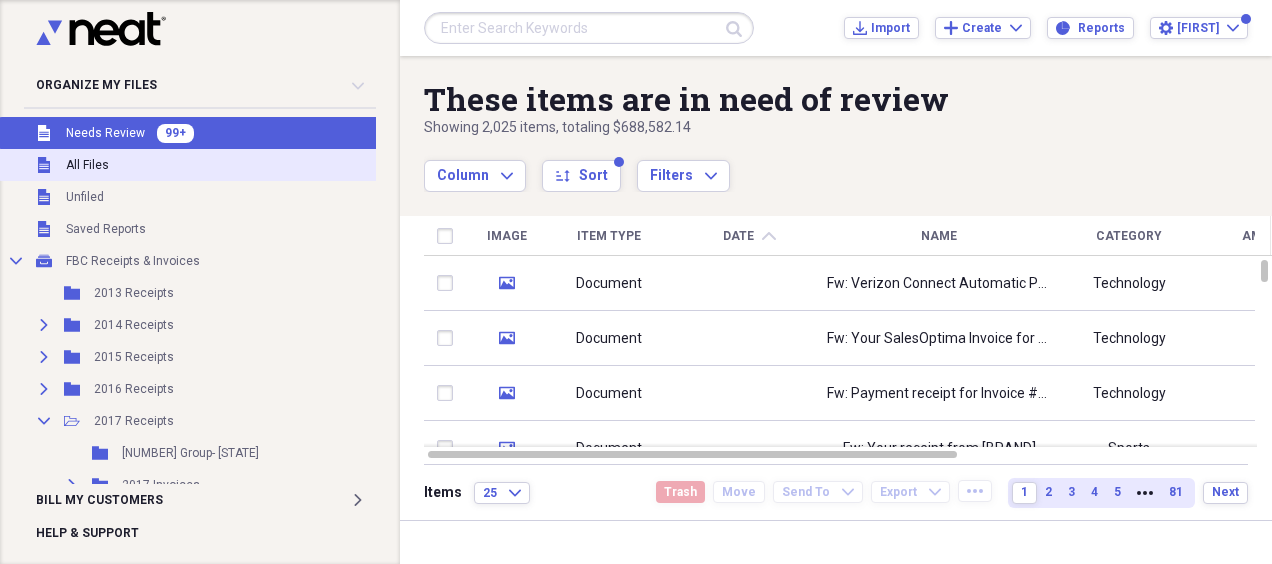 click on "All Files" at bounding box center (87, 165) 